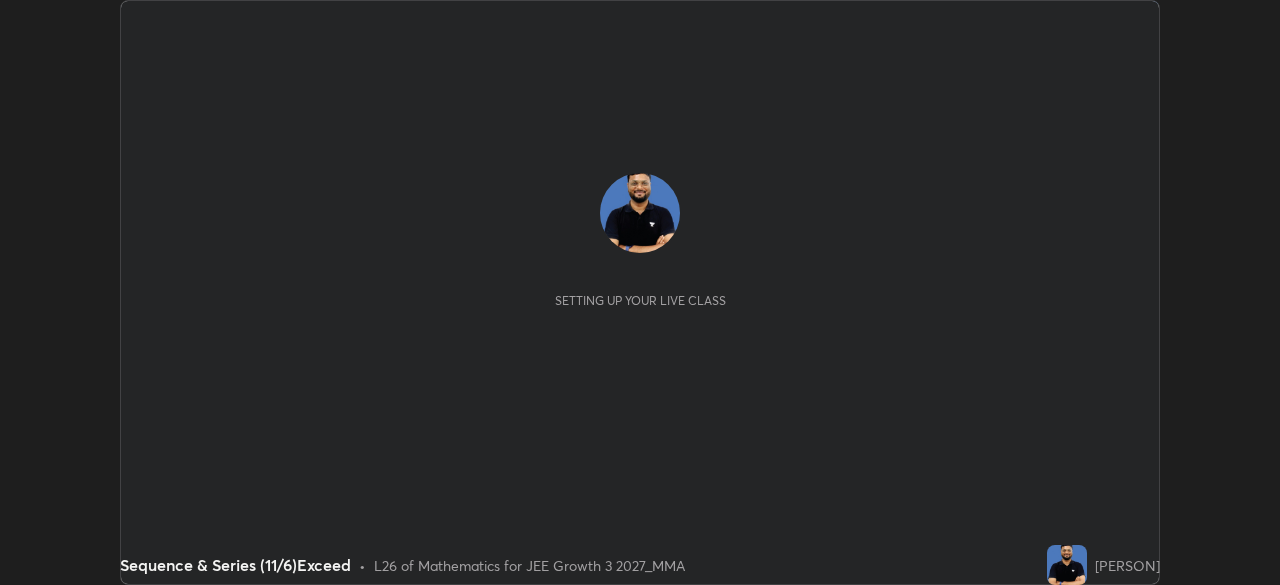 scroll, scrollTop: 0, scrollLeft: 0, axis: both 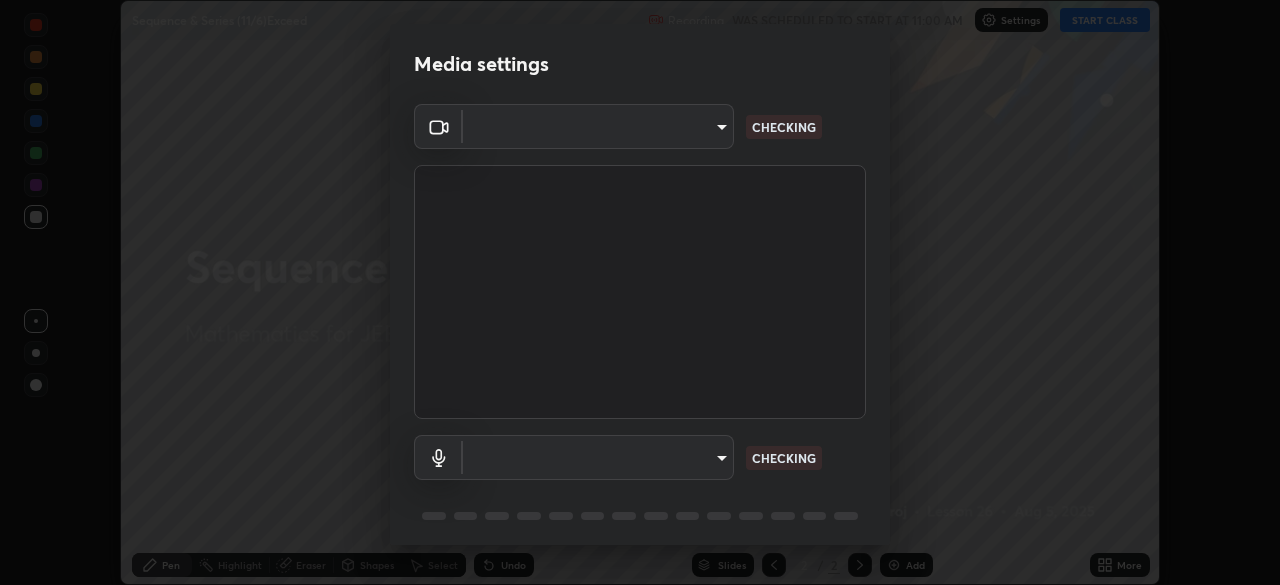 type on "f7d245abf0684c24fcfca86869c925f05e5e90ab47e824b3f573f0e27bb25b40" 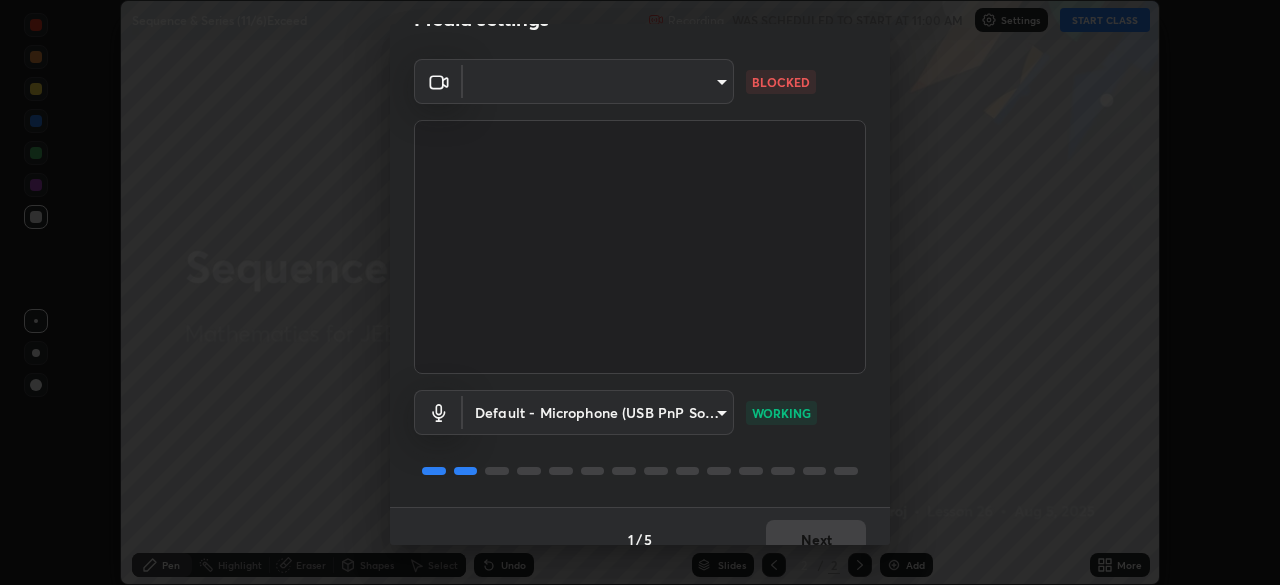 scroll, scrollTop: 71, scrollLeft: 0, axis: vertical 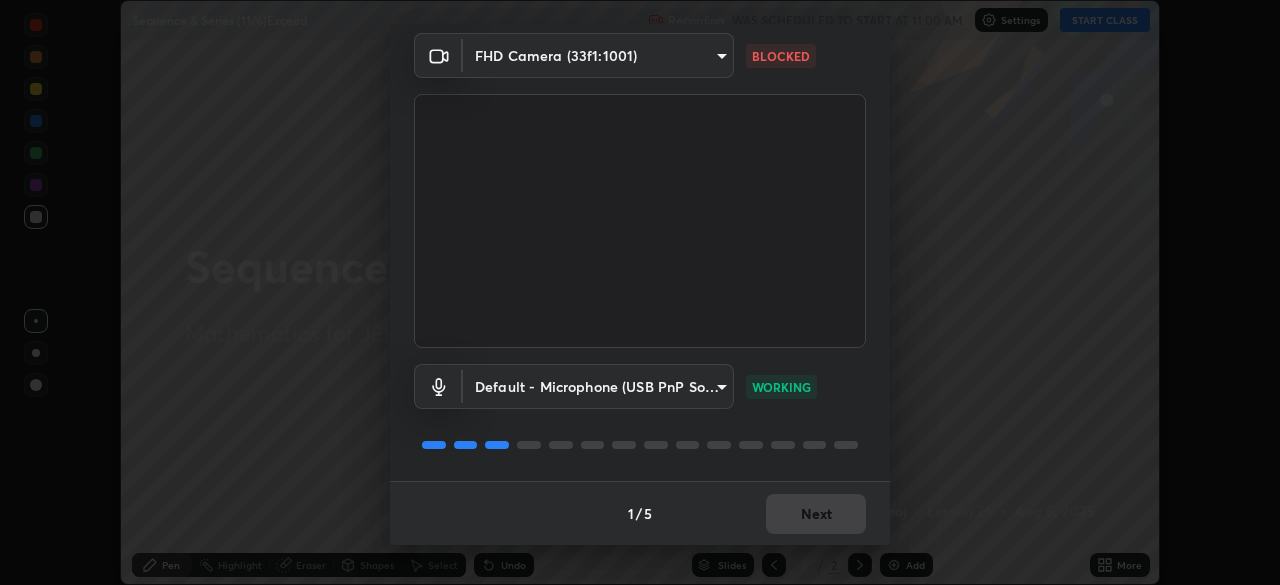 click on "Erase all Sequence & Series (11/6)Exceed Recording WAS SCHEDULED TO START AT  11:00 AM Settings START CLASS Setting up your live class Sequence & Series (11/6)Exceed • L26 of Mathematics for JEE Growth 3 2027_MMA Md Afroj Pen Highlight Eraser Shapes Select Undo Slides 2 / 2 Add More No doubts shared Encourage your learners to ask a doubt for better clarity Report an issue Reason for reporting Buffering Chat not working Audio - Video sync issue Educator video quality low ​ Attach an image Report Media settings FHD Camera (33f1:1001) f7d245abf0684c24fcfca86869c925f05e5e90ab47e824b3f573f0e27bb25b40 BLOCKED Default - Microphone (USB PnP Sound Device) default WORKING 1 / 5 Next" at bounding box center (640, 292) 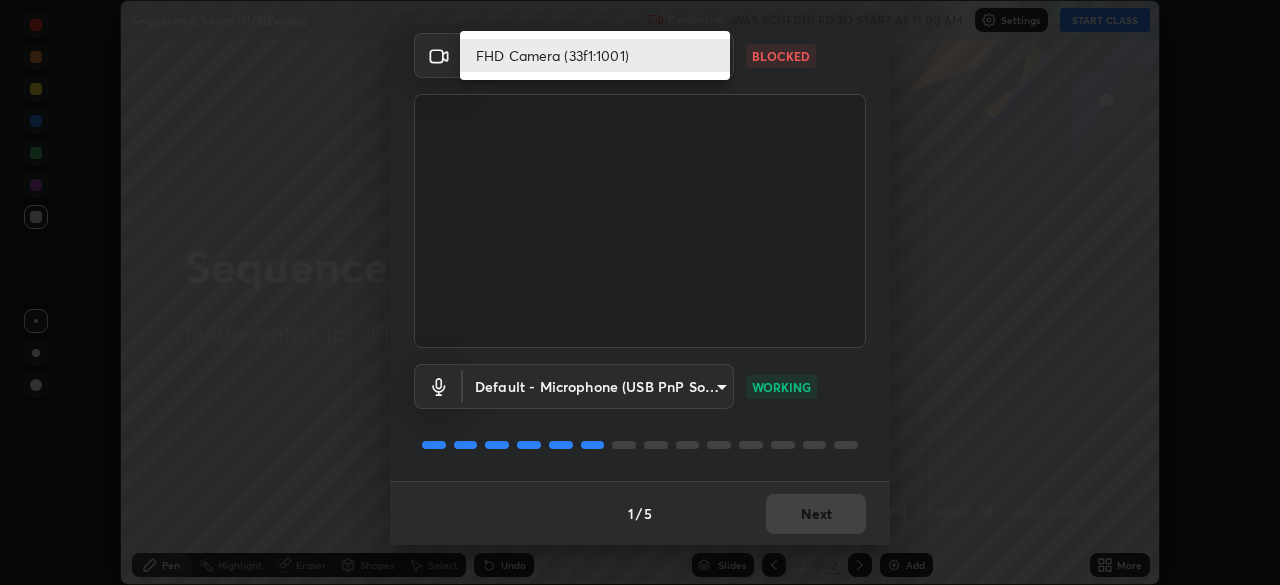 click on "FHD Camera (33f1:1001)" at bounding box center [595, 55] 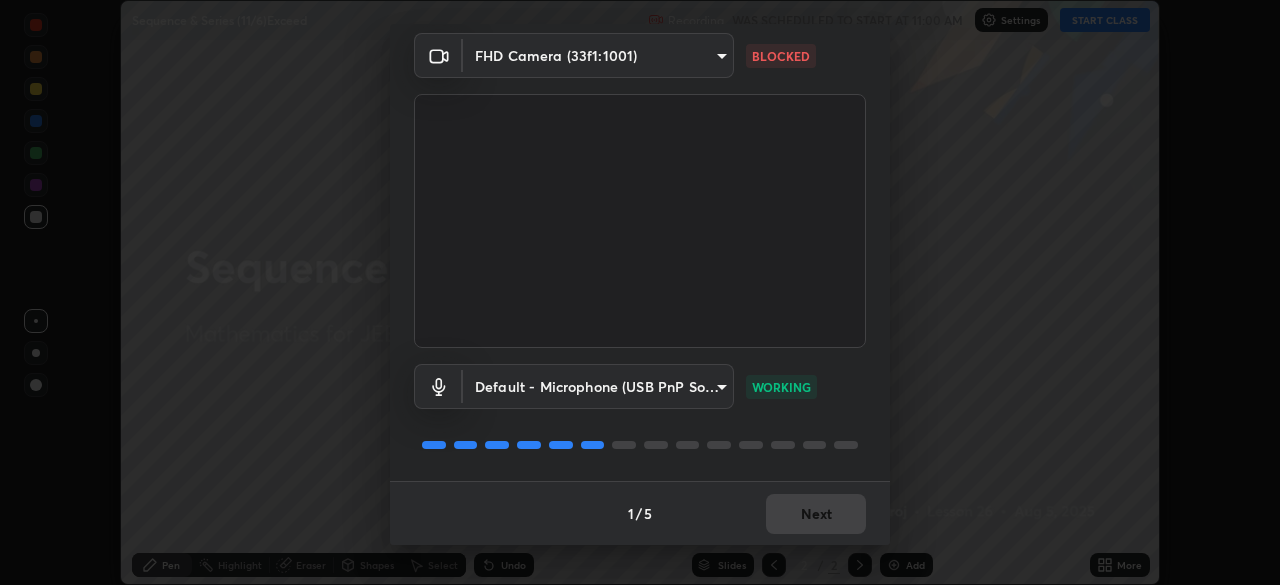 click on "Erase all Sequence & Series (11/6)Exceed Recording WAS SCHEDULED TO START AT  11:00 AM Settings START CLASS Setting up your live class Sequence & Series (11/6)Exceed • L26 of Mathematics for JEE Growth 3 2027_MMA Md Afroj Pen Highlight Eraser Shapes Select Undo Slides 2 / 2 Add More No doubts shared Encourage your learners to ask a doubt for better clarity Report an issue Reason for reporting Buffering Chat not working Audio - Video sync issue Educator video quality low ​ Attach an image Report Media settings FHD Camera (33f1:1001) f7d245abf0684c24fcfca86869c925f05e5e90ab47e824b3f573f0e27bb25b40 BLOCKED Default - Microphone (USB PnP Sound Device) default WORKING 1 / 5 Next" at bounding box center (640, 292) 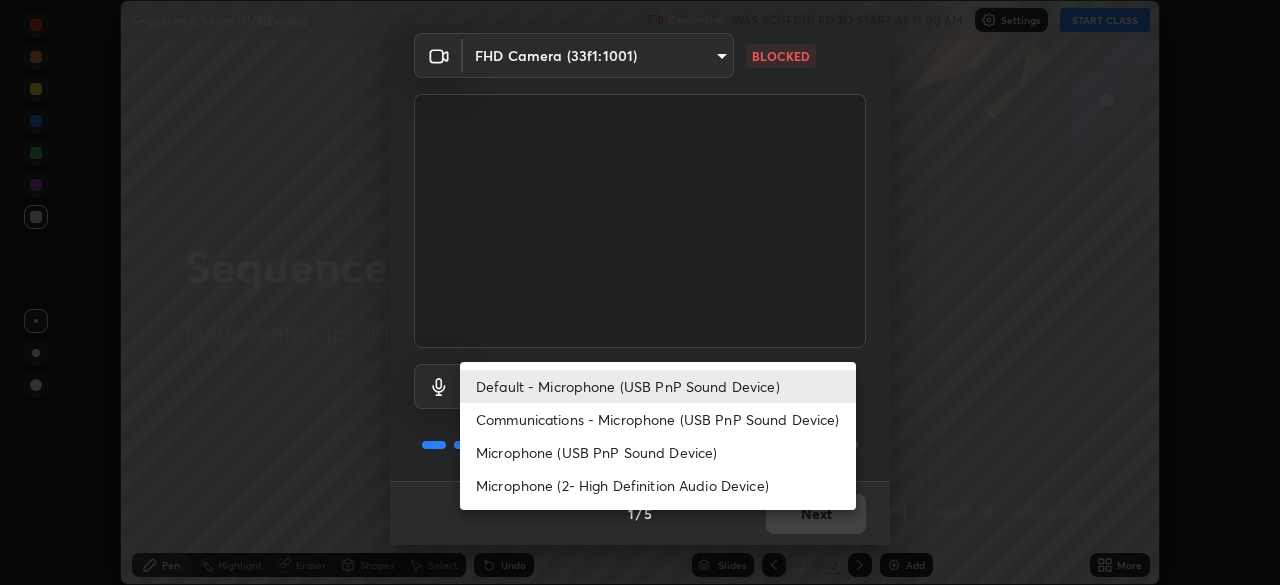 click on "Default - Microphone (USB PnP Sound Device)" at bounding box center [658, 386] 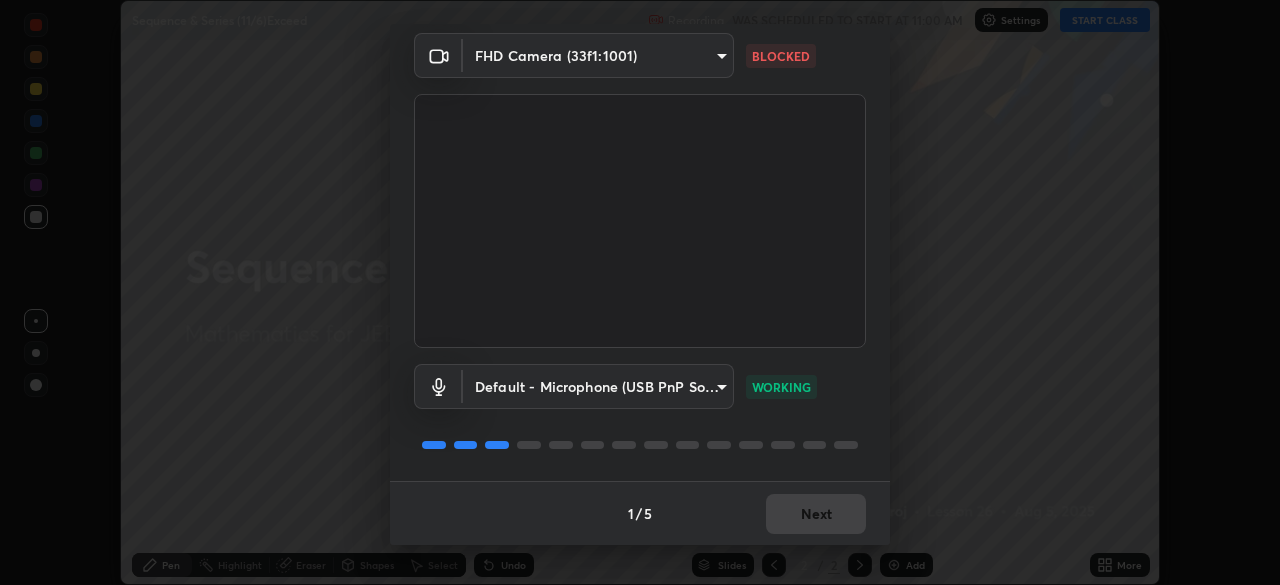 click on "Erase all Sequence & Series (11/6)Exceed Recording WAS SCHEDULED TO START AT  11:00 AM Settings START CLASS Setting up your live class Sequence & Series (11/6)Exceed • L26 of Mathematics for JEE Growth 3 2027_MMA Md Afroj Pen Highlight Eraser Shapes Select Undo Slides 2 / 2 Add More No doubts shared Encourage your learners to ask a doubt for better clarity Report an issue Reason for reporting Buffering Chat not working Audio - Video sync issue Educator video quality low ​ Attach an image Report Media settings FHD Camera (33f1:1001) f7d245abf0684c24fcfca86869c925f05e5e90ab47e824b3f573f0e27bb25b40 BLOCKED Default - Microphone (USB PnP Sound Device) default WORKING 1 / 5 Next" at bounding box center (640, 292) 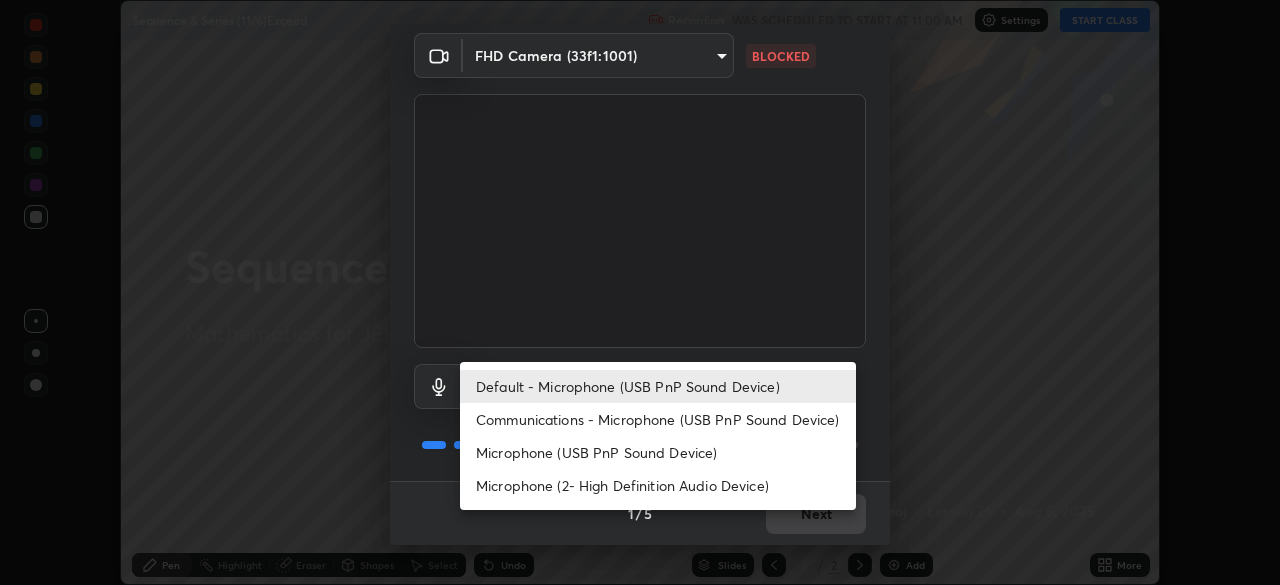 click on "Default - Microphone (USB PnP Sound Device)" at bounding box center (658, 386) 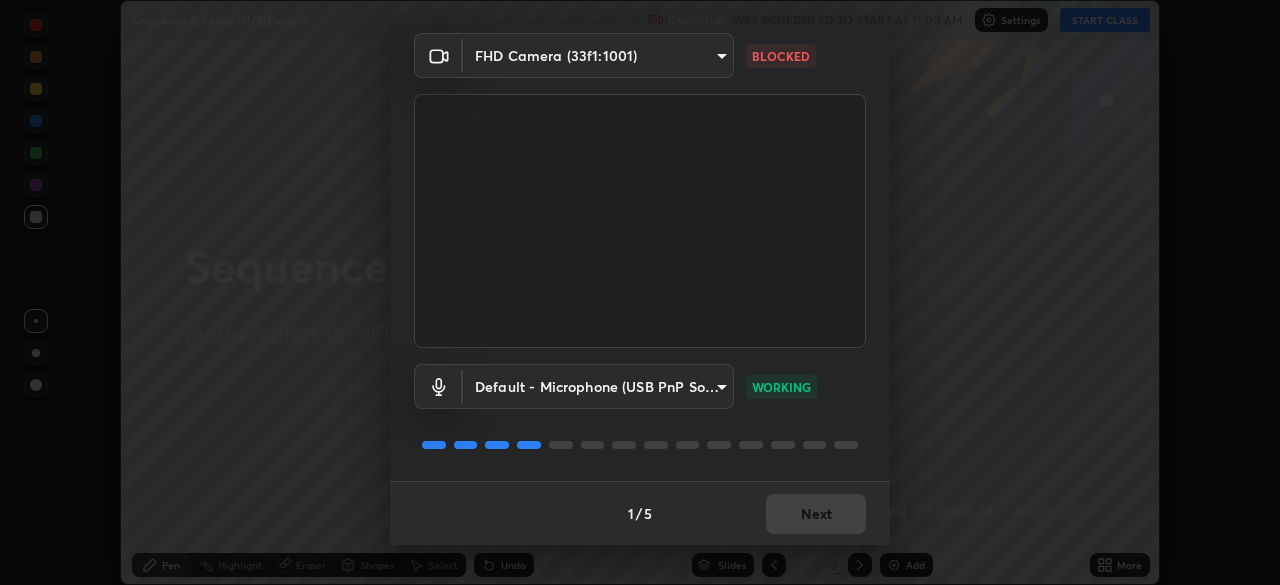 click on "Erase all Sequence & Series (11/6)Exceed Recording WAS SCHEDULED TO START AT  11:00 AM Settings START CLASS Setting up your live class Sequence & Series (11/6)Exceed • L26 of Mathematics for JEE Growth 3 2027_MMA Md Afroj Pen Highlight Eraser Shapes Select Undo Slides 2 / 2 Add More No doubts shared Encourage your learners to ask a doubt for better clarity Report an issue Reason for reporting Buffering Chat not working Audio - Video sync issue Educator video quality low ​ Attach an image Report Media settings FHD Camera (33f1:1001) f7d245abf0684c24fcfca86869c925f05e5e90ab47e824b3f573f0e27bb25b40 BLOCKED Default - Microphone (USB PnP Sound Device) default WORKING 1 / 5 Next" at bounding box center [640, 292] 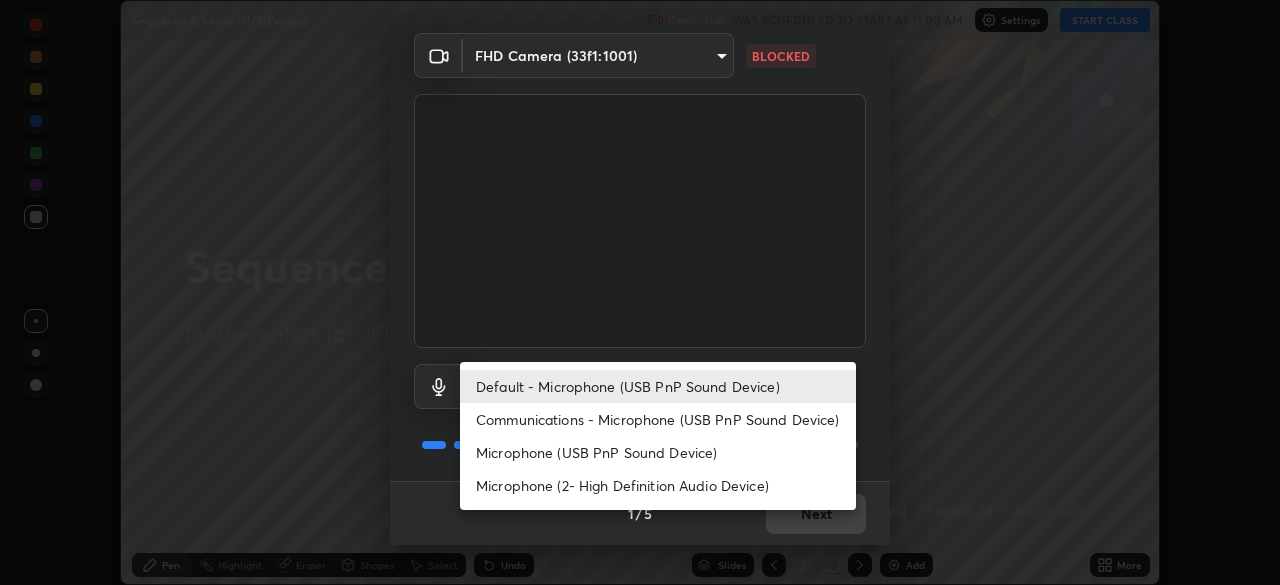 click on "Communications - Microphone (USB PnP Sound Device)" at bounding box center (658, 419) 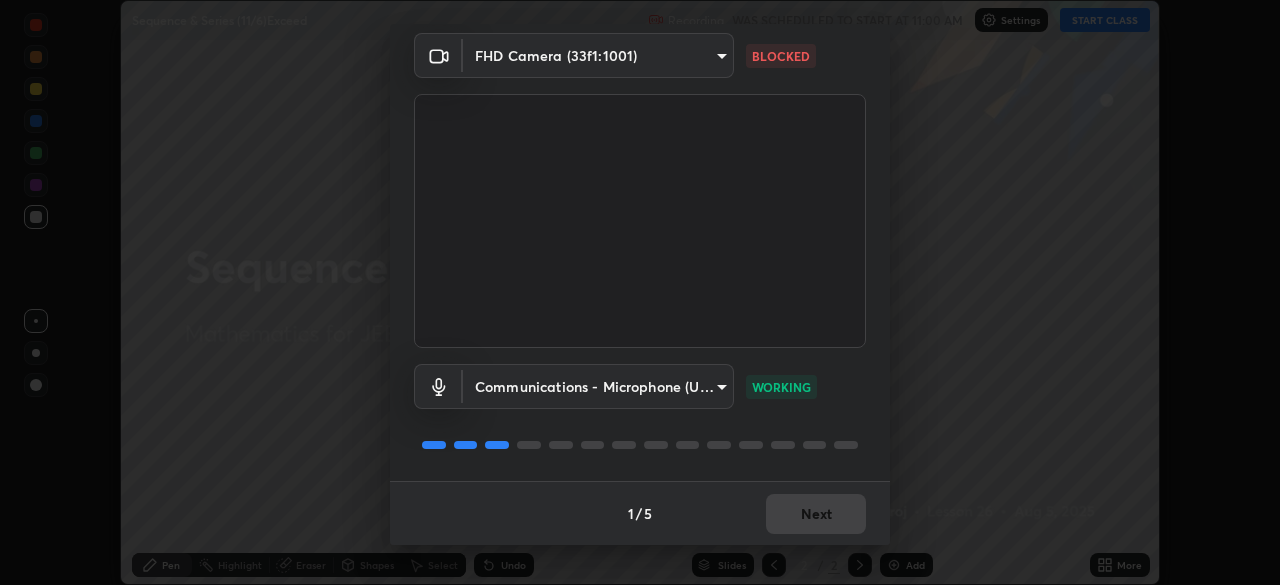 click on "Erase all Sequence & Series (11/6)Exceed Recording WAS SCHEDULED TO START AT  11:00 AM Settings START CLASS Setting up your live class Sequence & Series (11/6)Exceed • L26 of Mathematics for JEE Growth 3 2027_MMA Md Afroj Pen Highlight Eraser Shapes Select Undo Slides 2 / 2 Add More No doubts shared Encourage your learners to ask a doubt for better clarity Report an issue Reason for reporting Buffering Chat not working Audio - Video sync issue Educator video quality low ​ Attach an image Report Media settings FHD Camera (33f1:1001) f7d245abf0684c24fcfca86869c925f05e5e90ab47e824b3f573f0e27bb25b40 BLOCKED Communications - Microphone (USB PnP Sound Device) communications WORKING 1 / 5 Next" at bounding box center (640, 292) 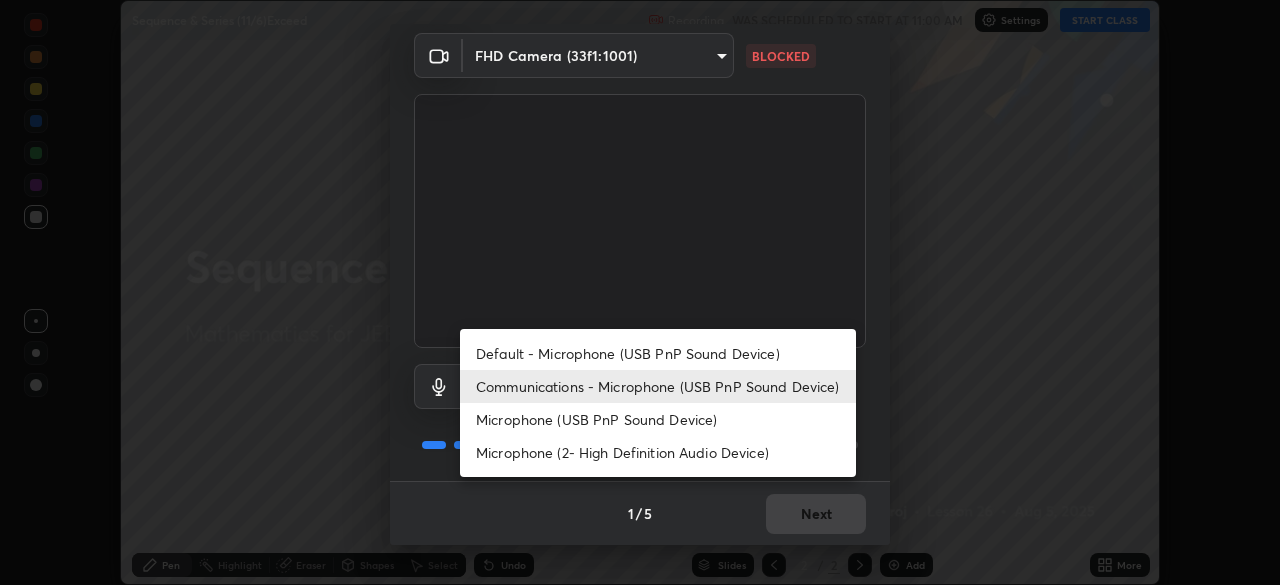 click on "Default - Microphone (USB PnP Sound Device)" at bounding box center (658, 353) 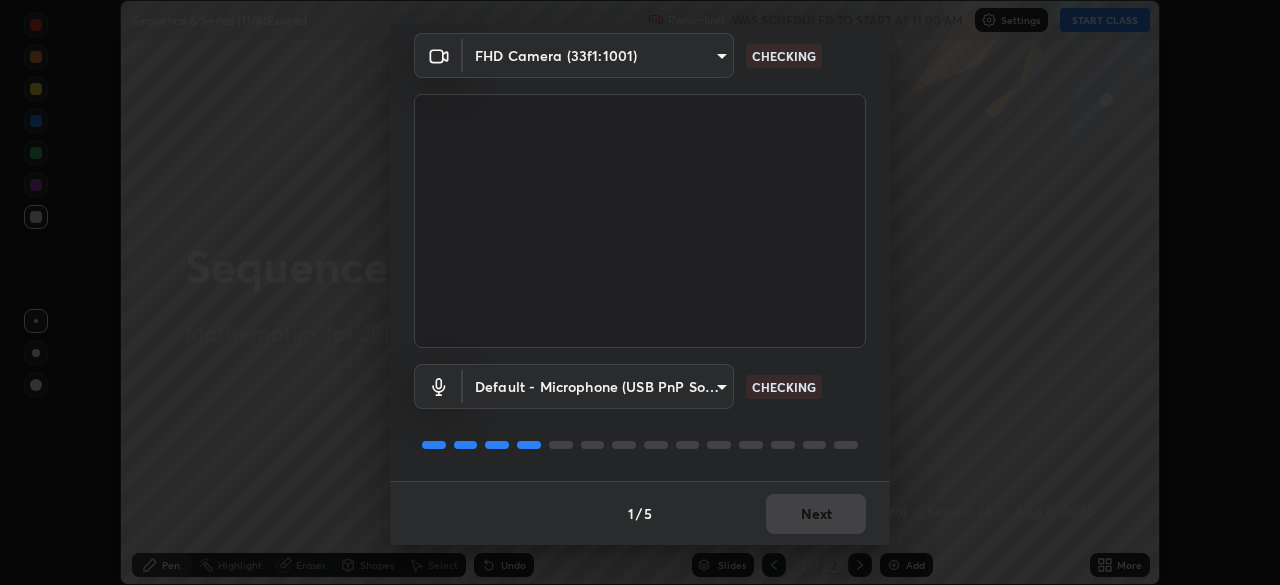 click on "Erase all Sequence & Series (11/6)Exceed Recording WAS SCHEDULED TO START AT  11:00 AM Settings START CLASS Setting up your live class Sequence & Series (11/6)Exceed • L26 of Mathematics for JEE Growth 3 2027_MMA Md Afroj Pen Highlight Eraser Shapes Select Undo Slides 2 / 2 Add More No doubts shared Encourage your learners to ask a doubt for better clarity Report an issue Reason for reporting Buffering Chat not working Audio - Video sync issue Educator video quality low ​ Attach an image Report Media settings FHD Camera (33f1:1001) f7d245abf0684c24fcfca86869c925f05e5e90ab47e824b3f573f0e27bb25b40 CHECKING Default - Microphone (USB PnP Sound Device) default CHECKING 1 / 5 Next" at bounding box center [640, 292] 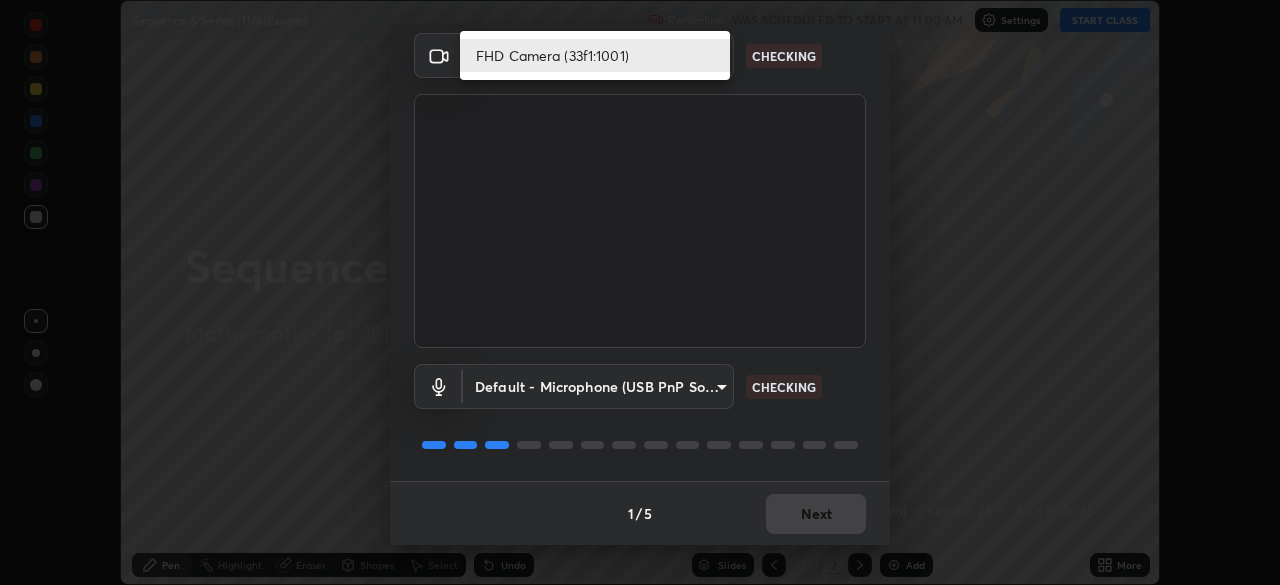 click on "FHD Camera (33f1:1001)" at bounding box center [595, 55] 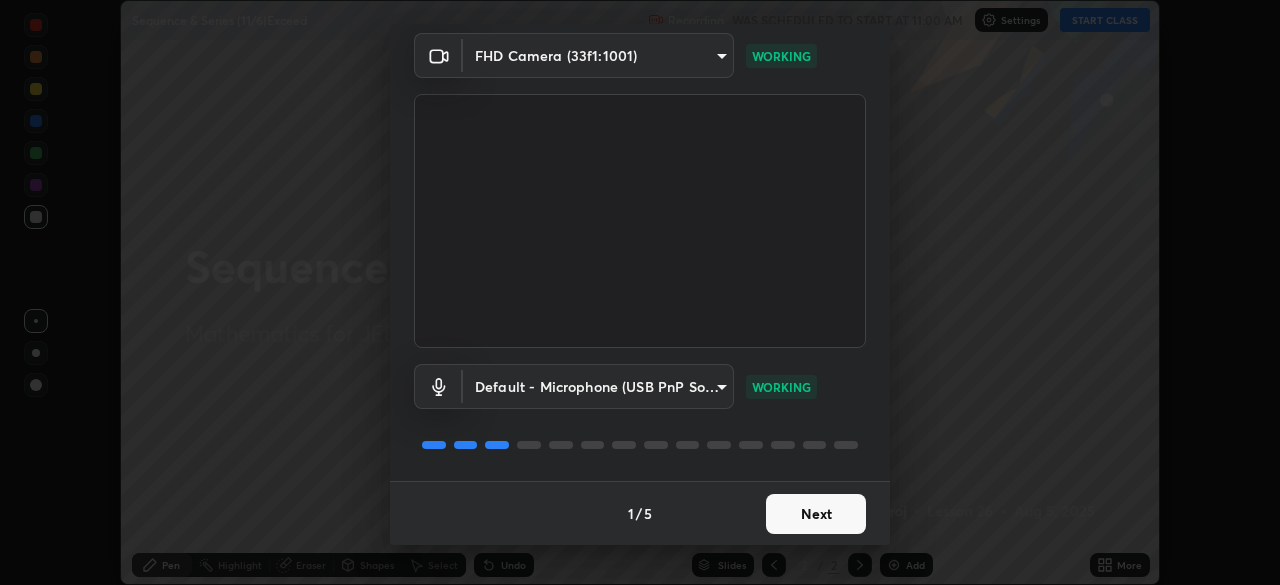 click on "Next" at bounding box center (816, 514) 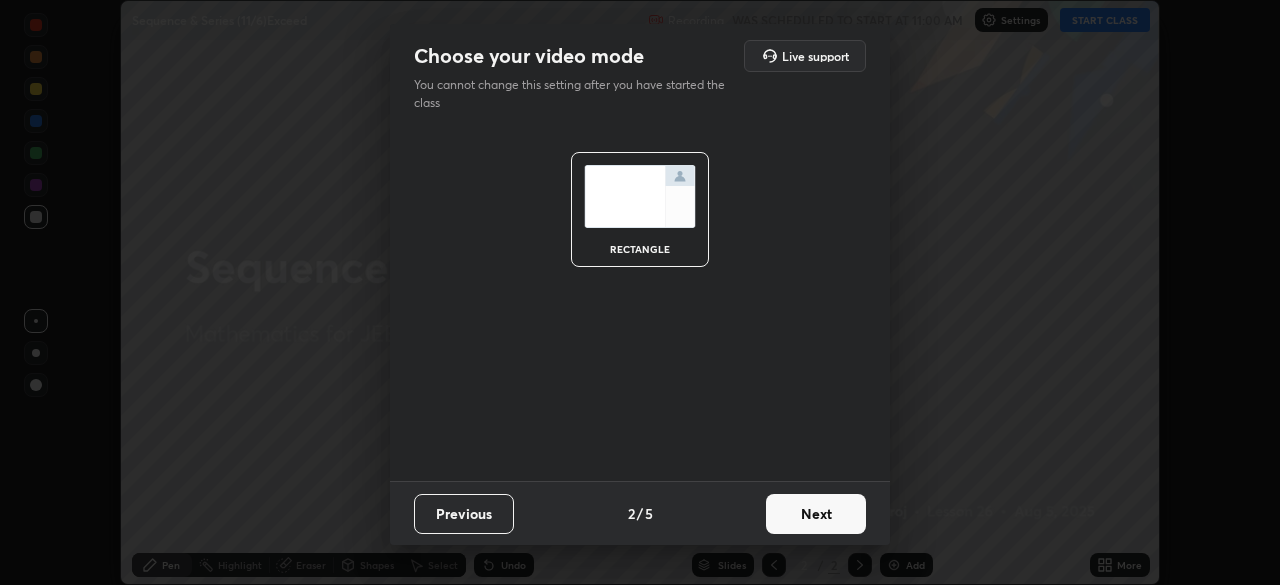 scroll, scrollTop: 0, scrollLeft: 0, axis: both 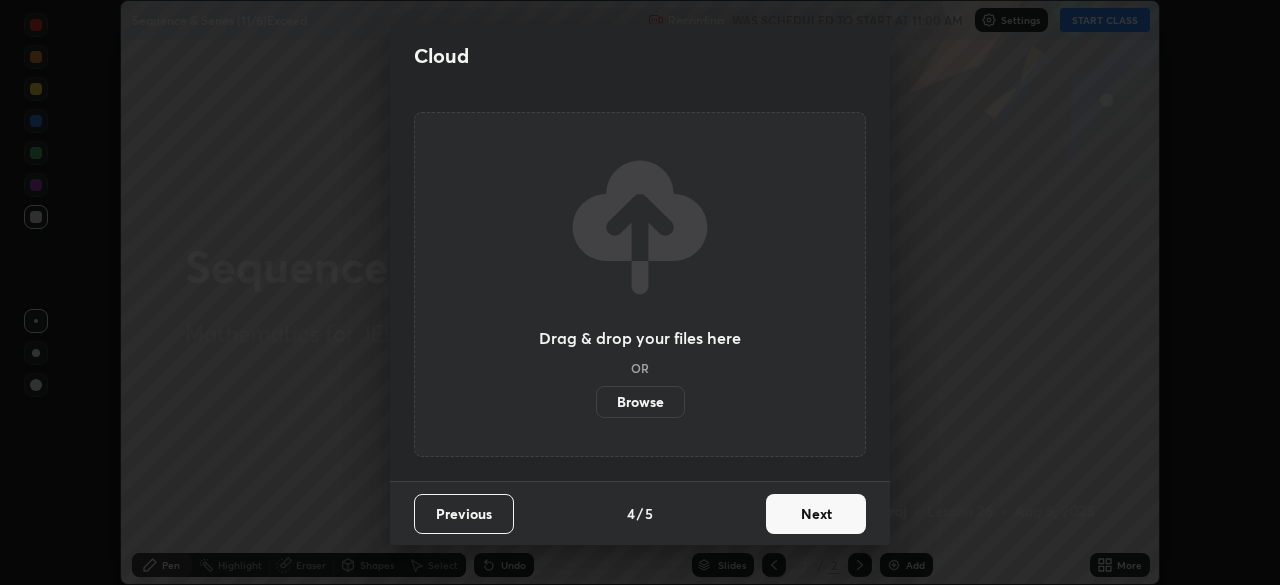 click on "Next" at bounding box center [816, 514] 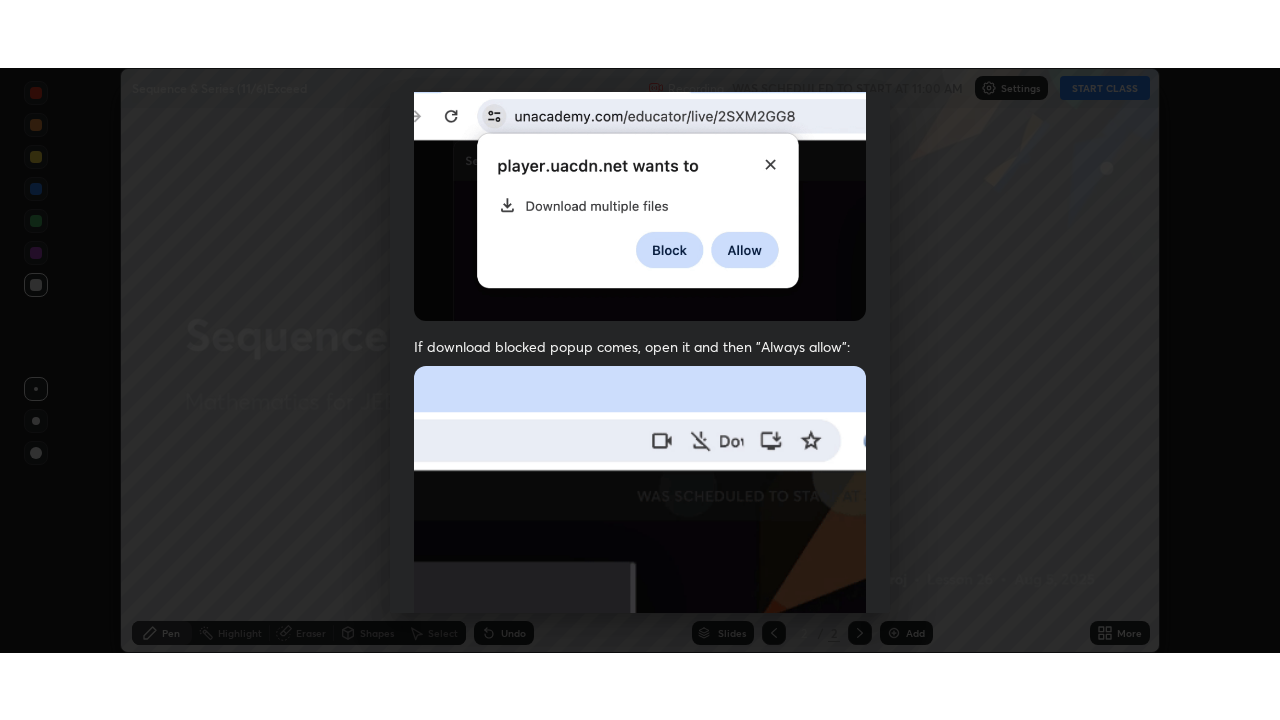 scroll, scrollTop: 479, scrollLeft: 0, axis: vertical 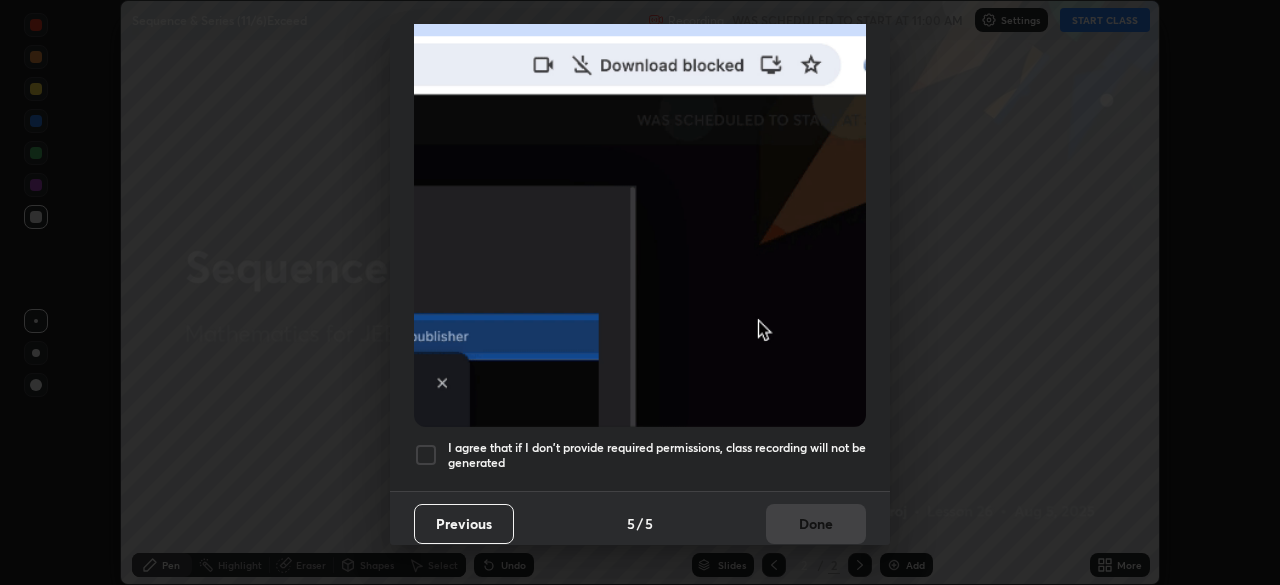 click at bounding box center [426, 455] 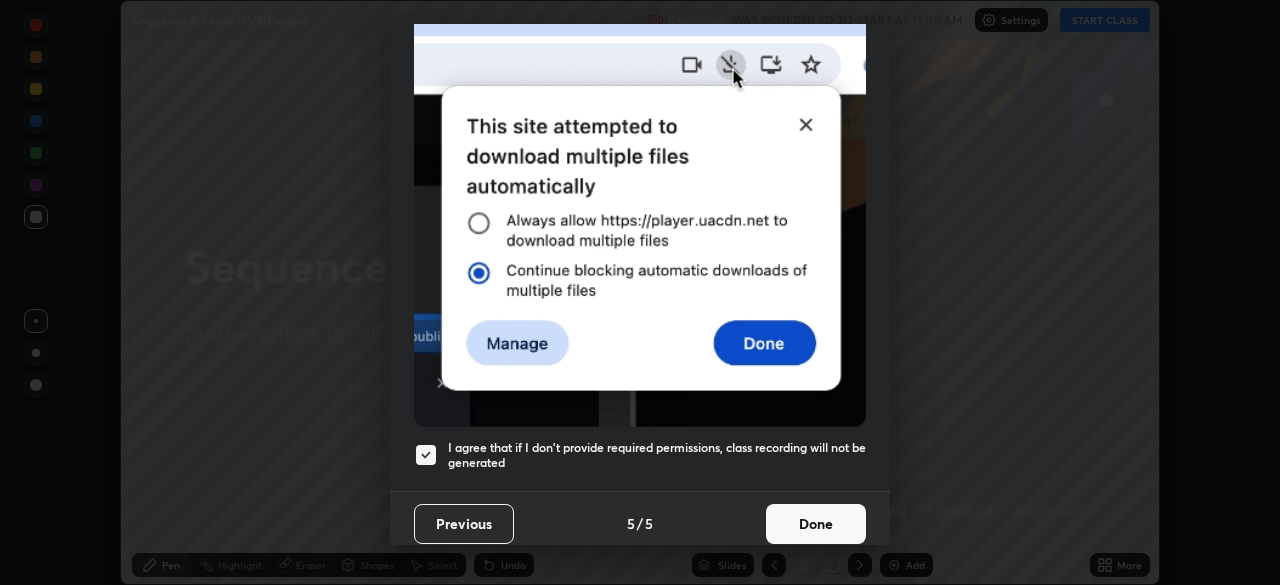 click on "Done" at bounding box center [816, 524] 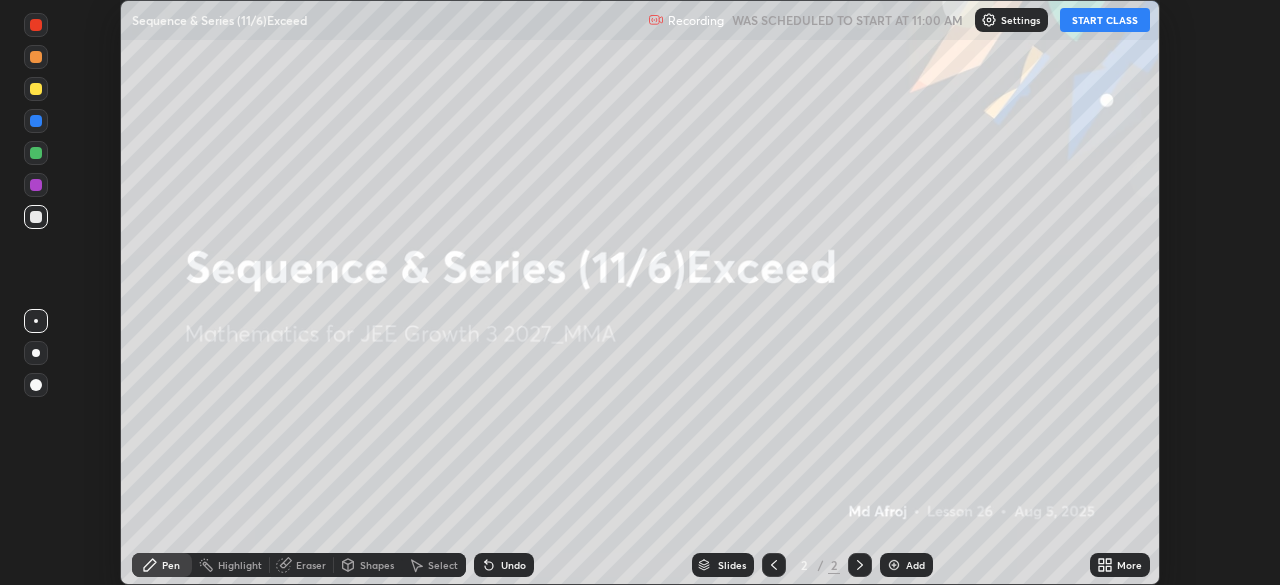 click 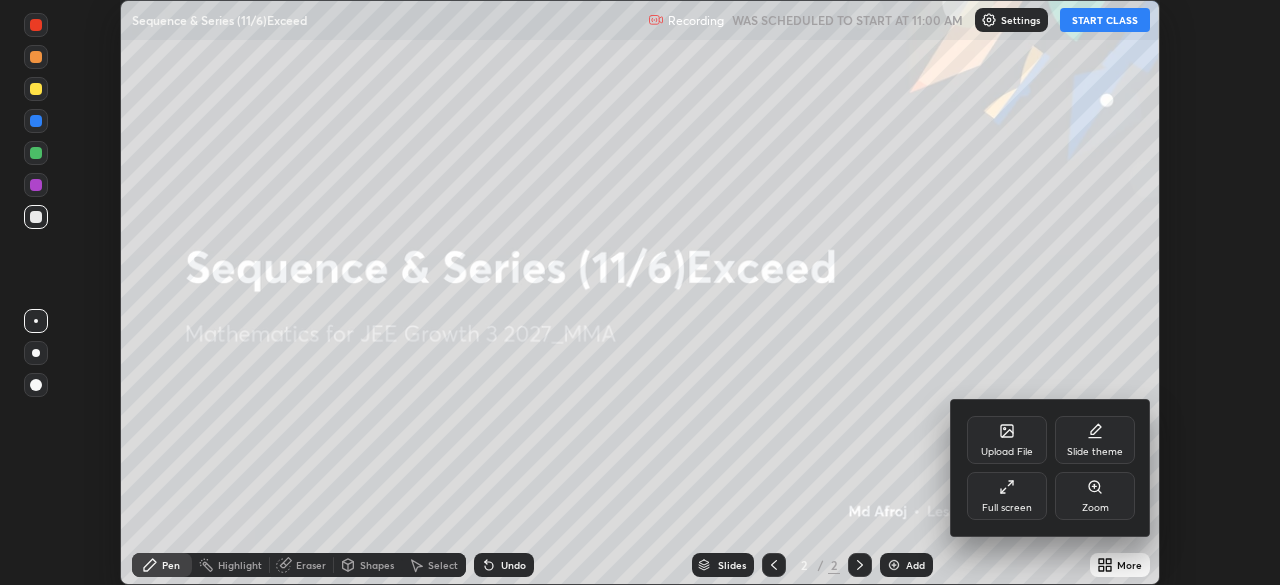 click on "Full screen" at bounding box center [1007, 508] 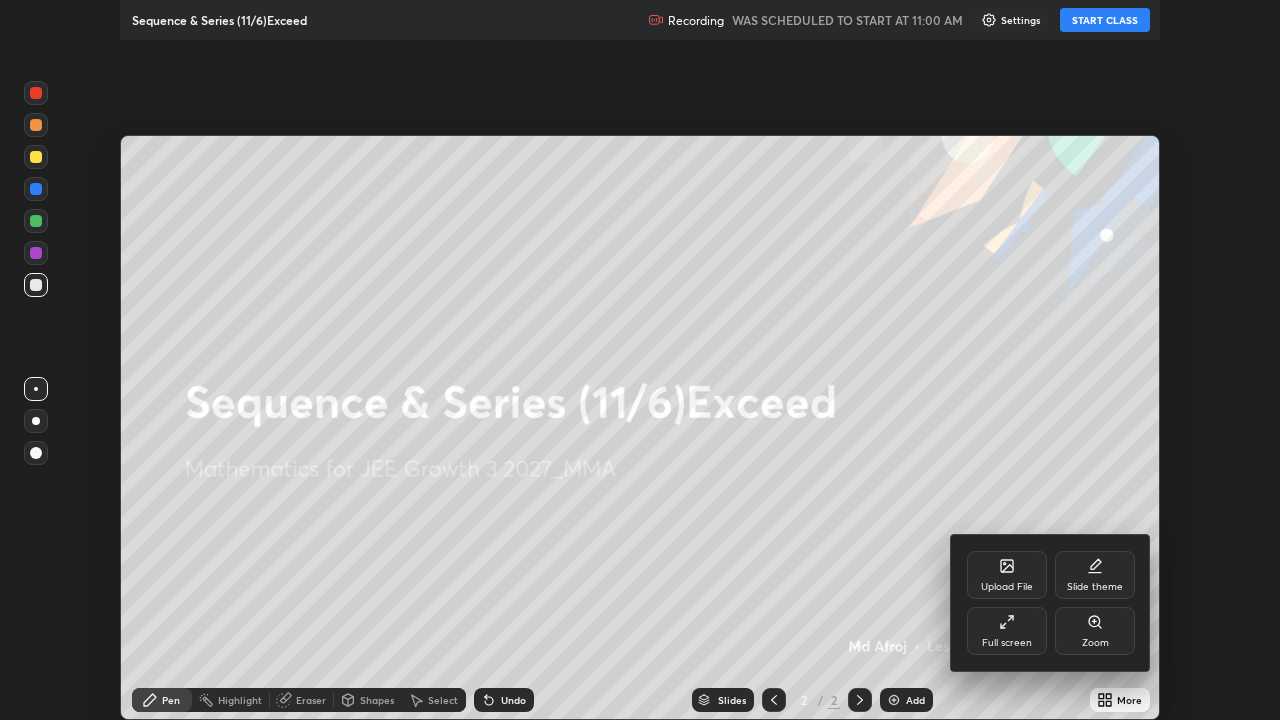 scroll, scrollTop: 99280, scrollLeft: 98720, axis: both 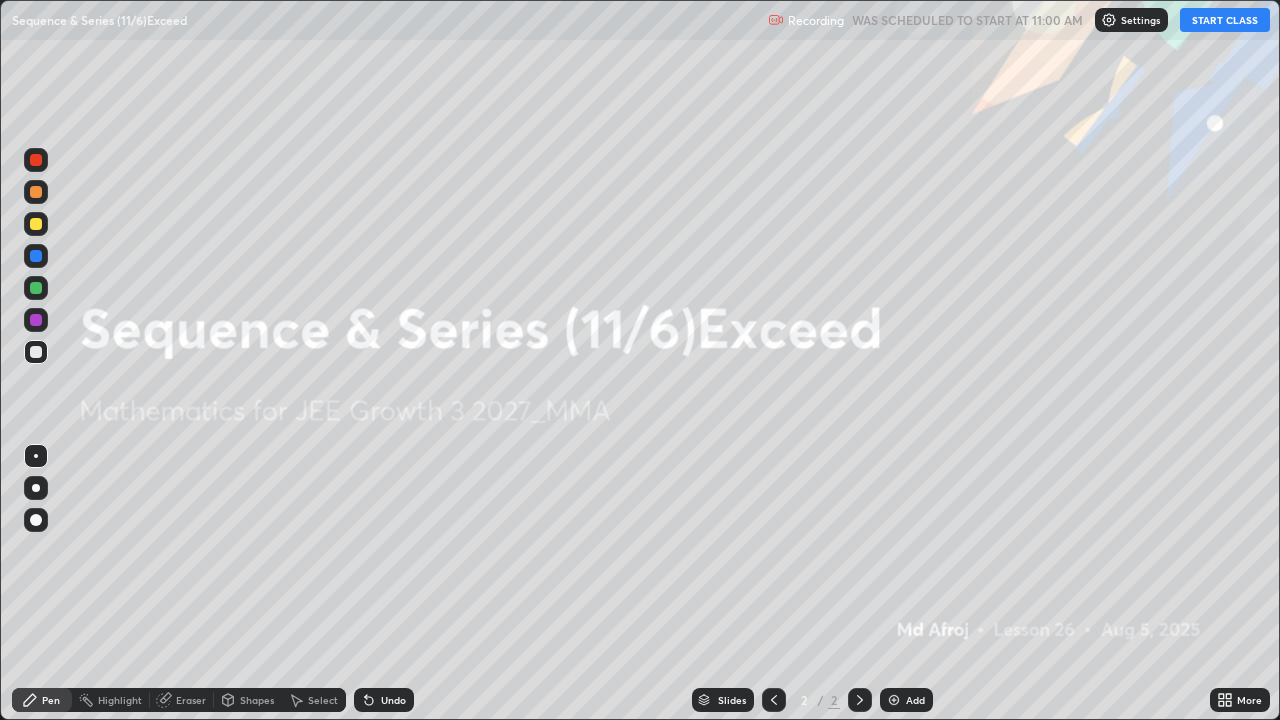 click on "START CLASS" at bounding box center [1225, 20] 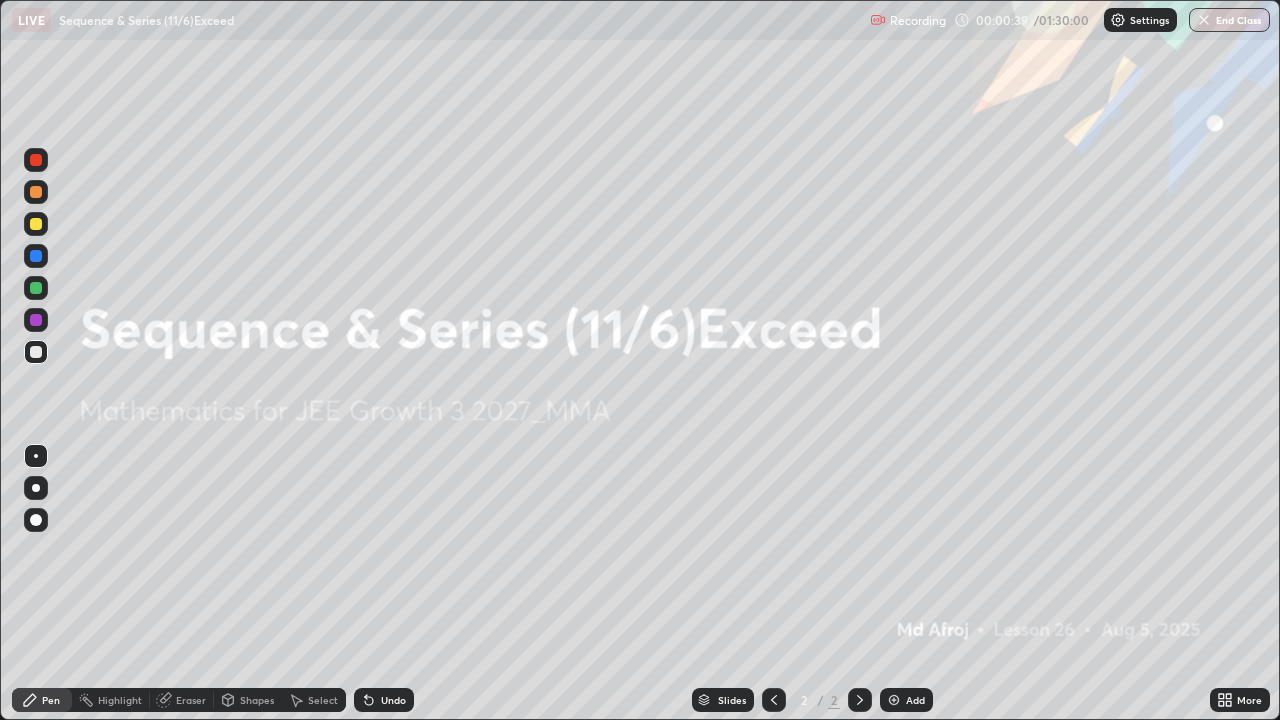 click at bounding box center [894, 700] 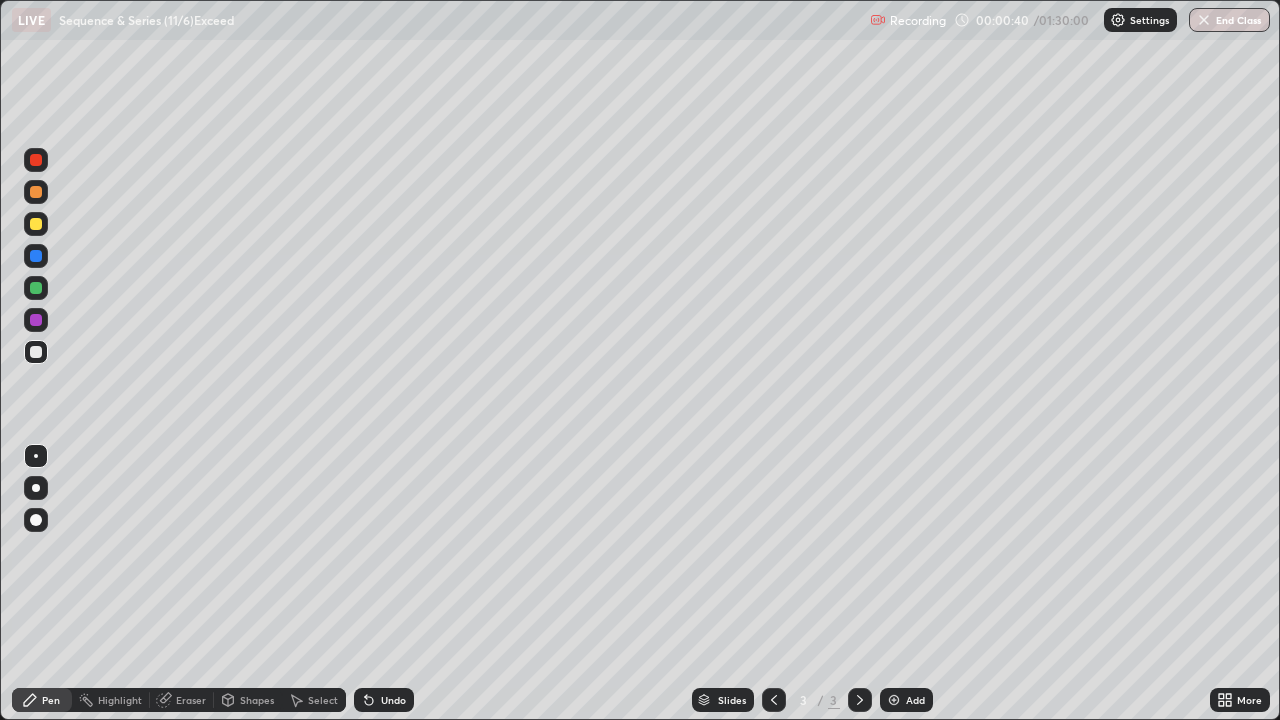 click at bounding box center (36, 224) 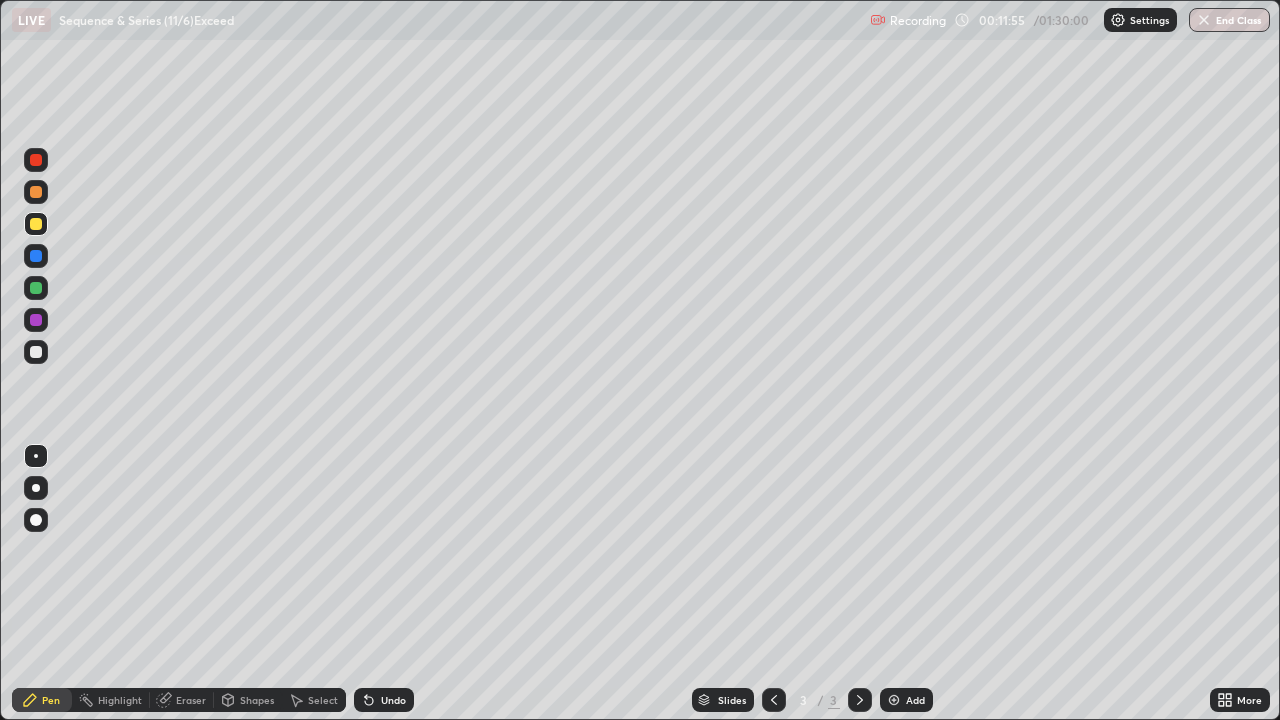 click on "Add" at bounding box center (906, 700) 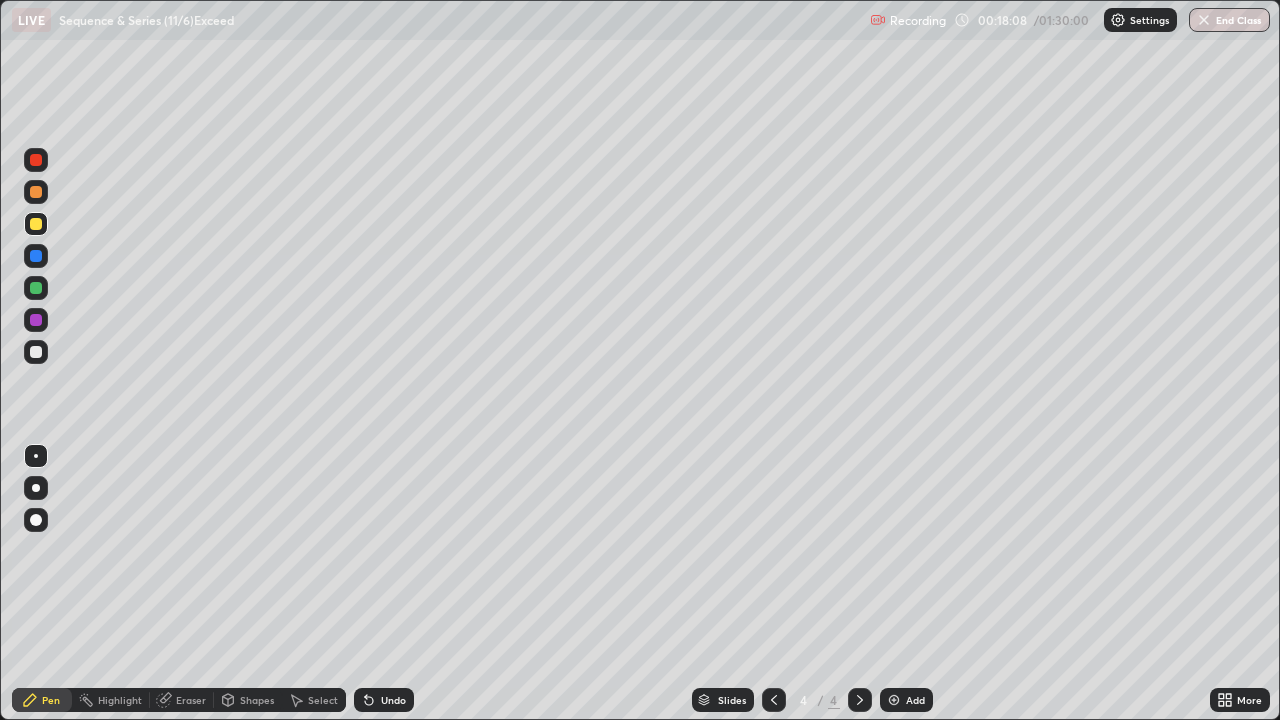click 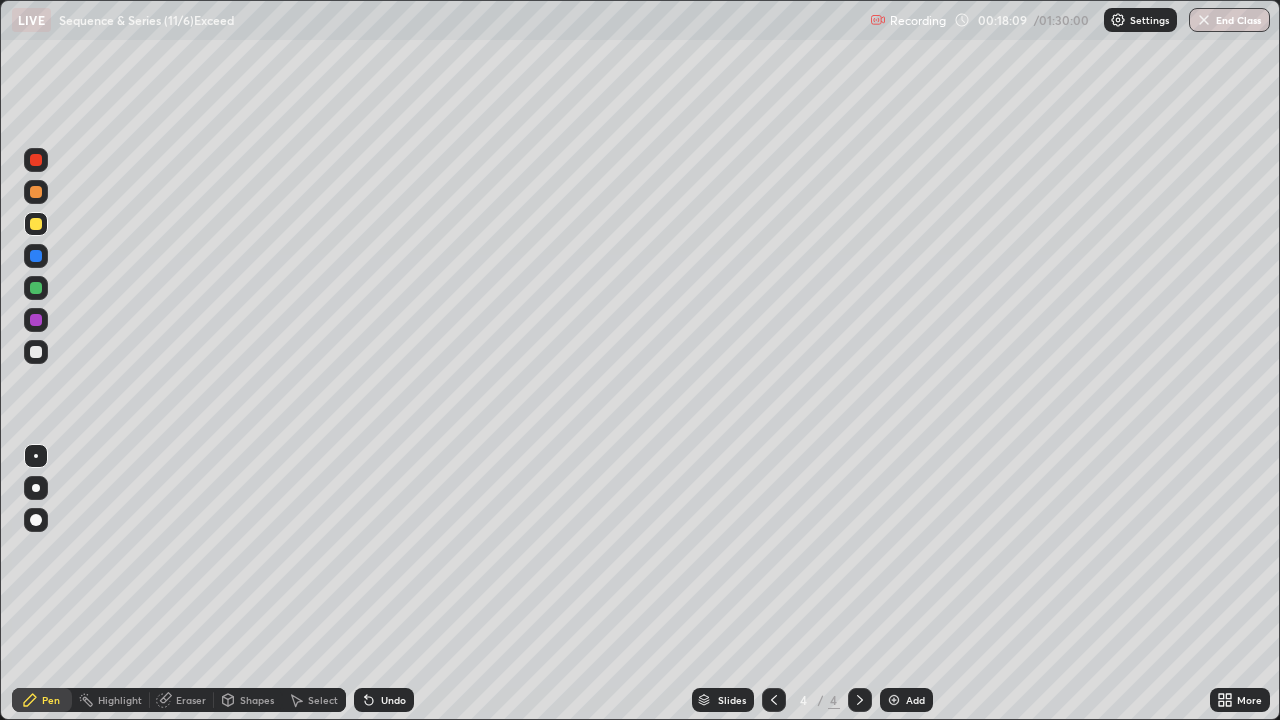 click 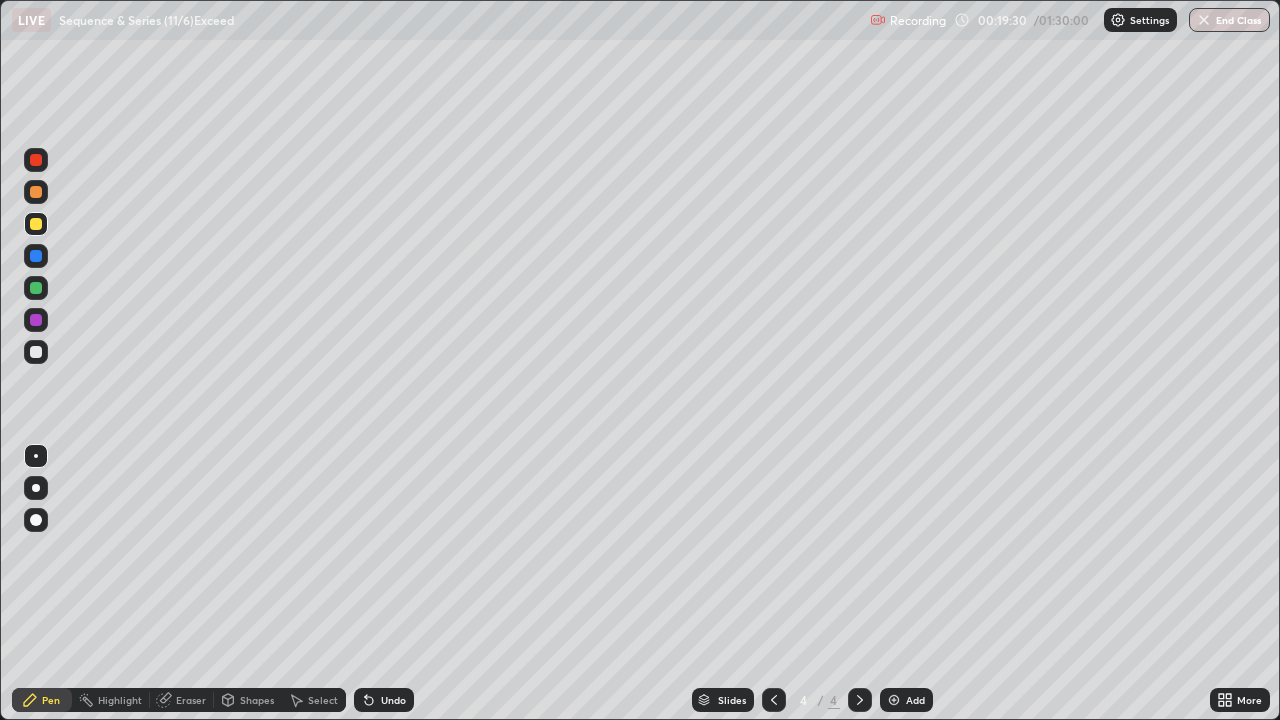 click at bounding box center (36, 320) 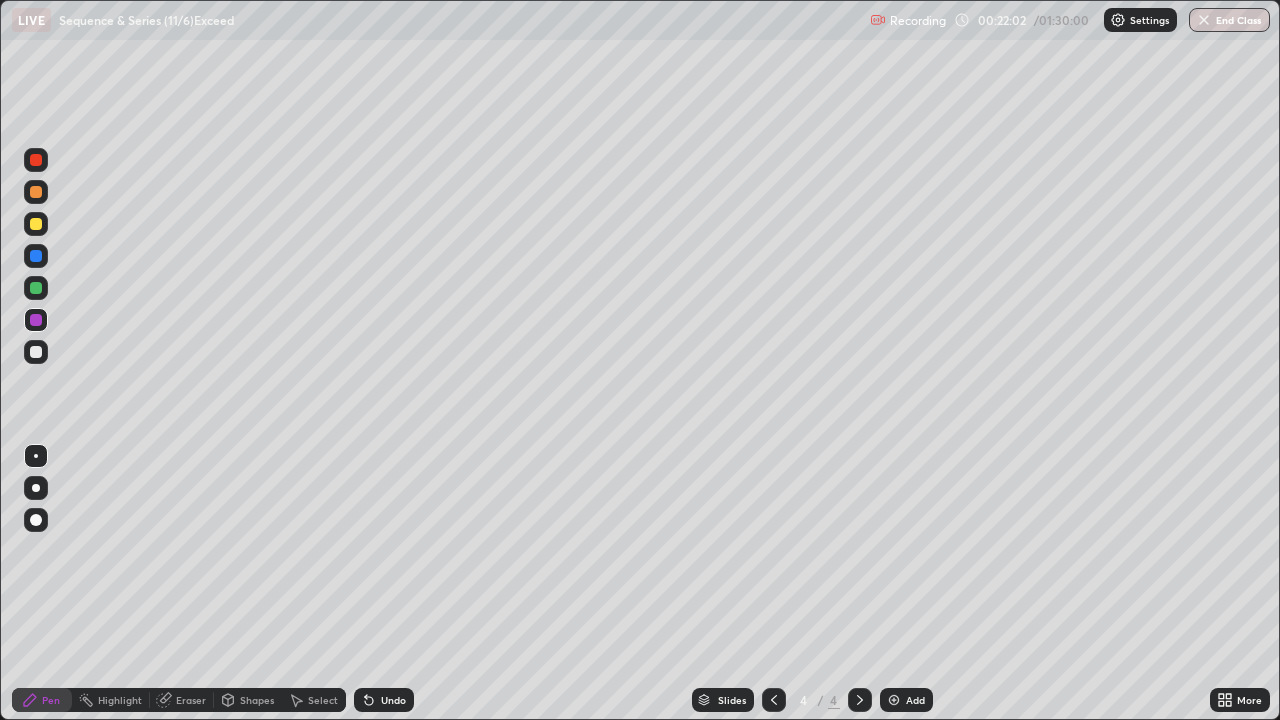 click on "Undo" at bounding box center (393, 700) 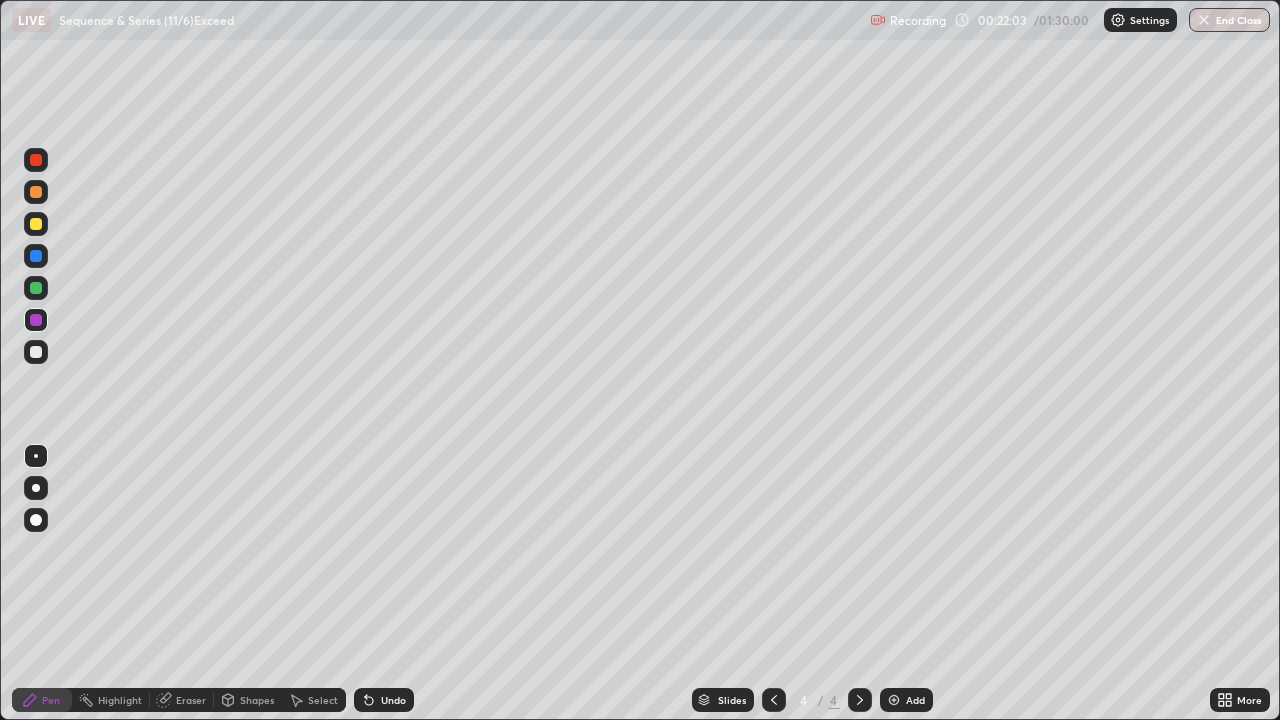 click on "Undo" at bounding box center (384, 700) 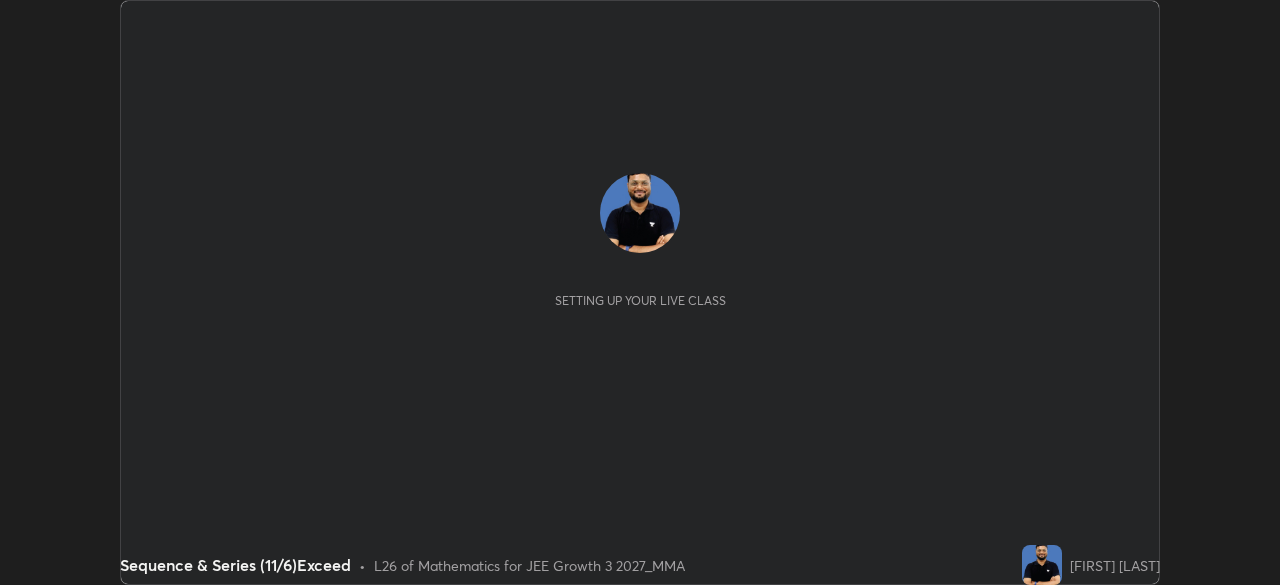 scroll, scrollTop: 0, scrollLeft: 0, axis: both 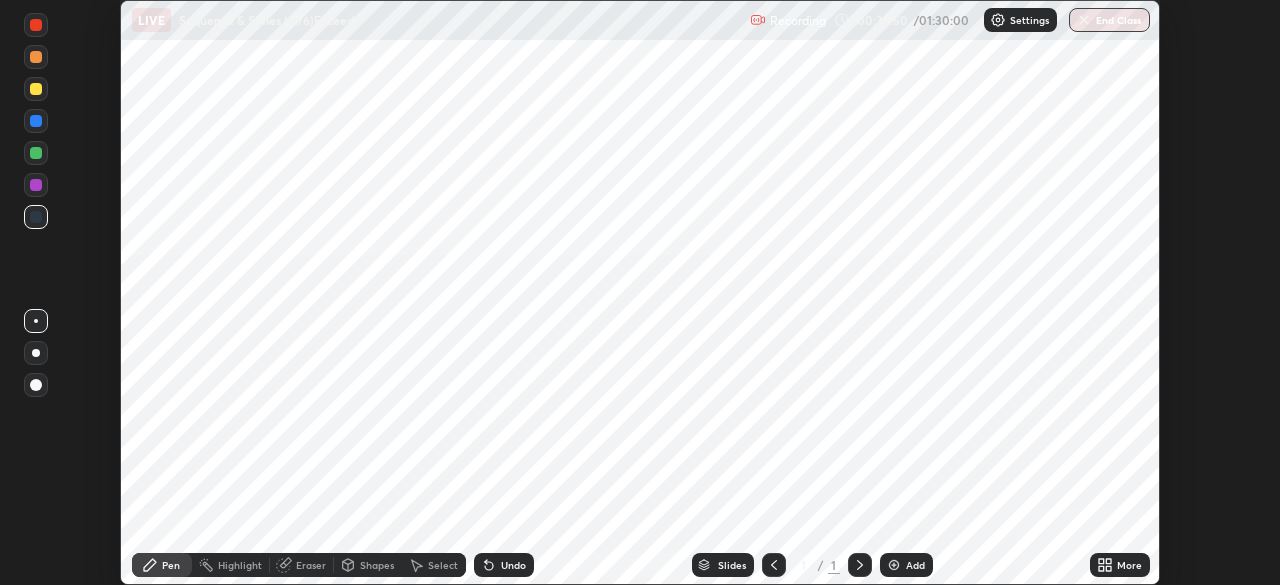 click 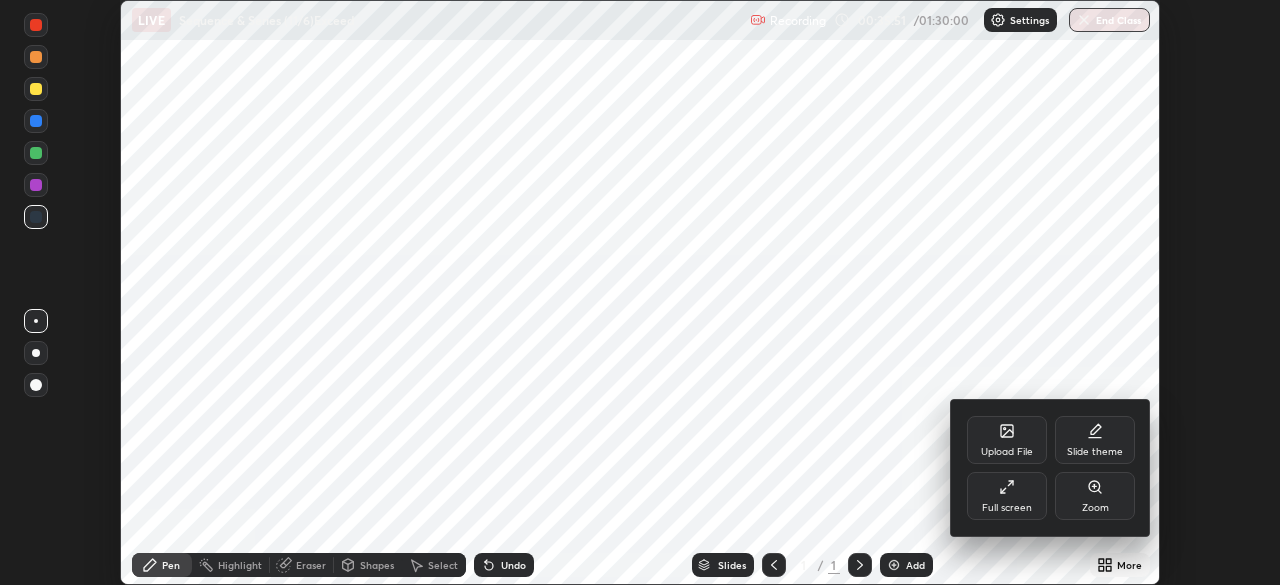 click on "Full screen" at bounding box center [1007, 496] 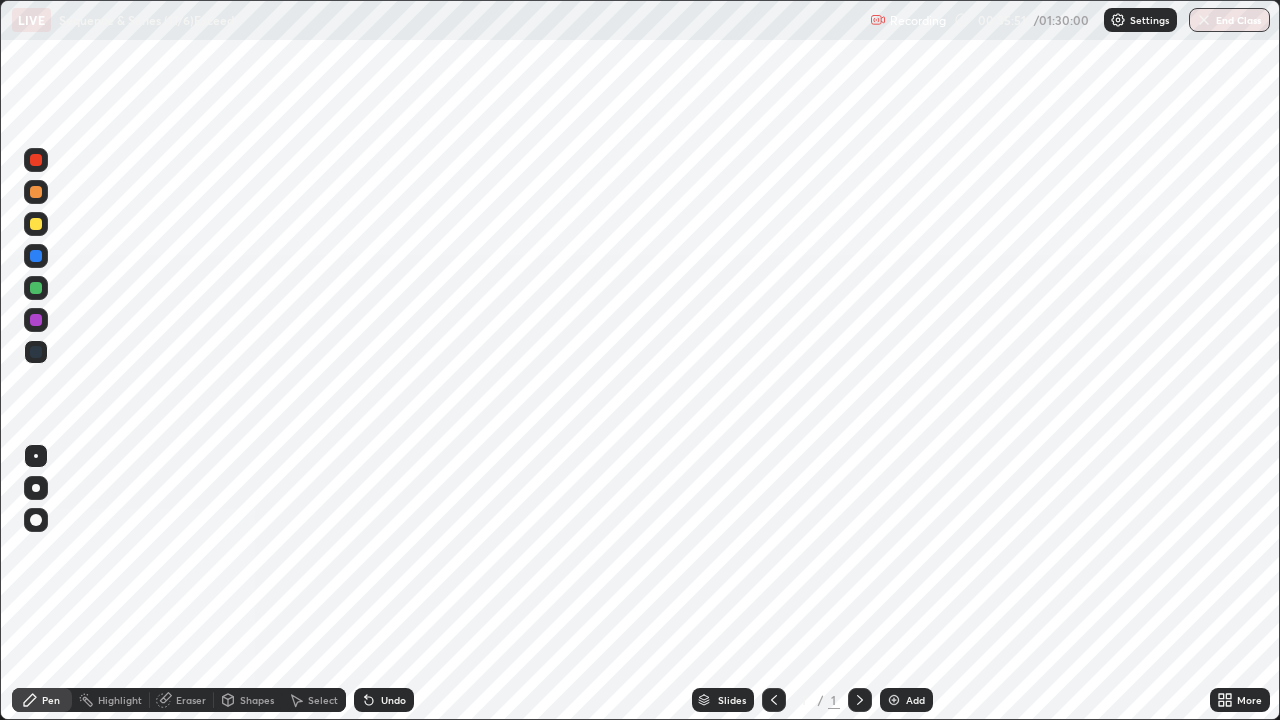 scroll, scrollTop: 99280, scrollLeft: 98720, axis: both 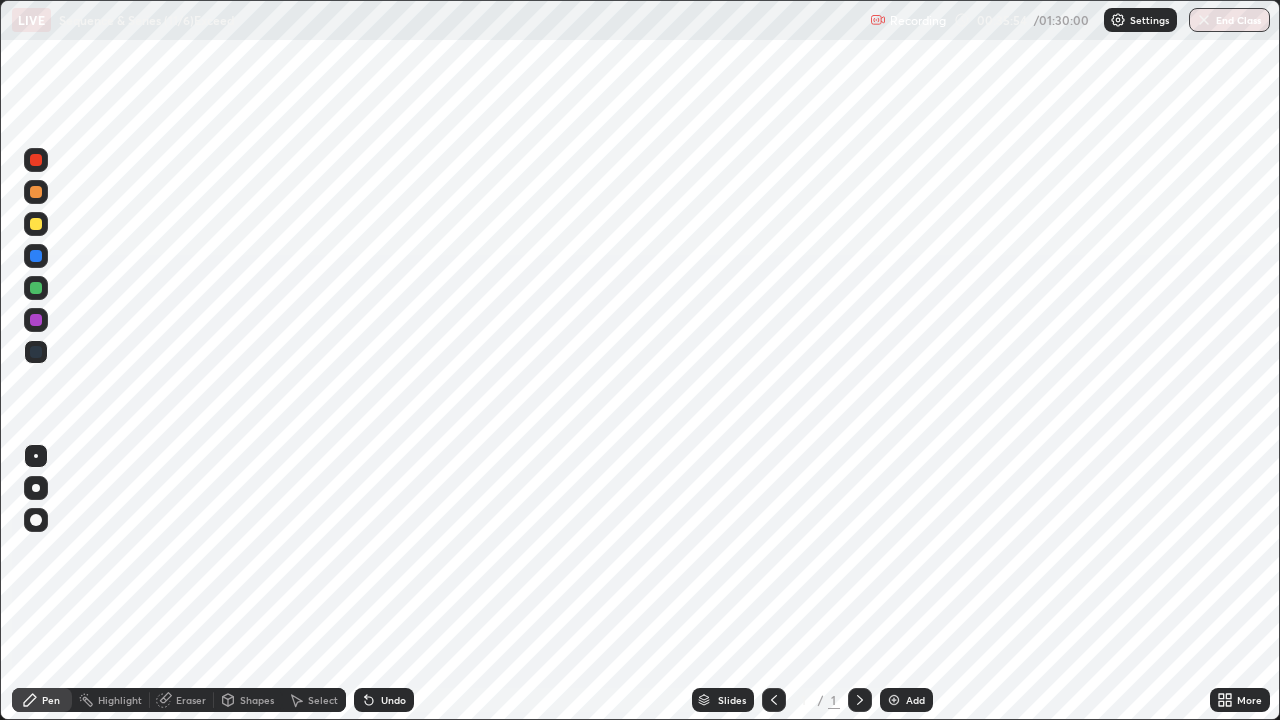 click on "Recording" at bounding box center (918, 20) 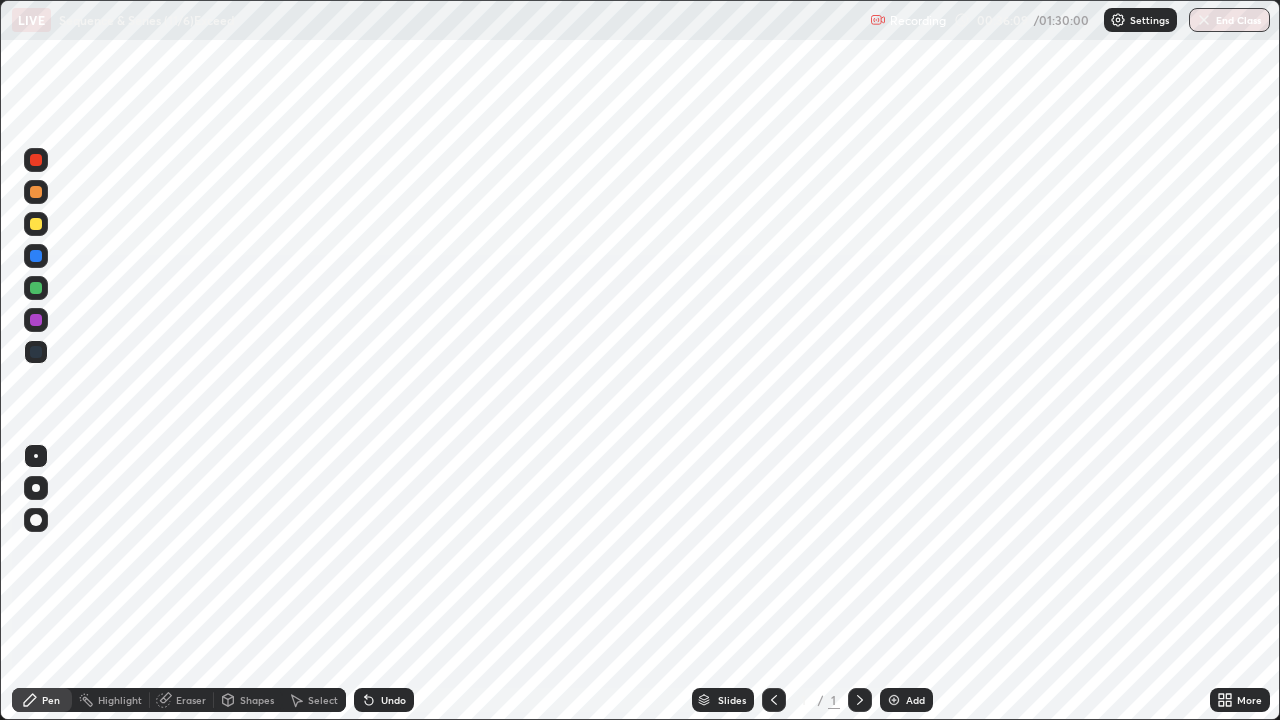 click 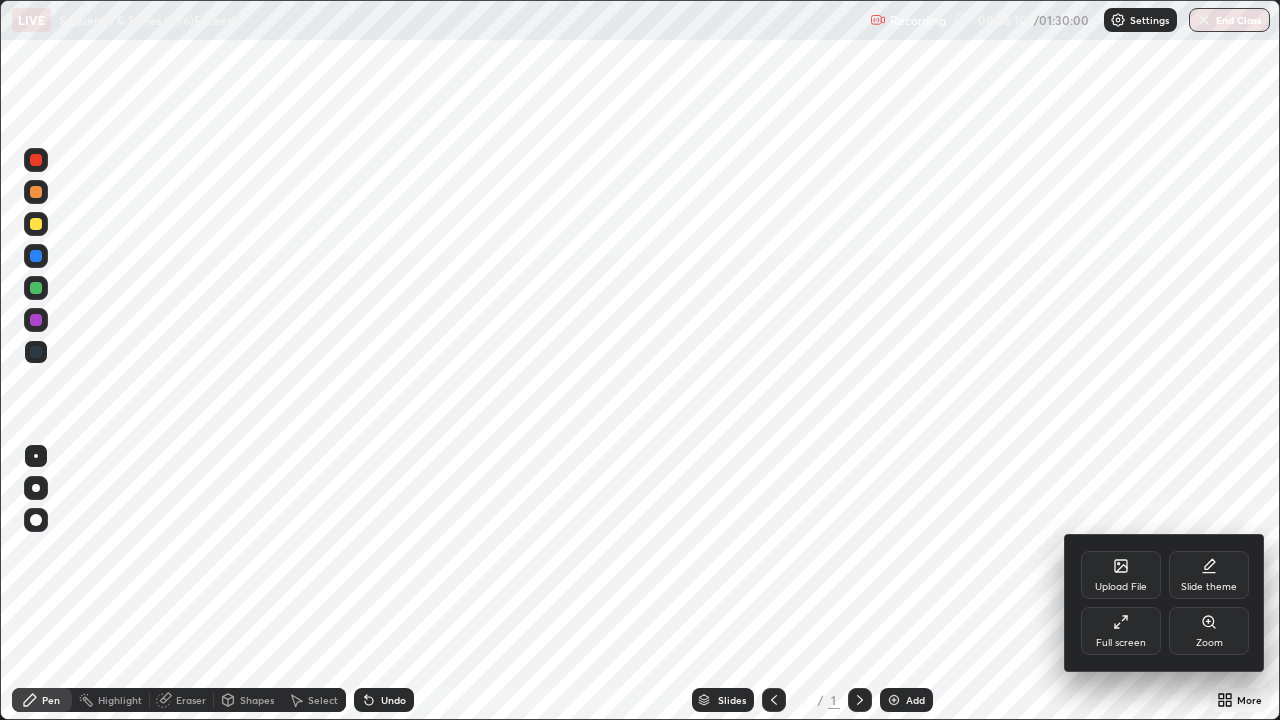 click on "Full screen" at bounding box center (1121, 643) 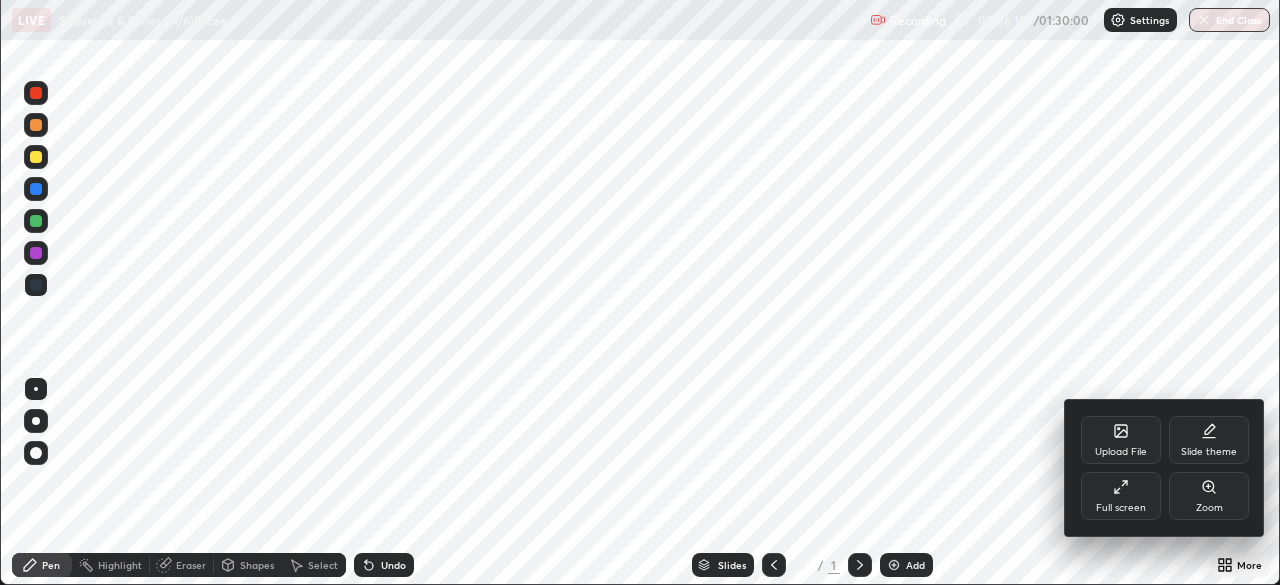 scroll, scrollTop: 585, scrollLeft: 1280, axis: both 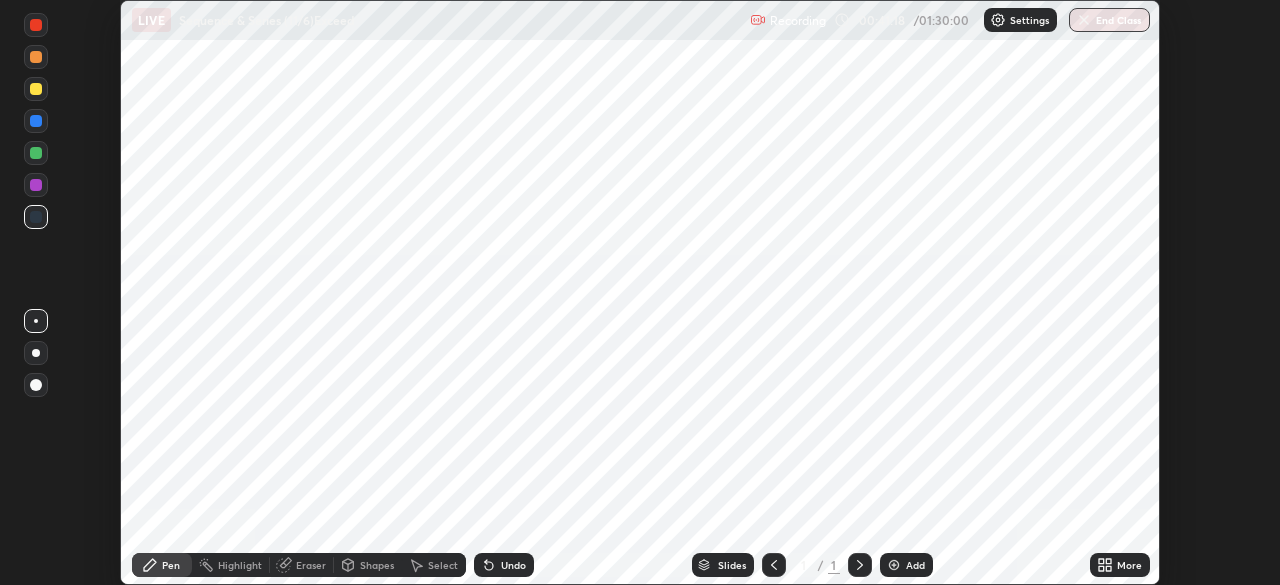 click 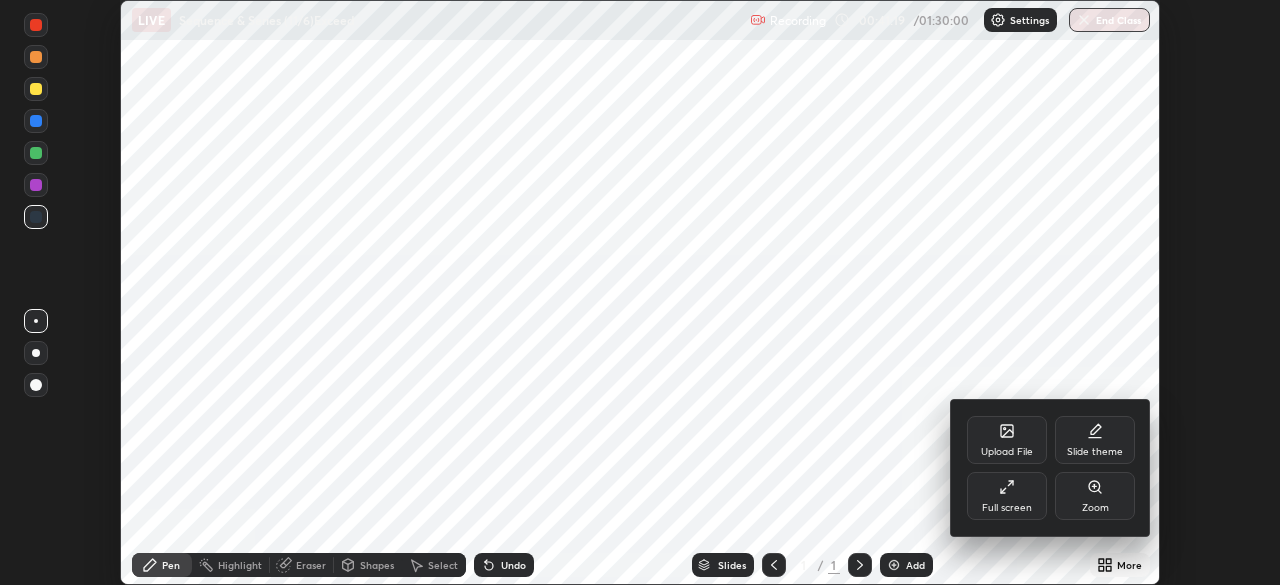 click on "Full screen" at bounding box center (1007, 496) 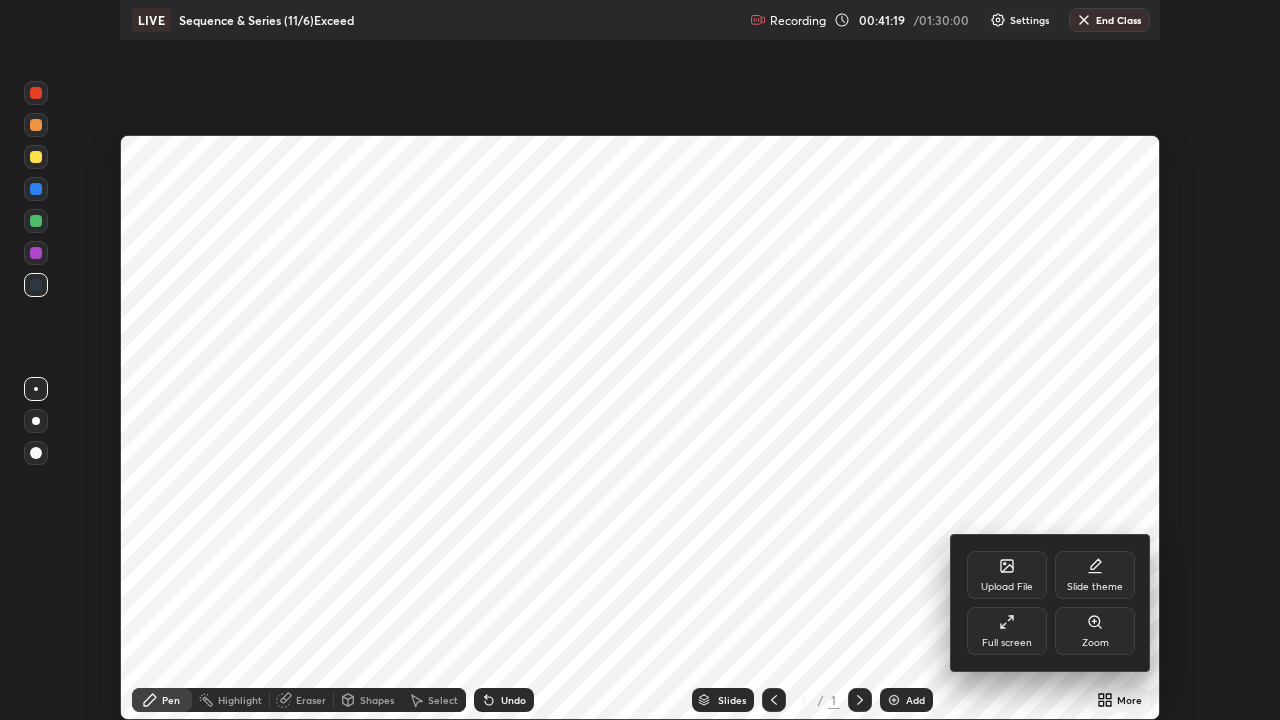scroll, scrollTop: 99280, scrollLeft: 98720, axis: both 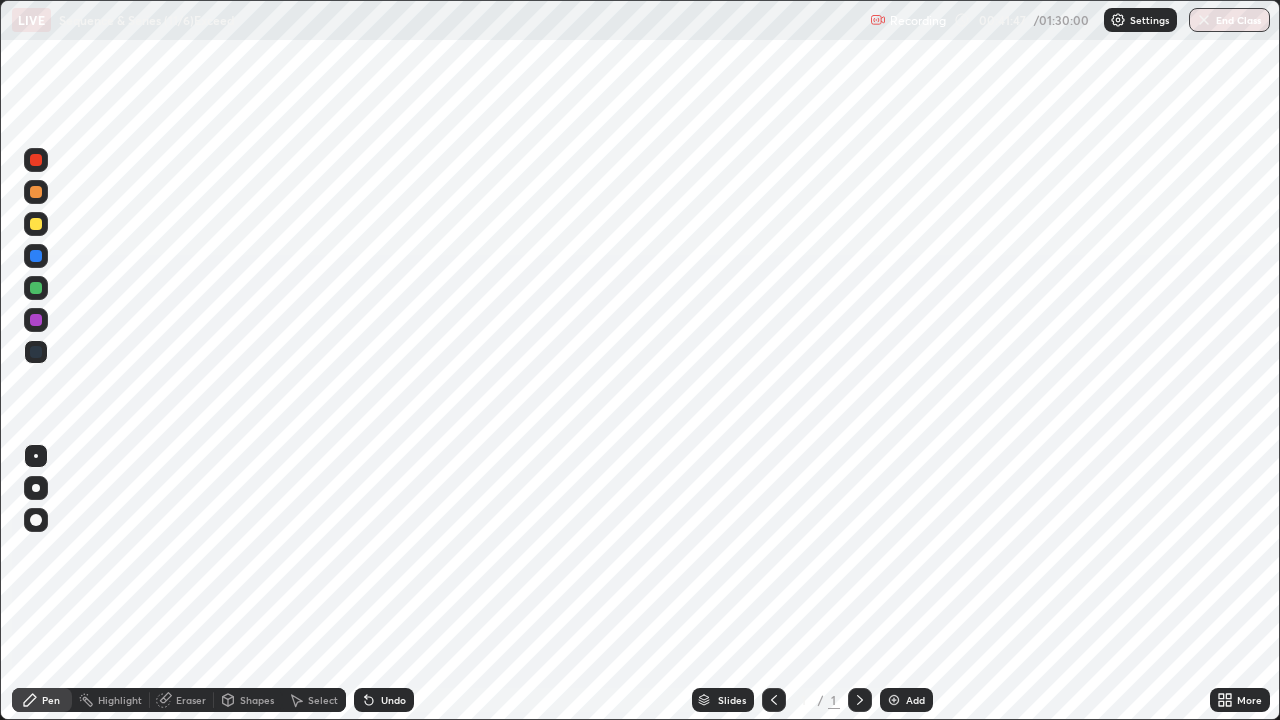 click at bounding box center (860, 700) 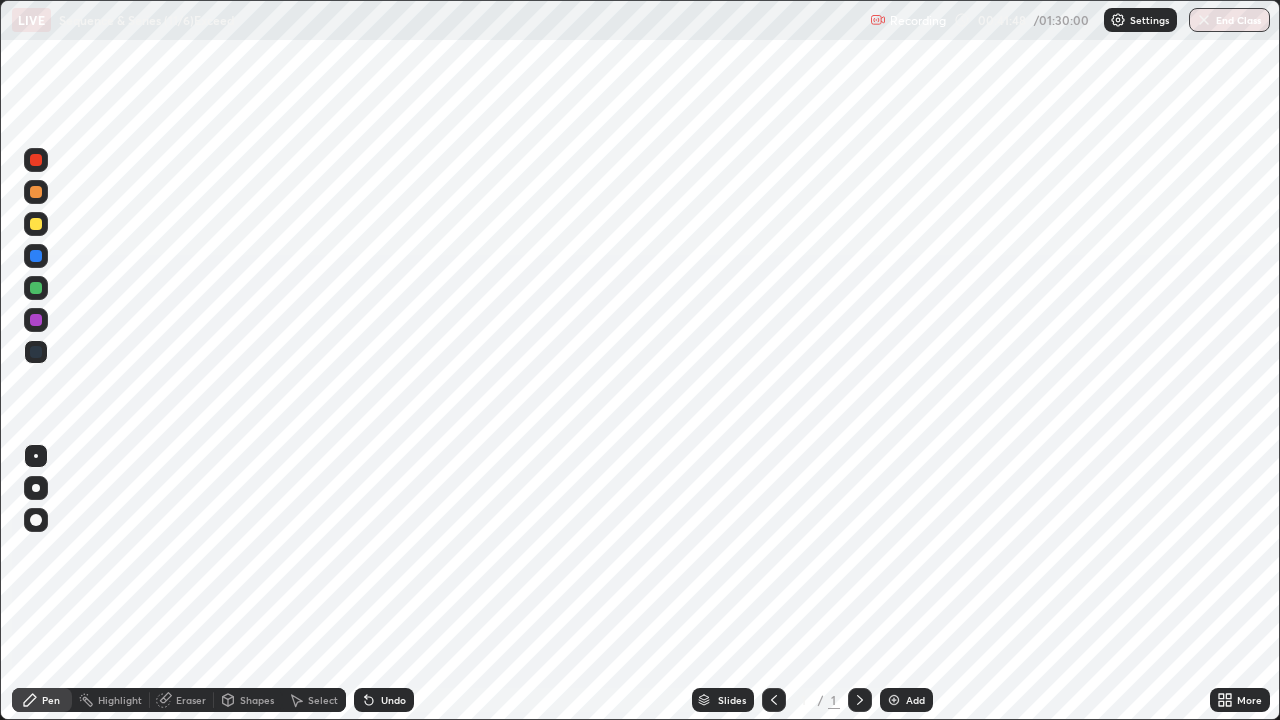 click at bounding box center (860, 700) 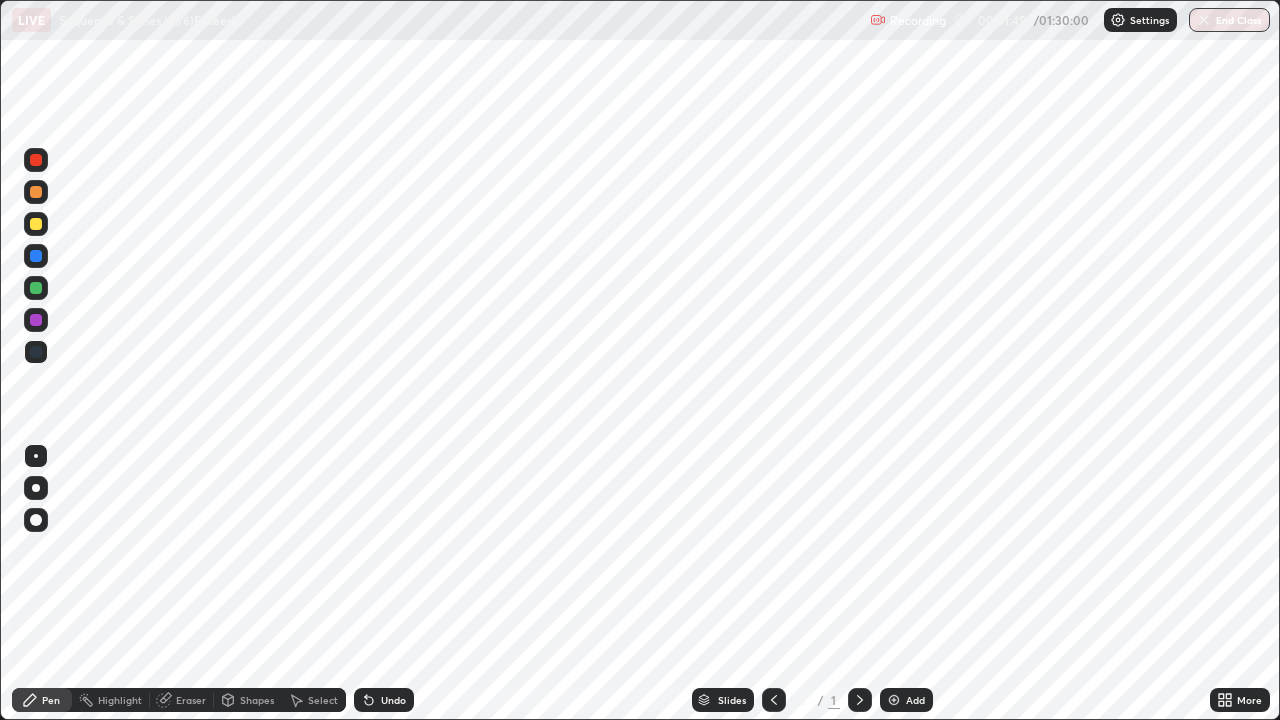 click 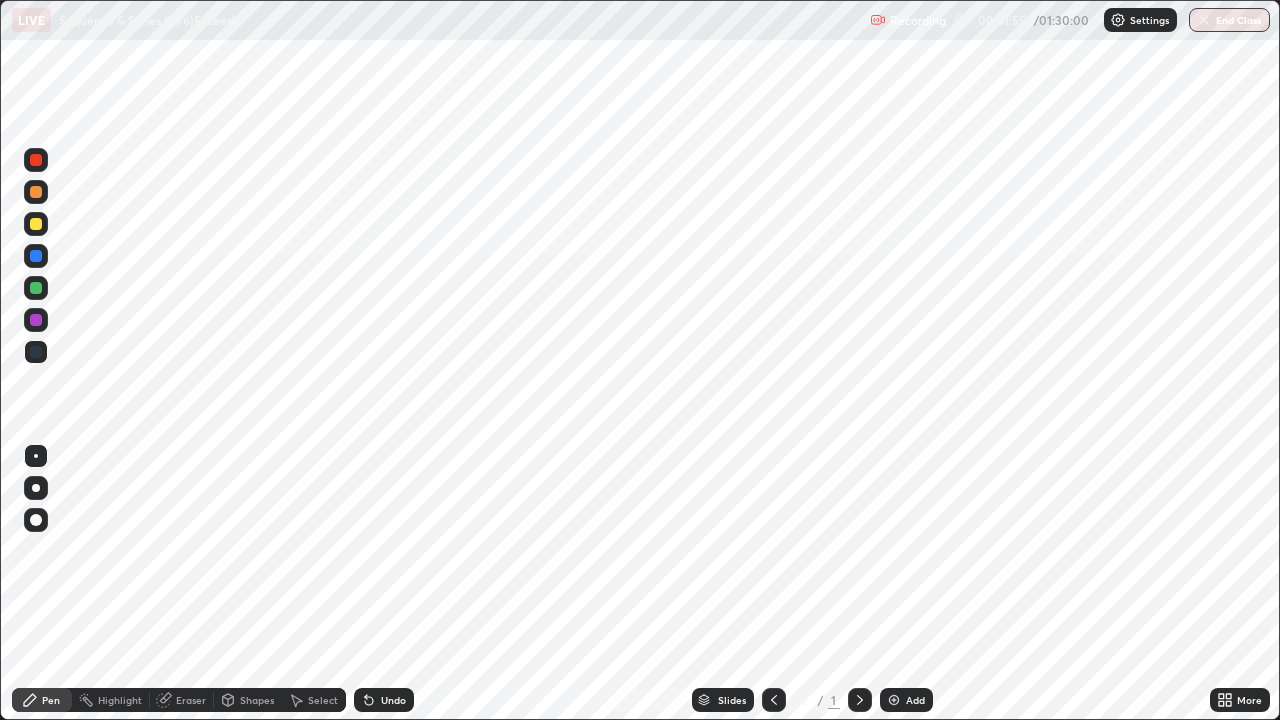 click 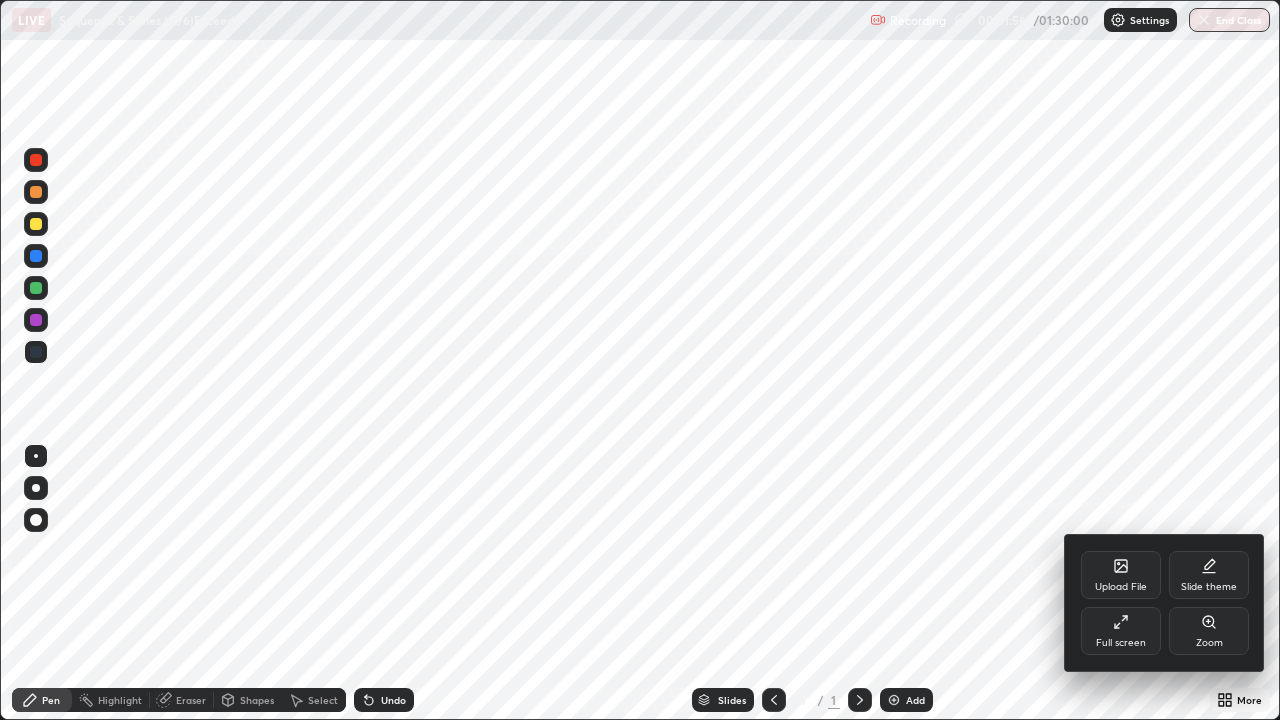 click on "Full screen" at bounding box center (1121, 631) 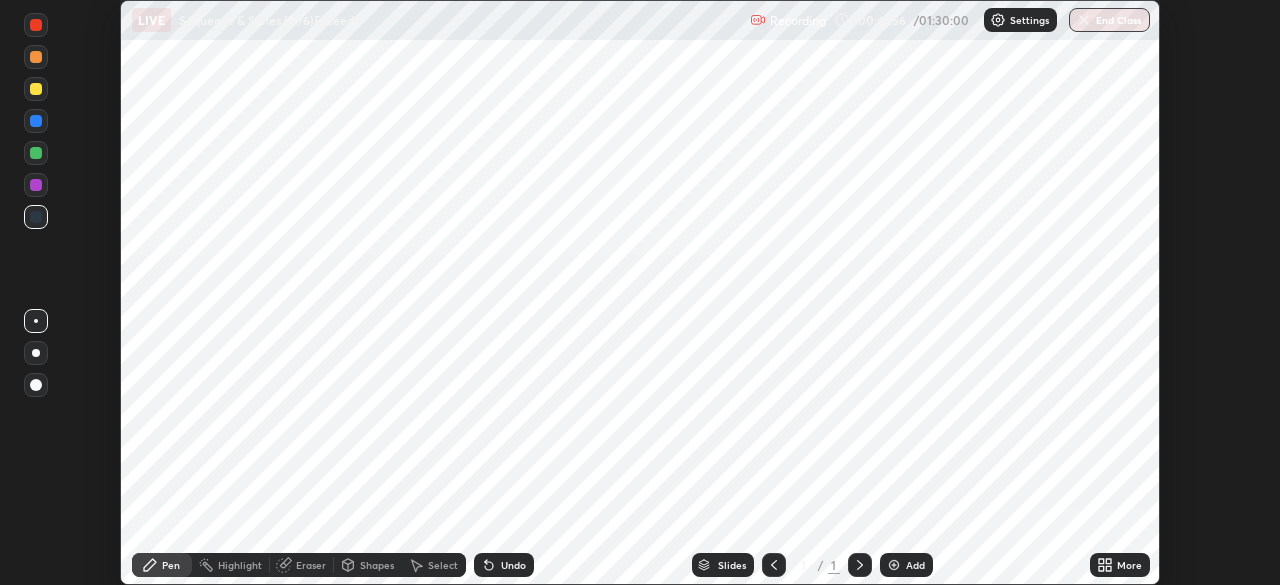 scroll, scrollTop: 585, scrollLeft: 1280, axis: both 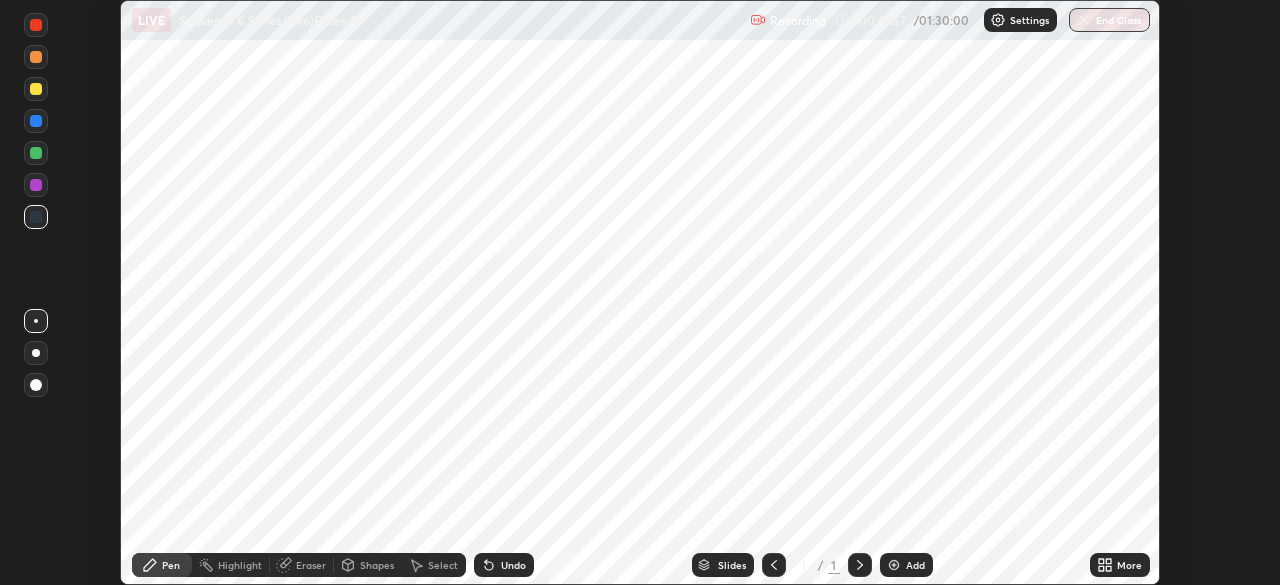 click 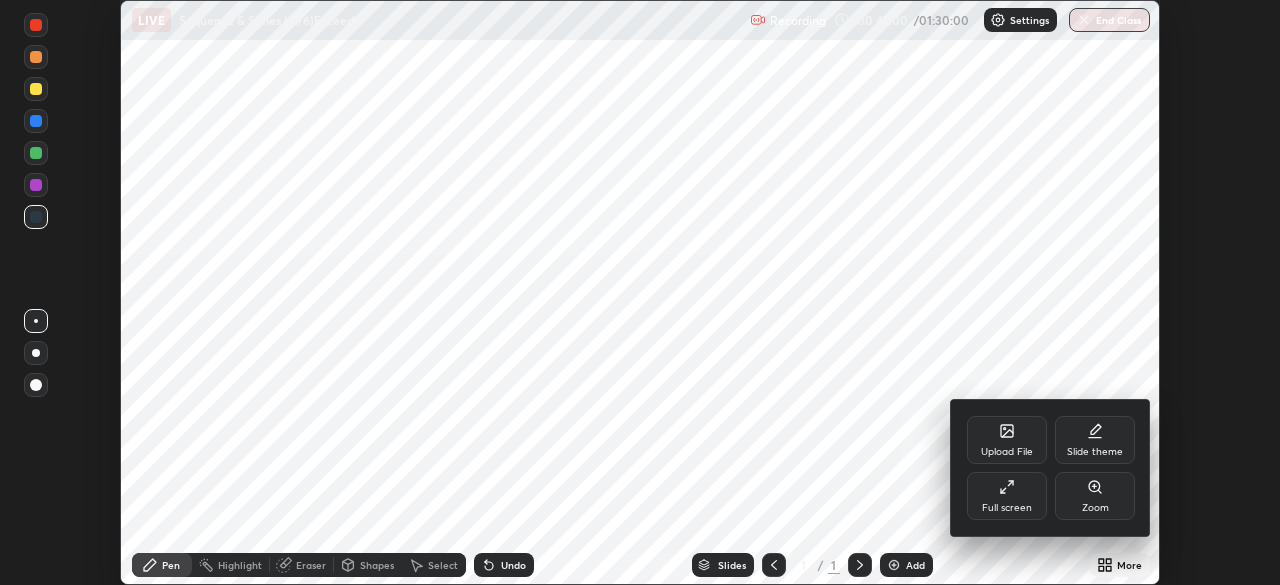 click on "Full screen" at bounding box center (1007, 496) 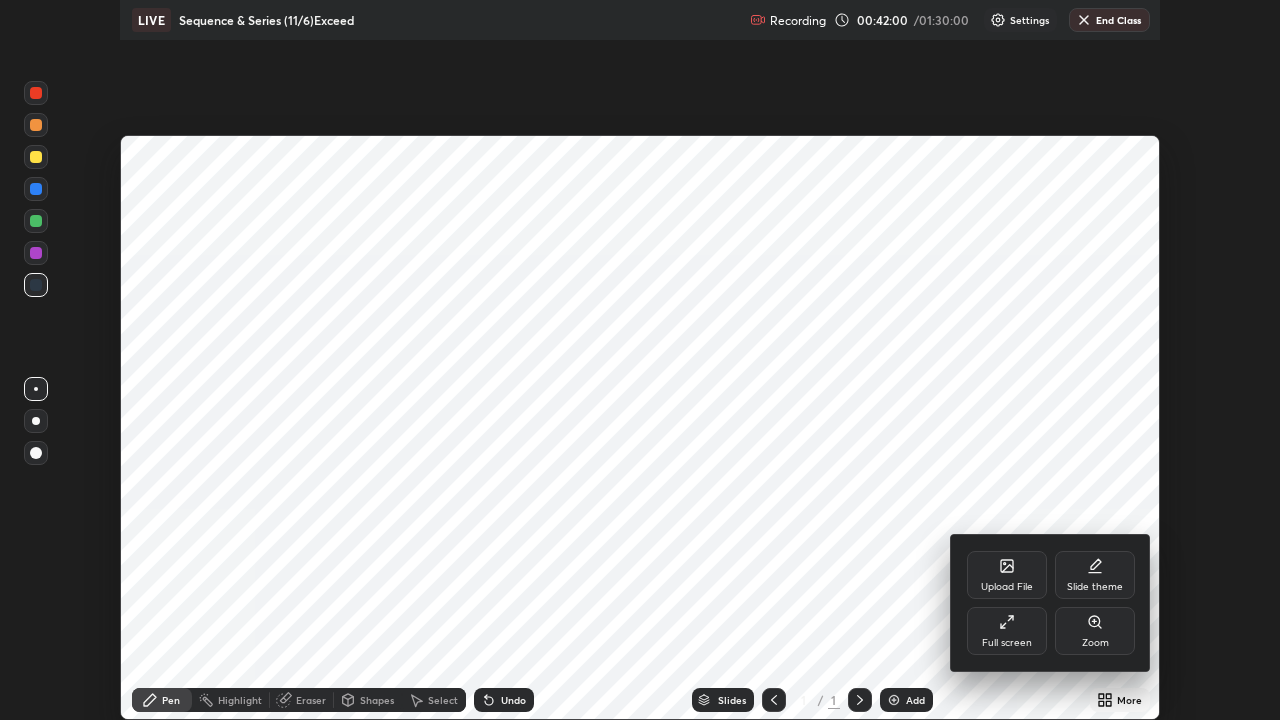 scroll, scrollTop: 99280, scrollLeft: 98720, axis: both 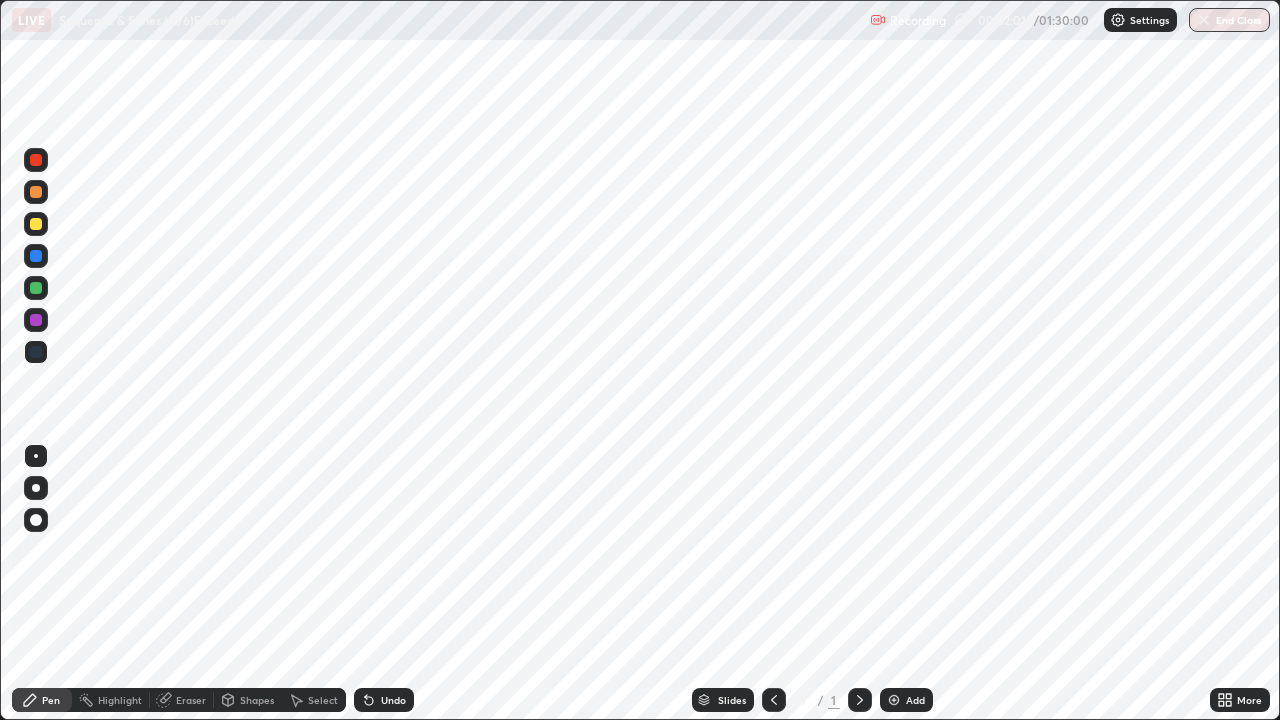 click 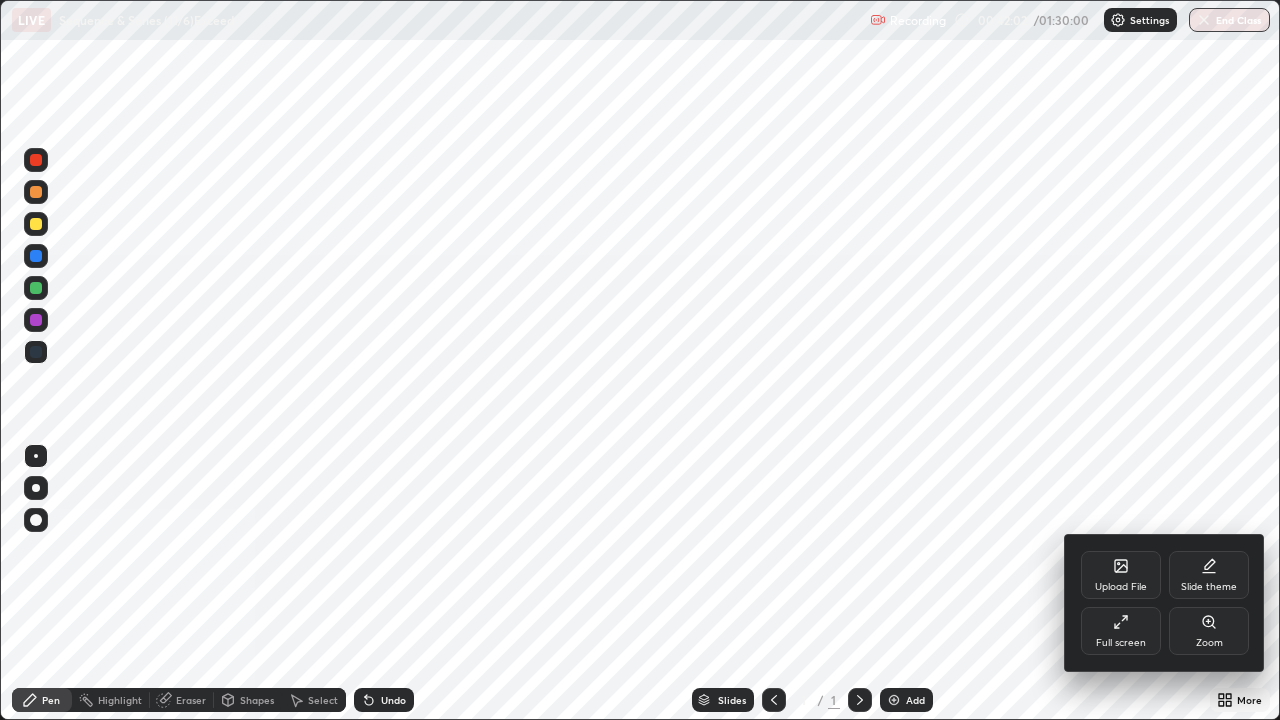 click on "Full screen" at bounding box center (1121, 631) 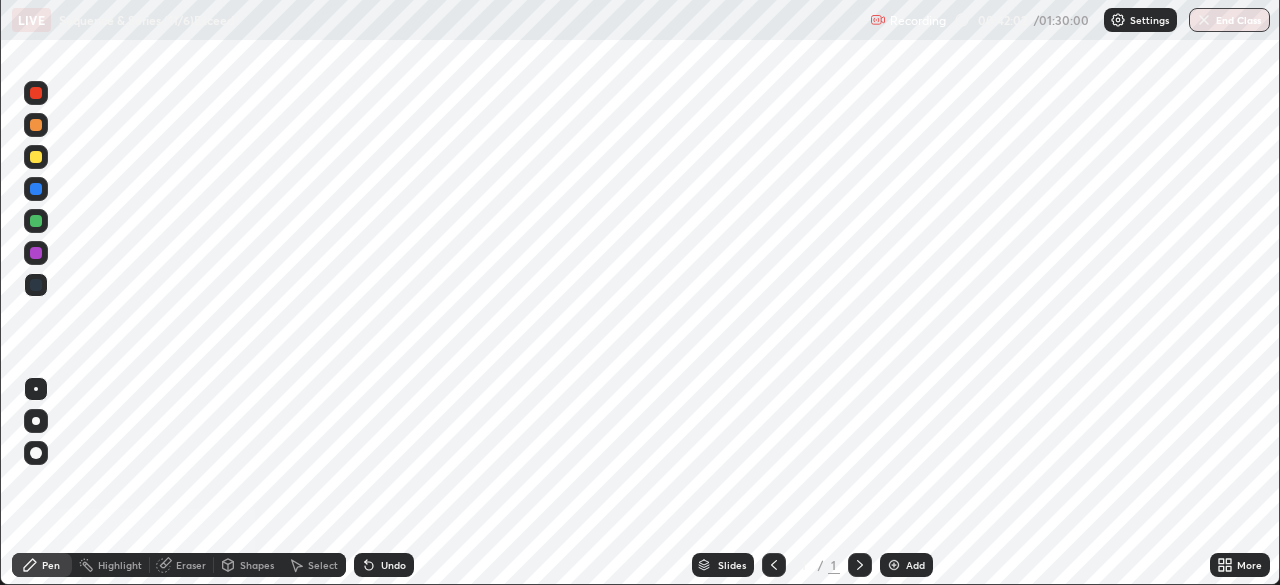 scroll, scrollTop: 585, scrollLeft: 1280, axis: both 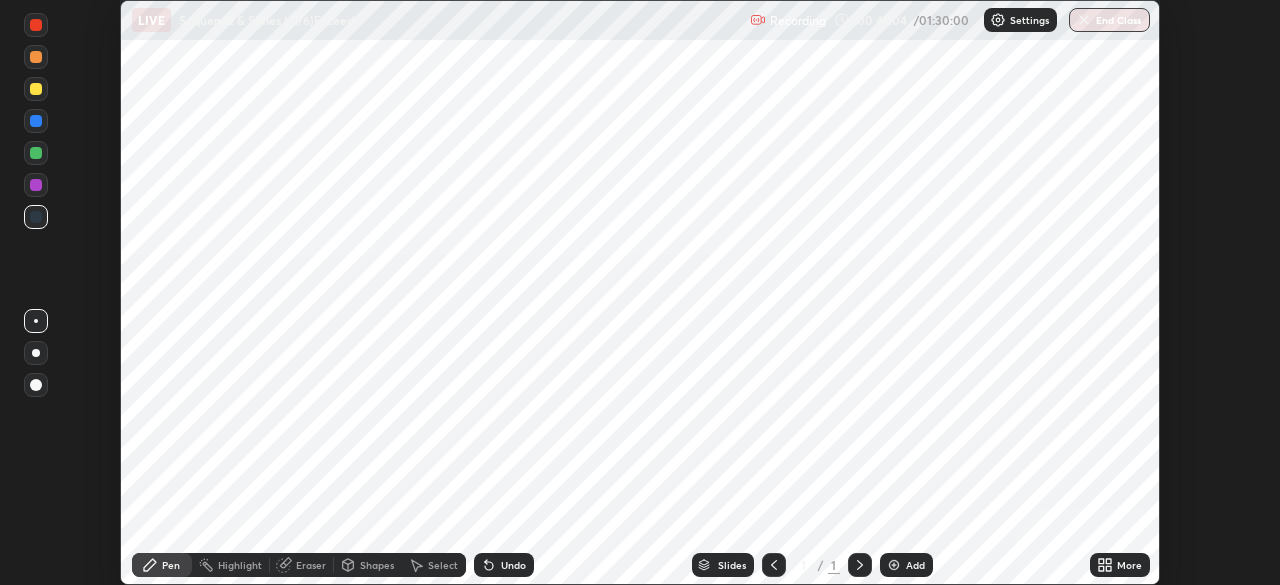 click 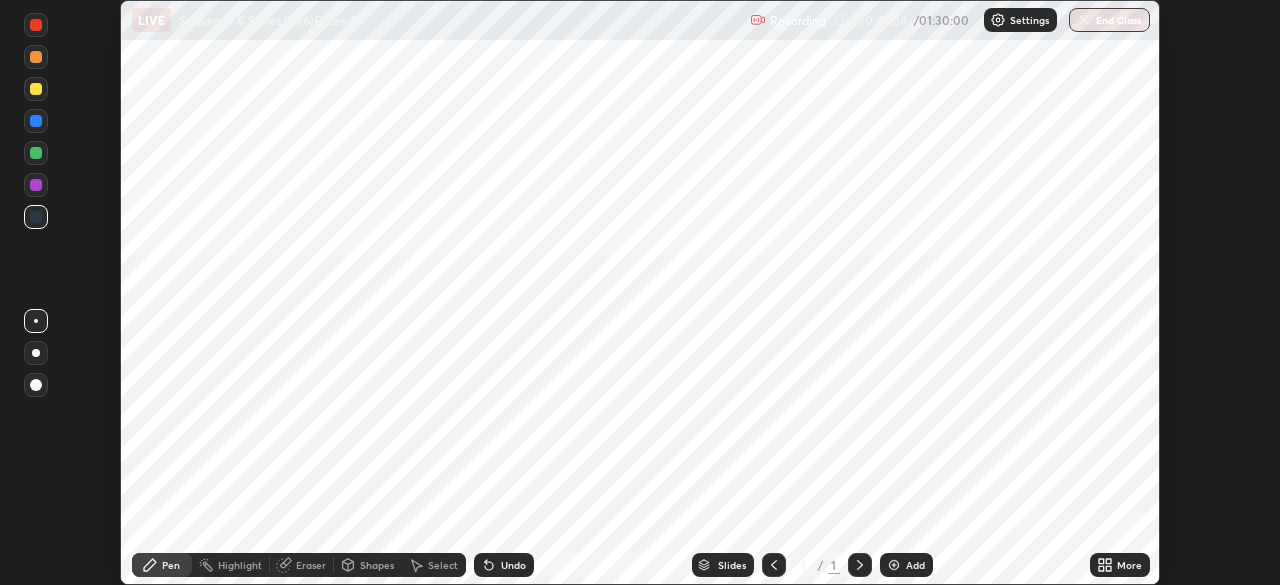 click on "Slides" at bounding box center [732, 565] 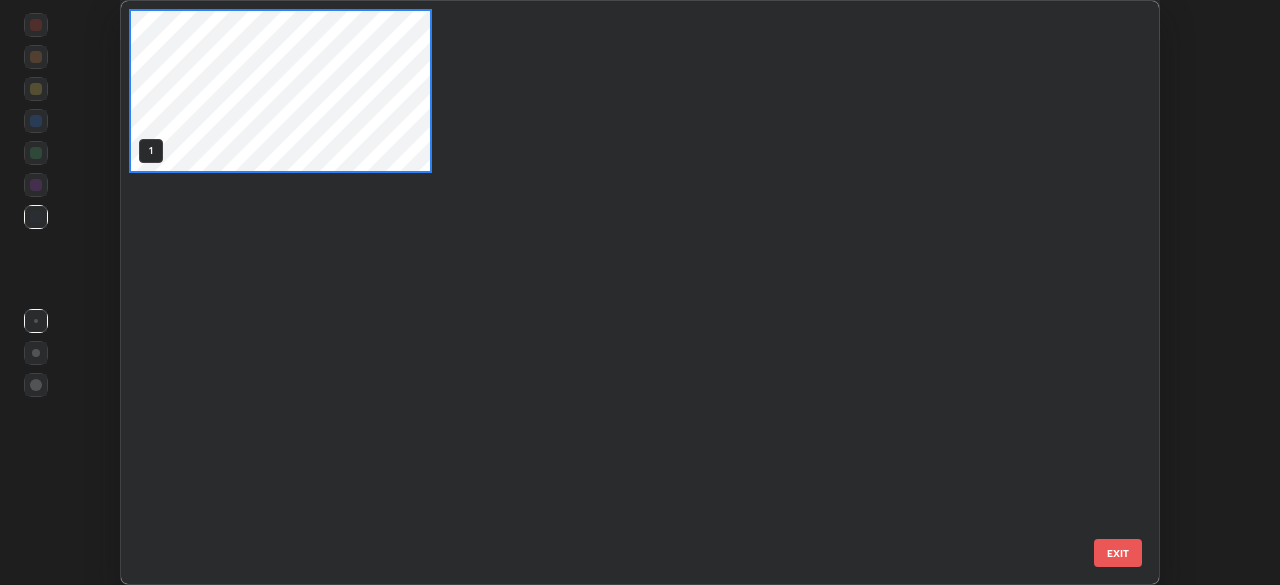 scroll, scrollTop: 7, scrollLeft: 11, axis: both 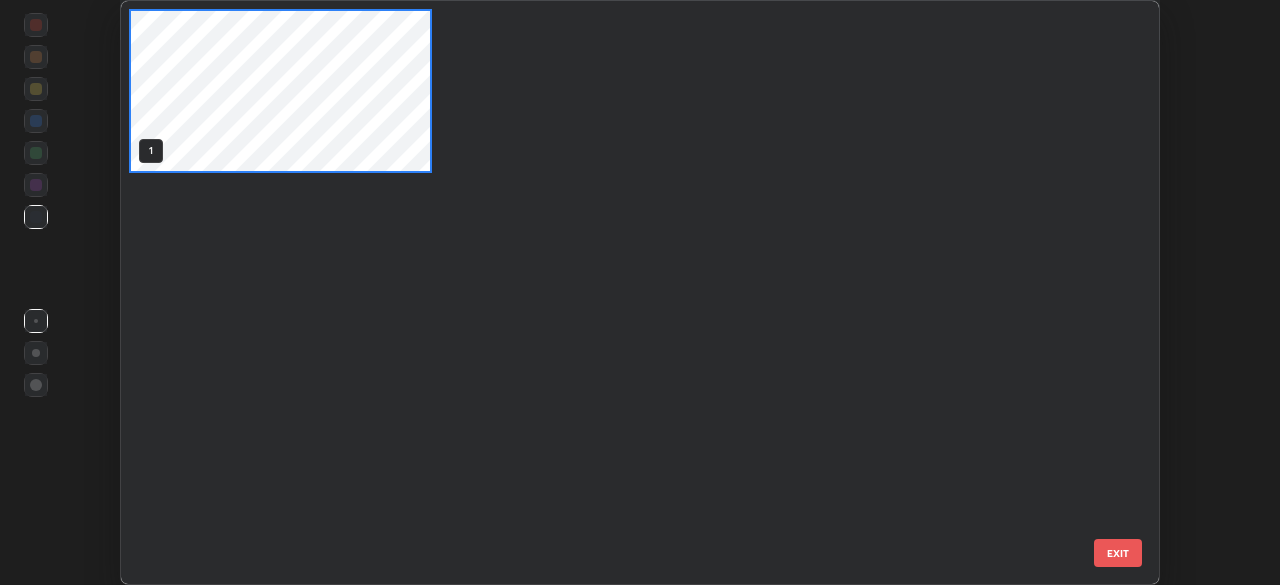 click on "1" at bounding box center (622, 292) 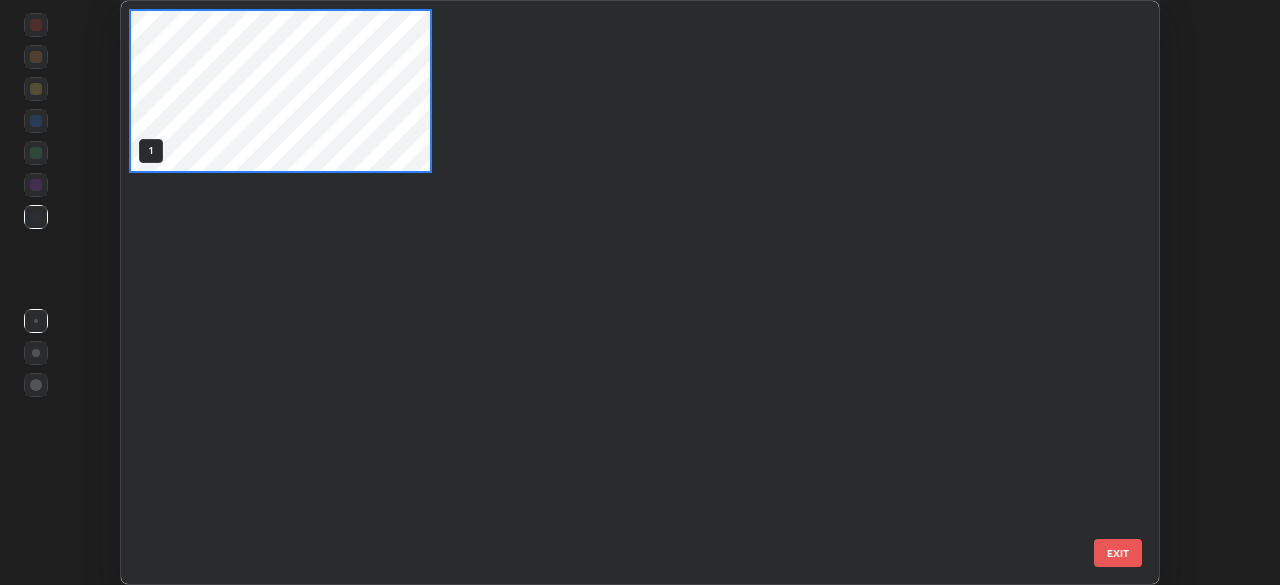 click on "EXIT" at bounding box center (1118, 553) 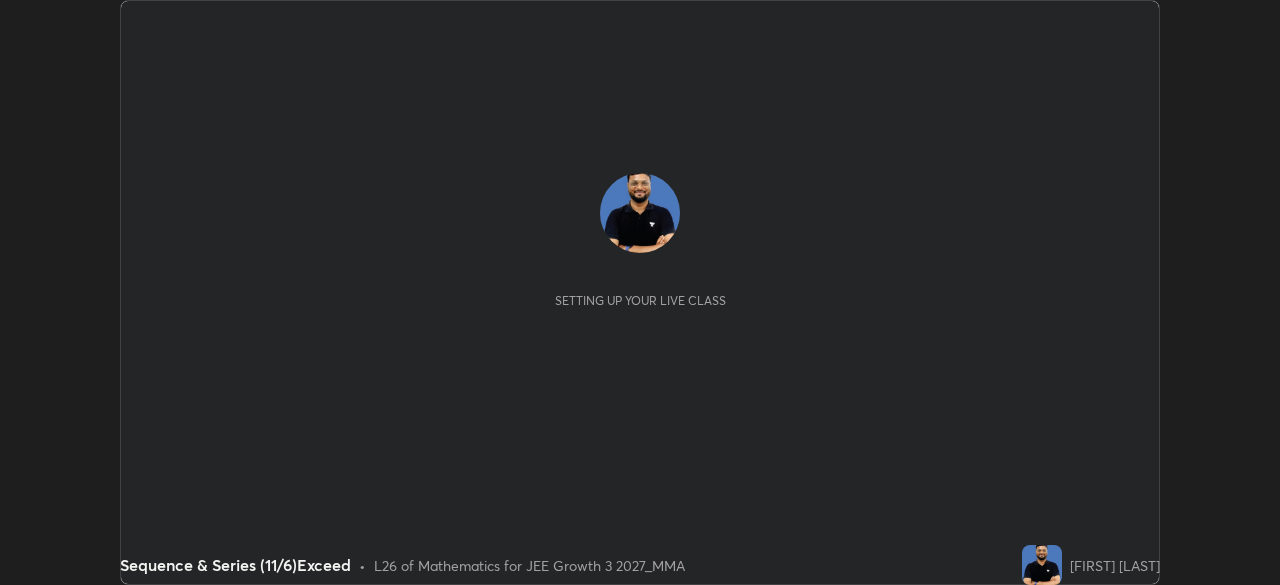 scroll, scrollTop: 0, scrollLeft: 0, axis: both 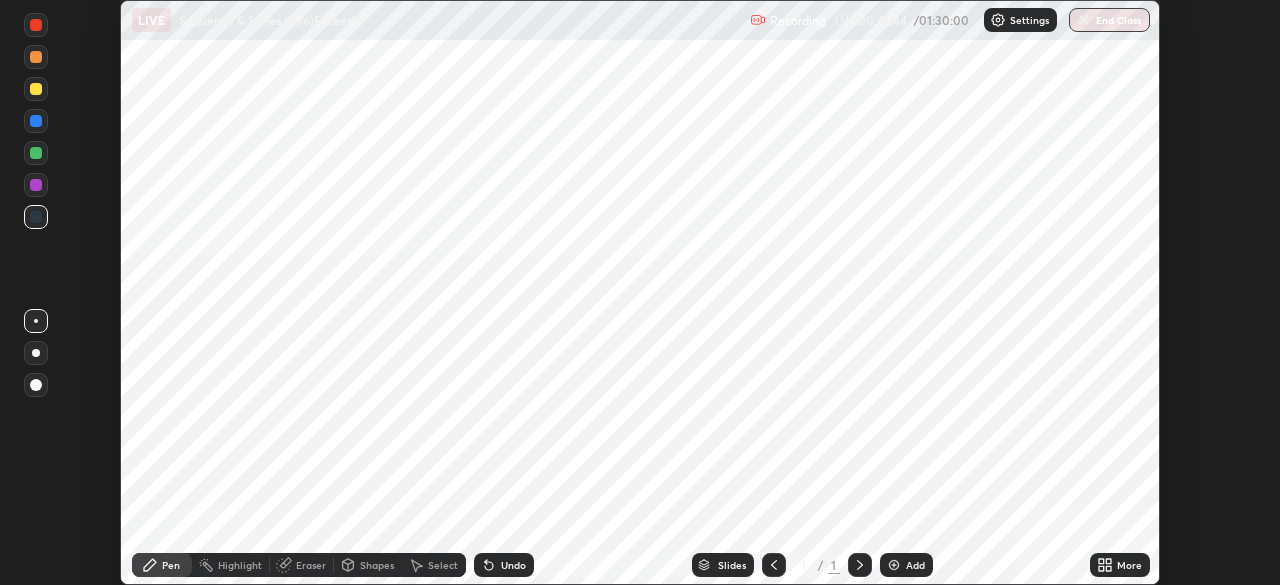 click on "Undo" at bounding box center (513, 565) 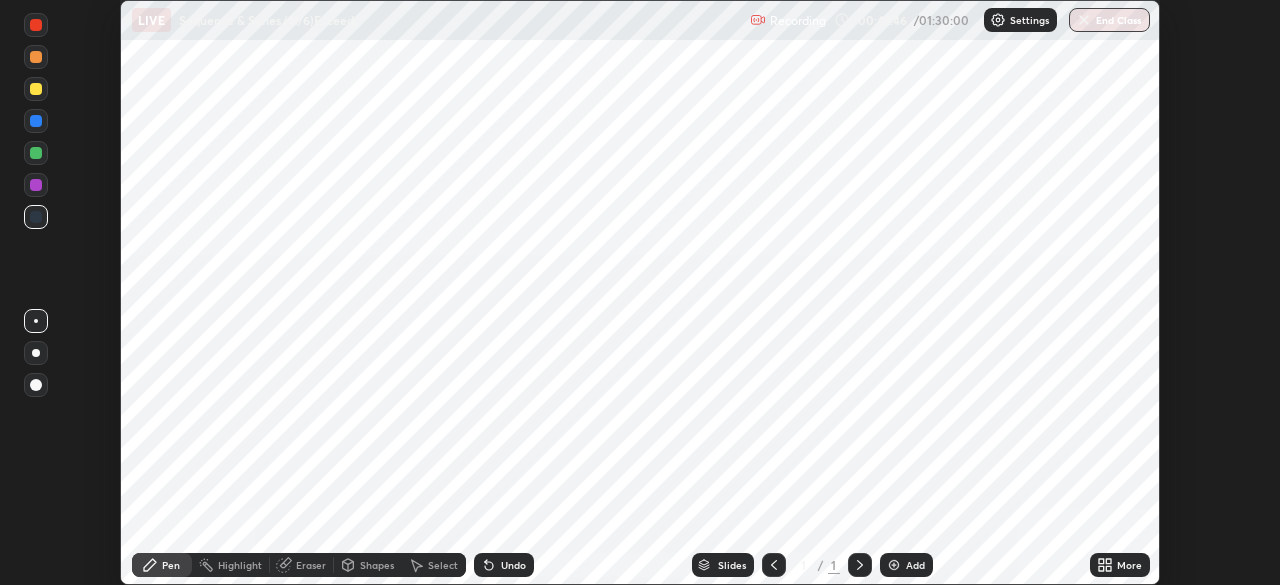 click on "Undo" at bounding box center [513, 565] 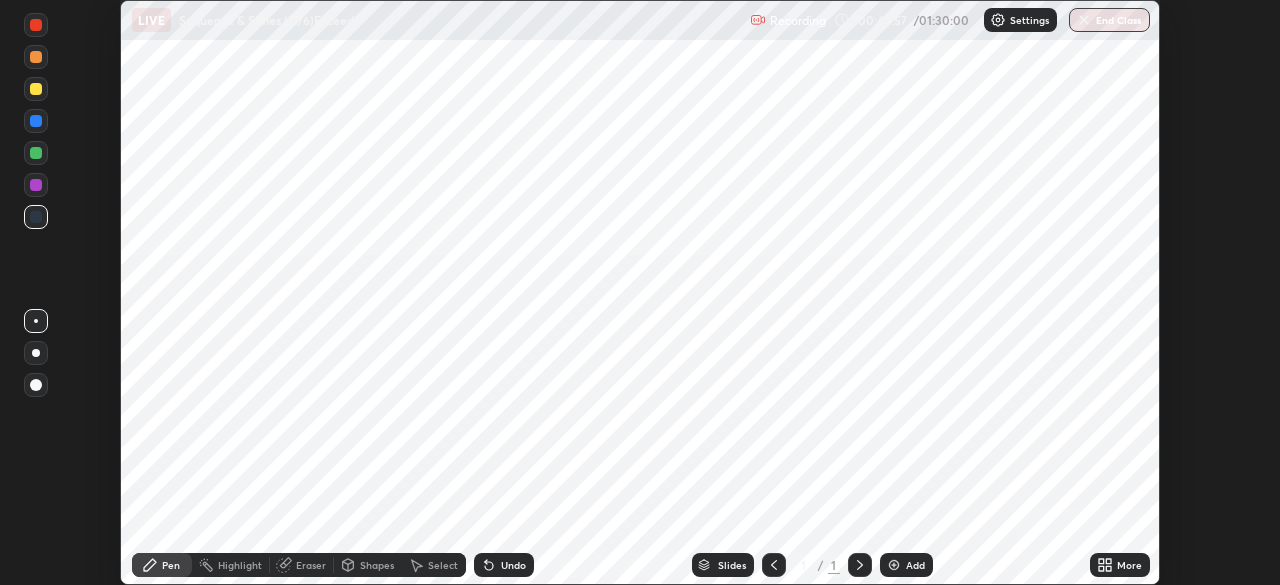 click 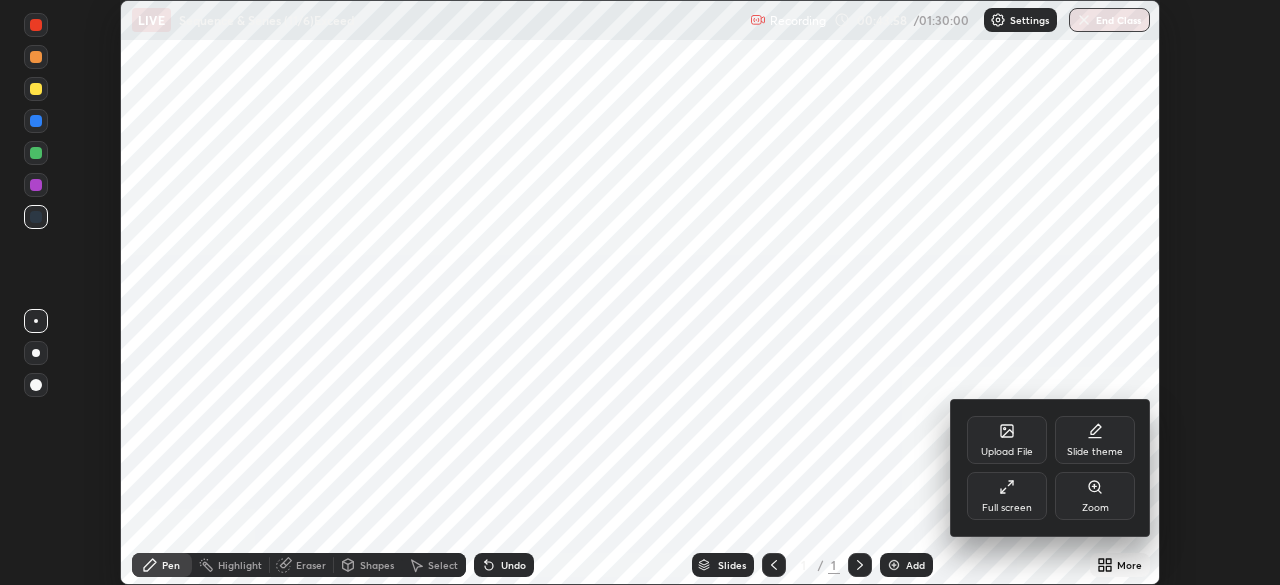 click at bounding box center (640, 292) 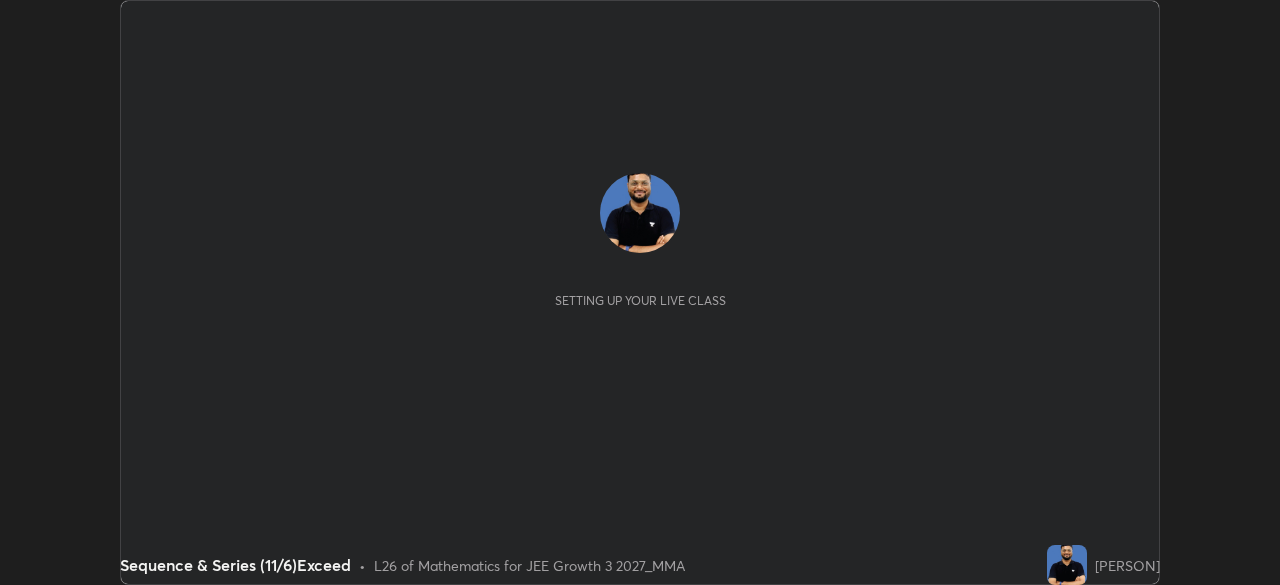scroll, scrollTop: 0, scrollLeft: 0, axis: both 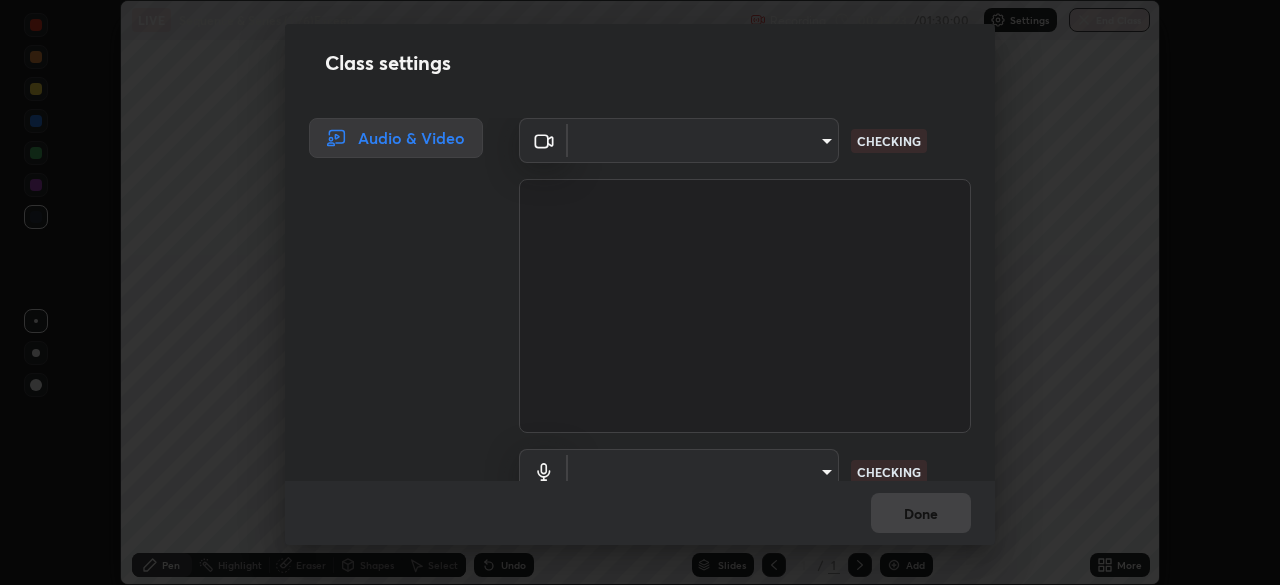 type on "f7d245abf0684c24fcfca86869c925f05e5e90ab47e824b3f573f0e27bb25b40" 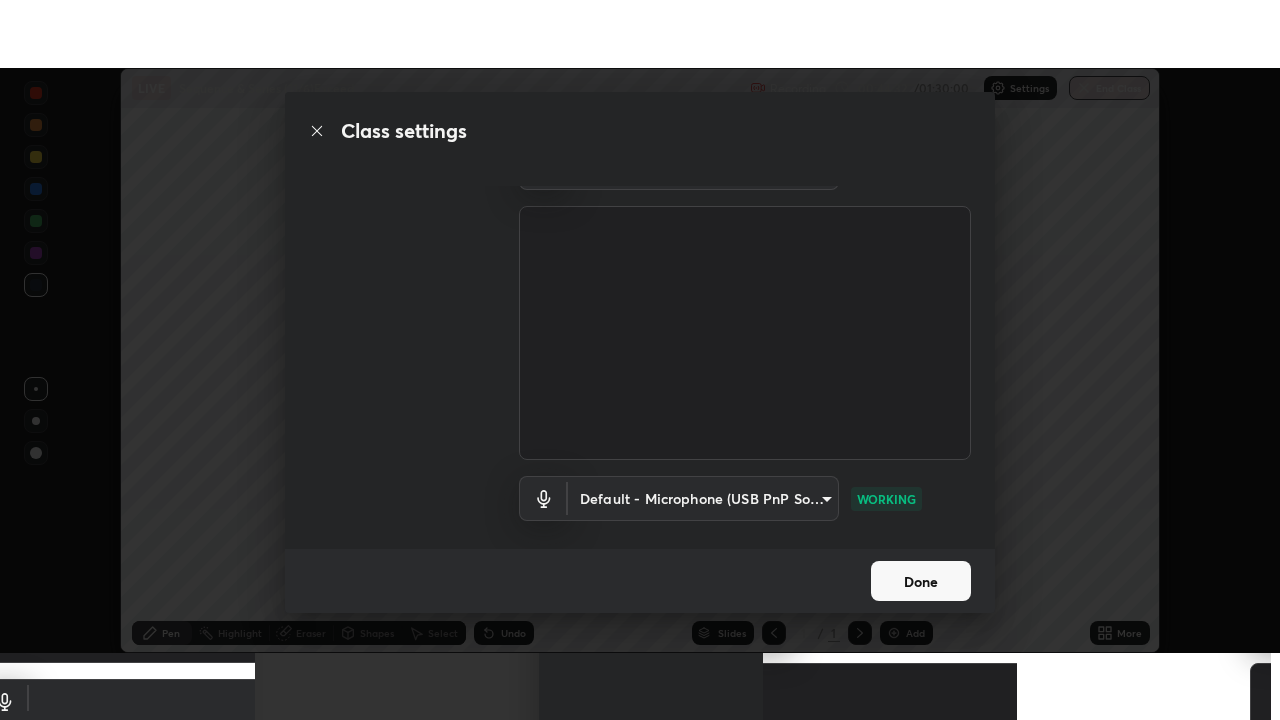 scroll, scrollTop: 20, scrollLeft: 0, axis: vertical 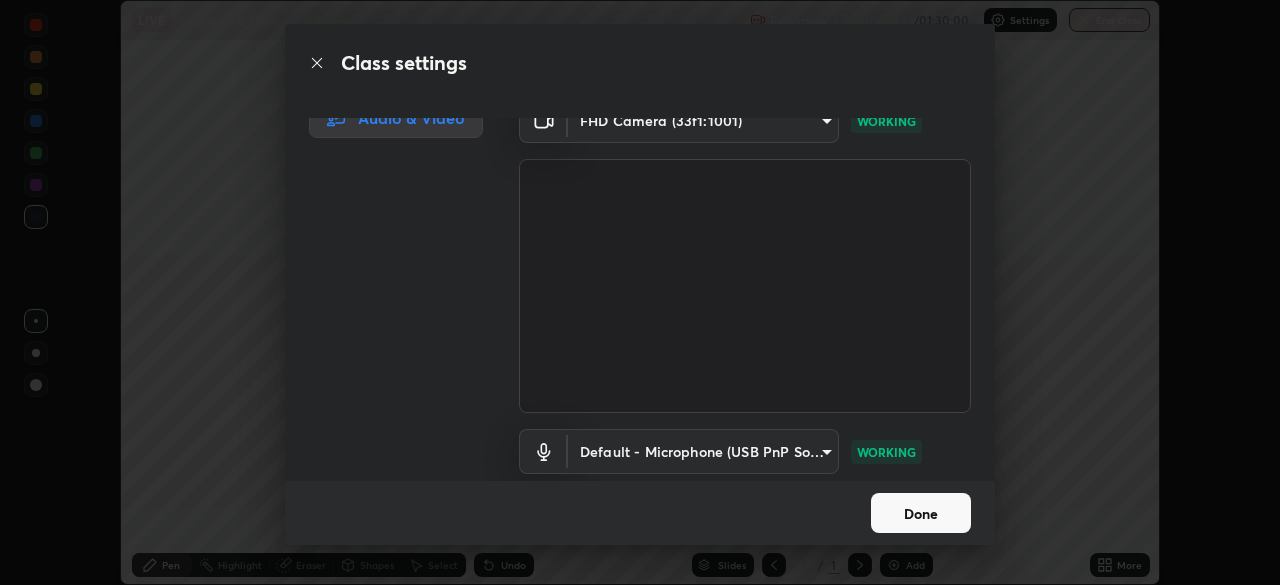 click on "Done" at bounding box center [921, 513] 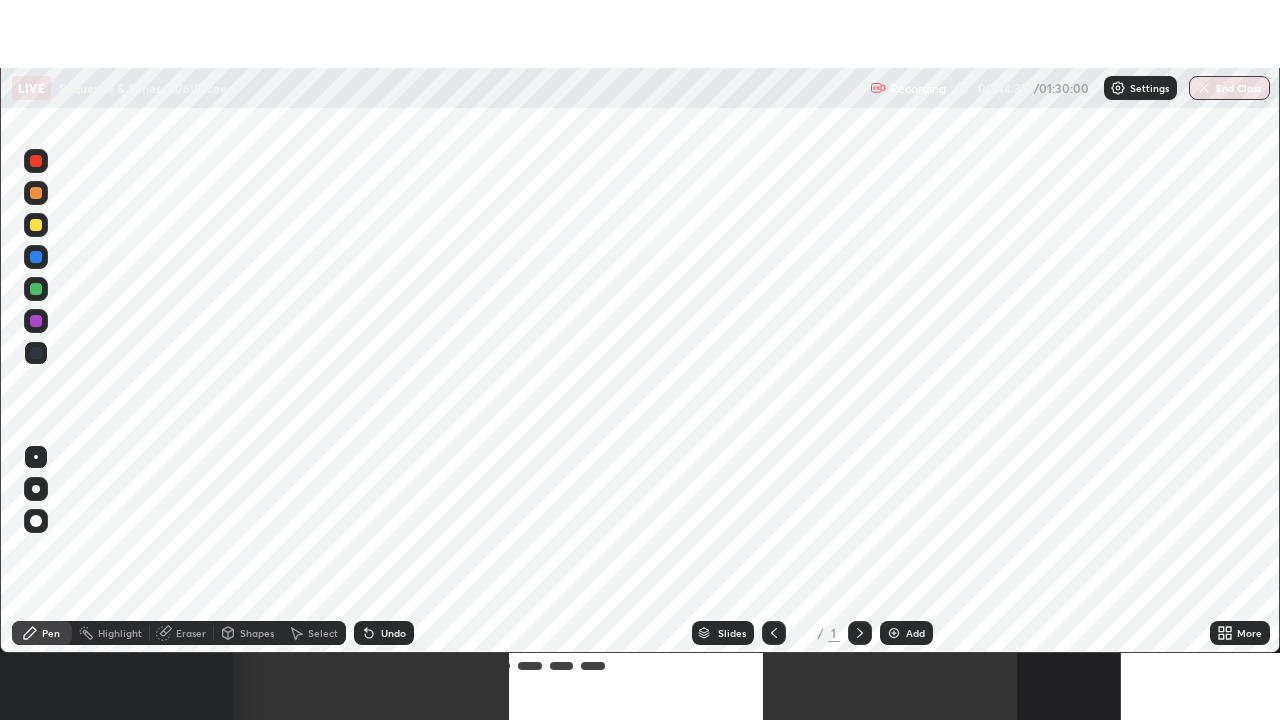 scroll, scrollTop: 99280, scrollLeft: 98720, axis: both 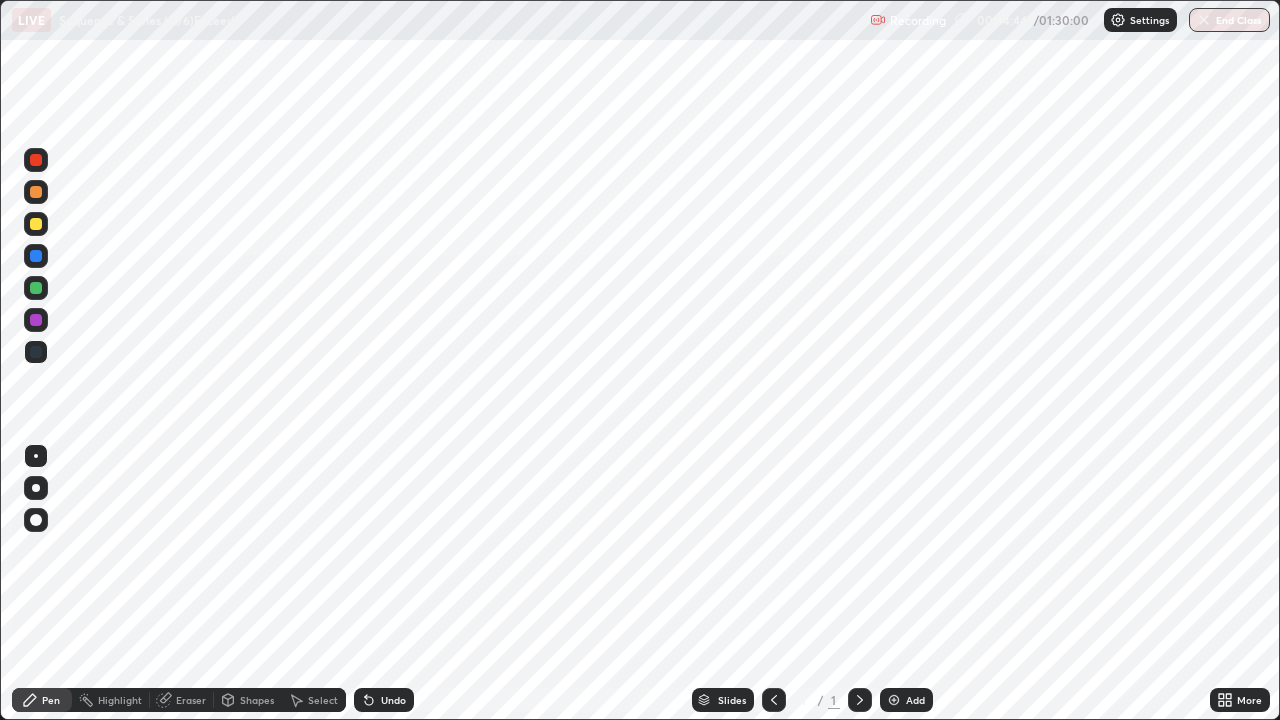 click 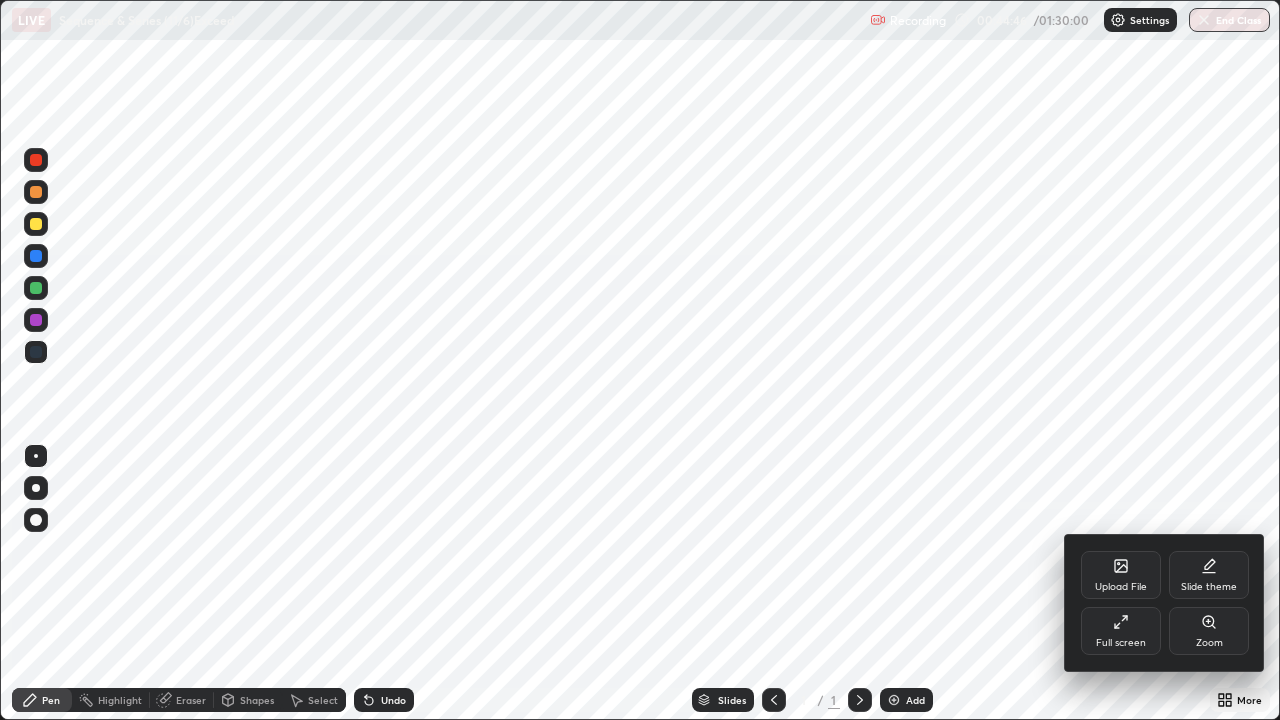 click on "Slide theme" at bounding box center [1209, 575] 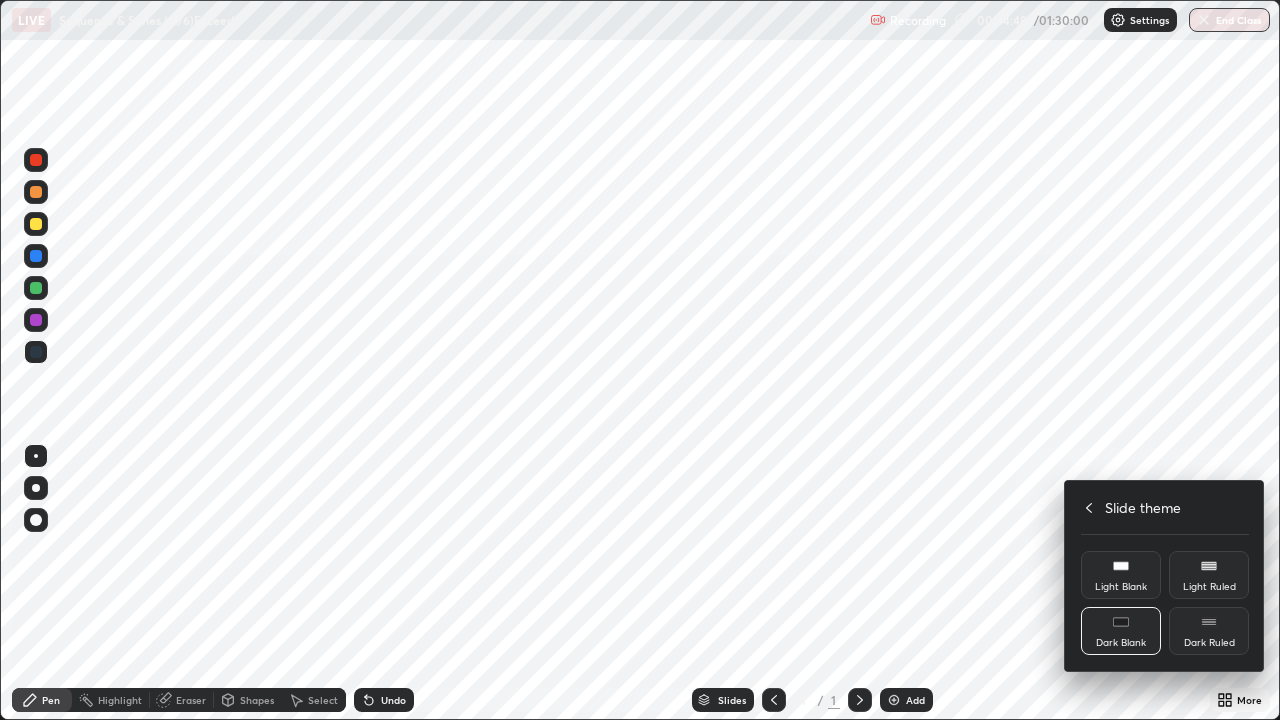 click 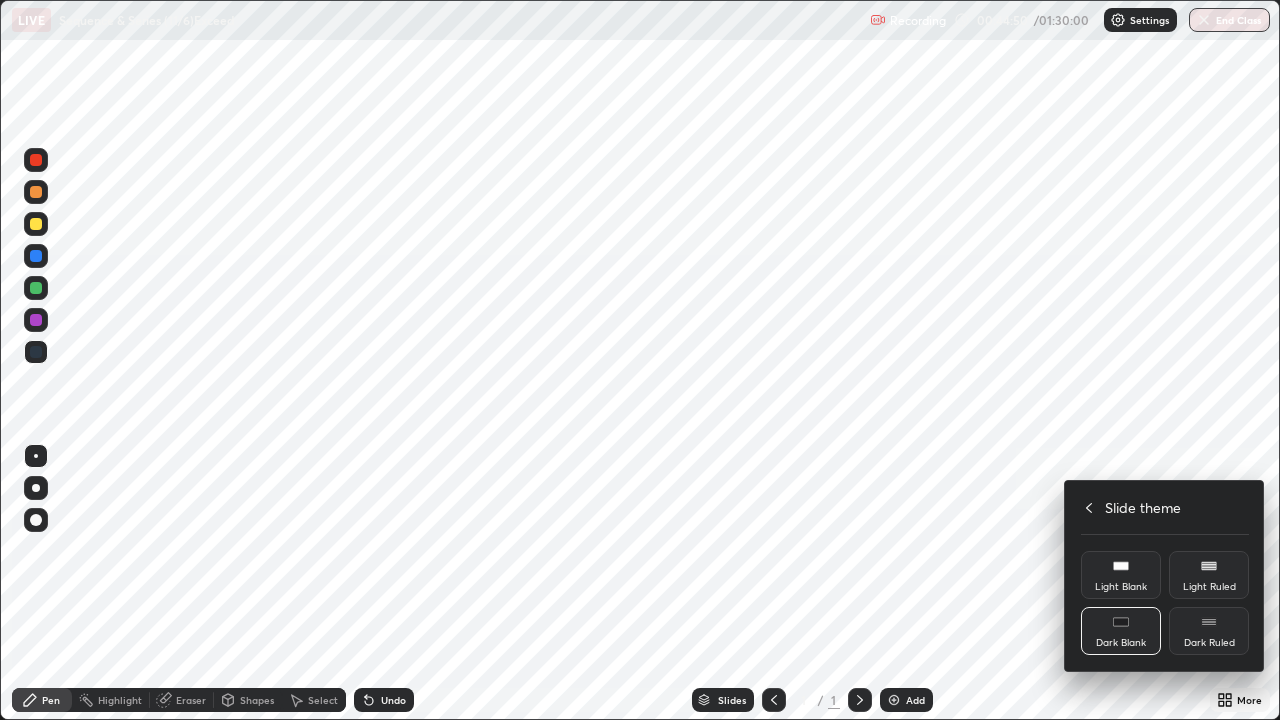 click on "Light Blank" at bounding box center [1121, 575] 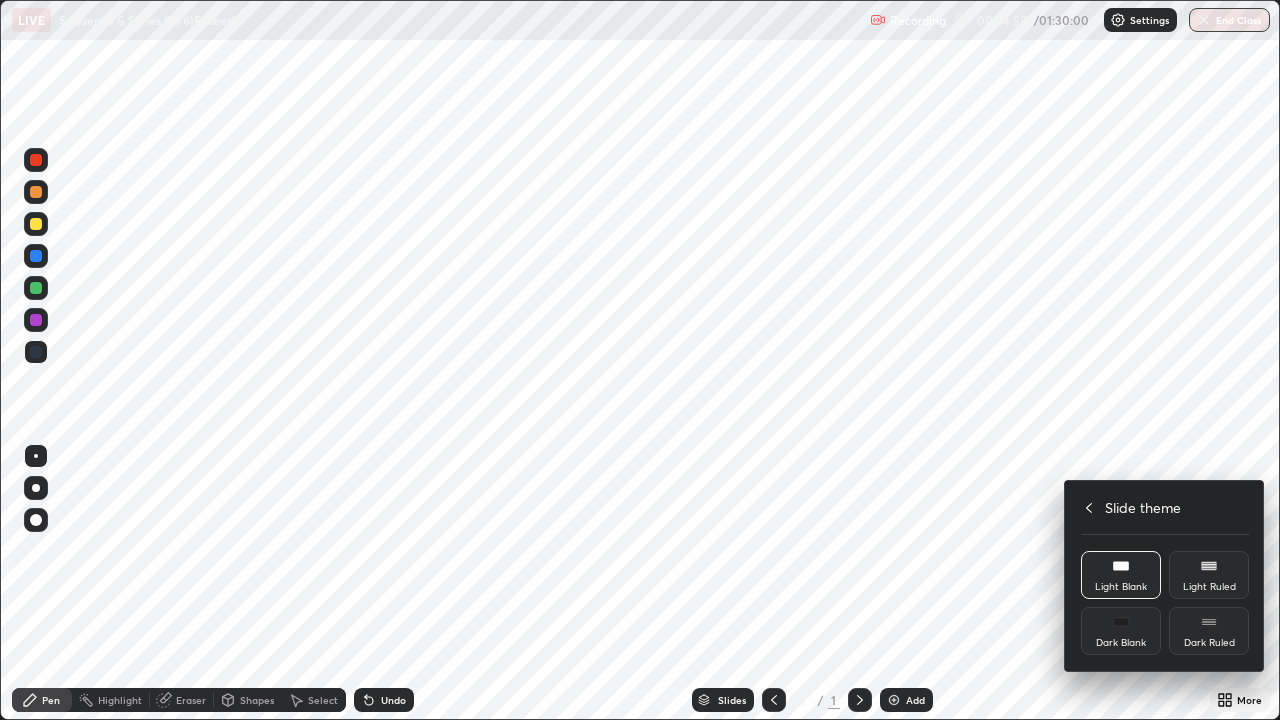 click 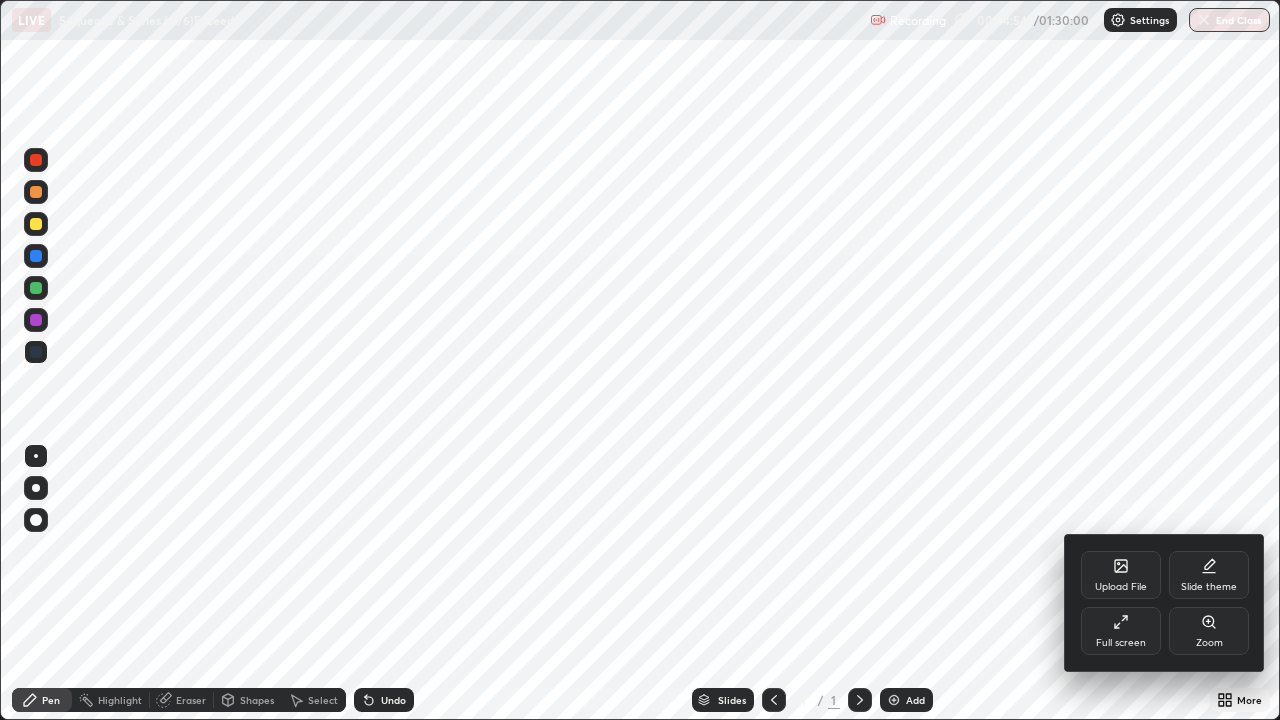 click at bounding box center [640, 360] 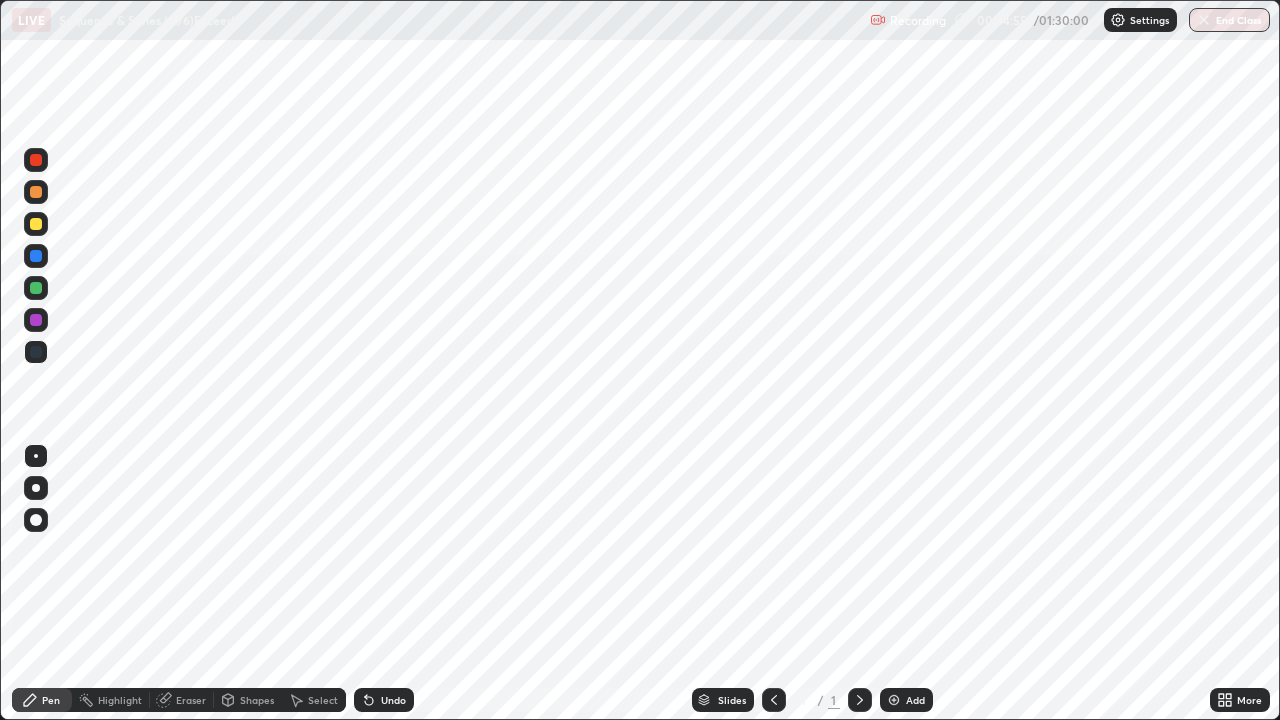 click on "More" at bounding box center (1249, 700) 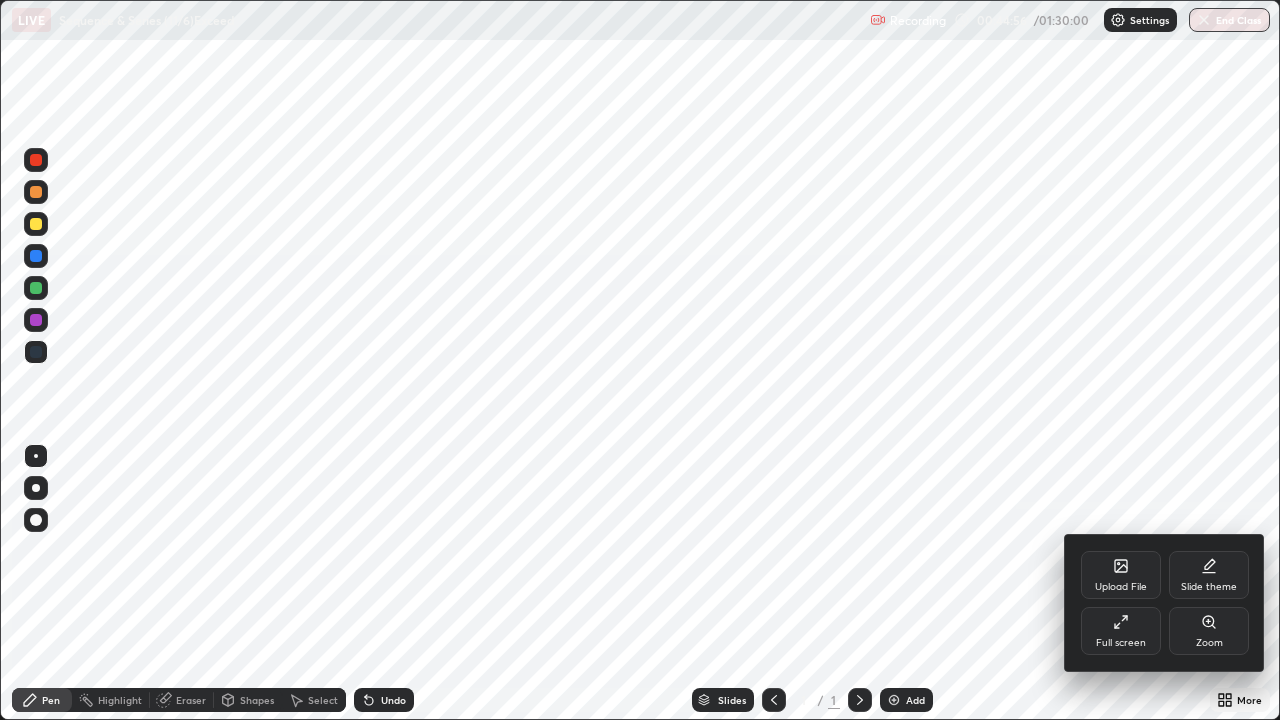 click 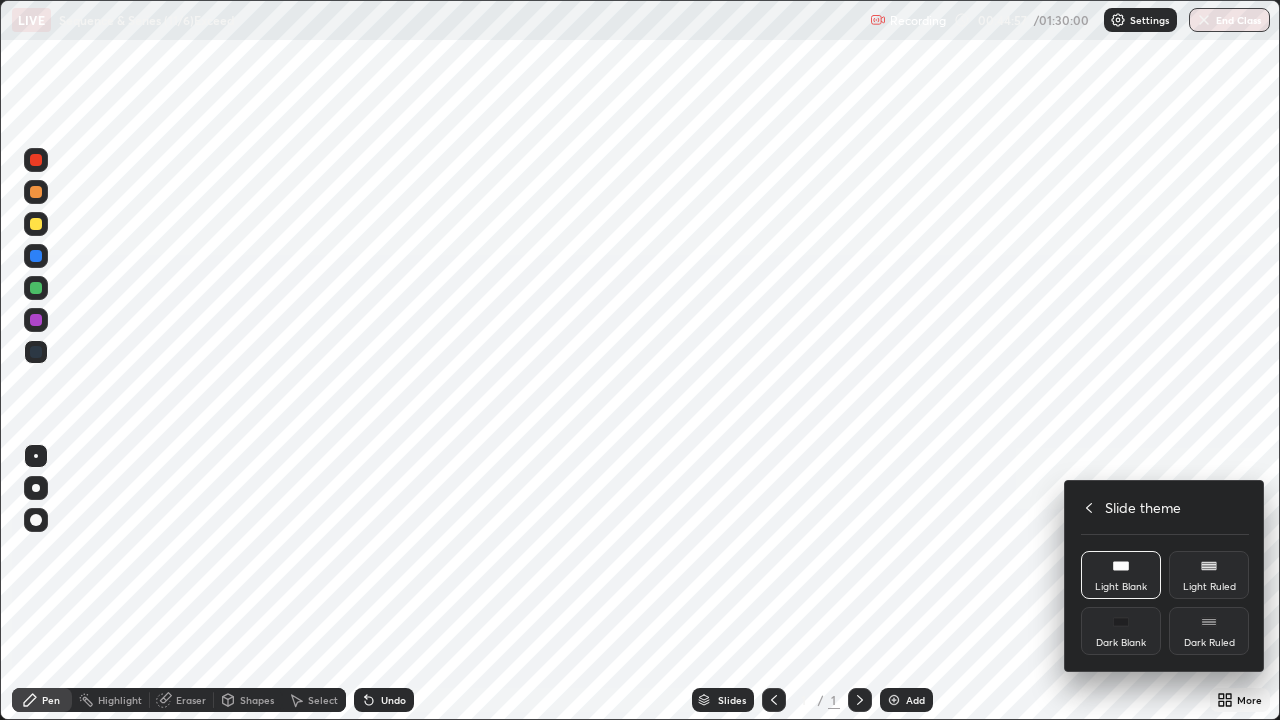 click on "Dark Blank" at bounding box center (1121, 643) 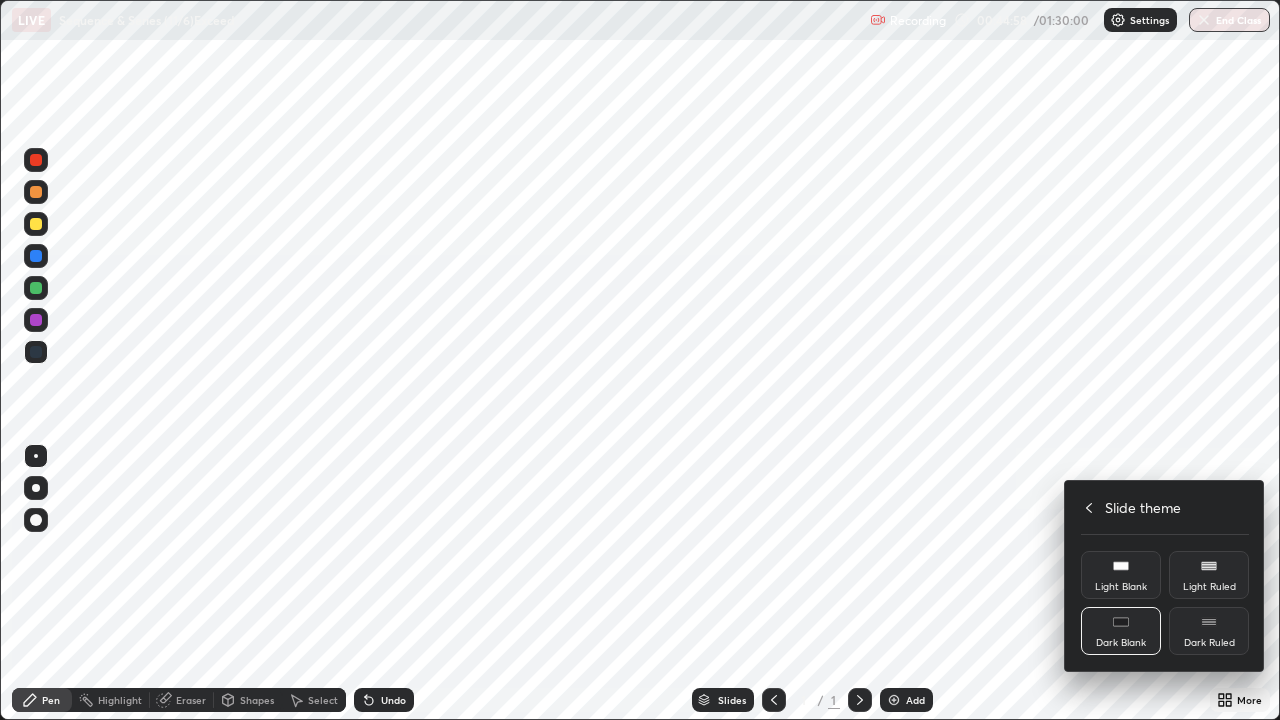 click on "Slide theme" at bounding box center [1165, 507] 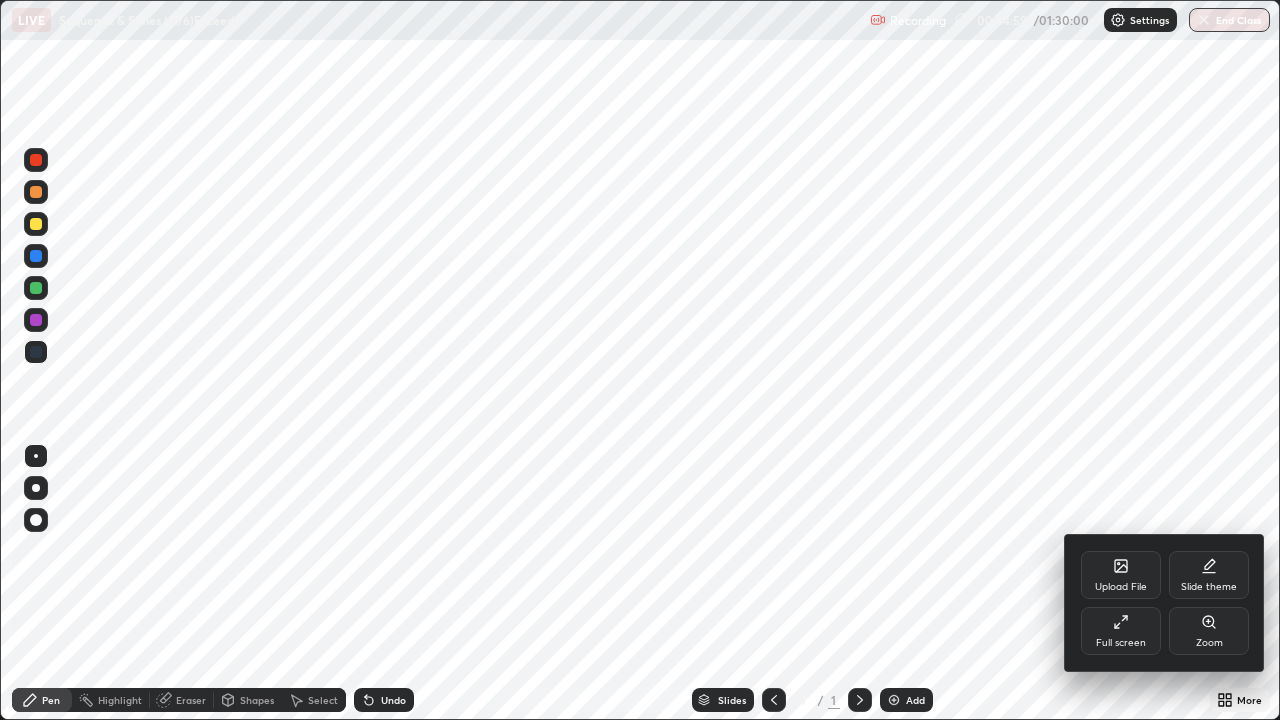 click at bounding box center (640, 360) 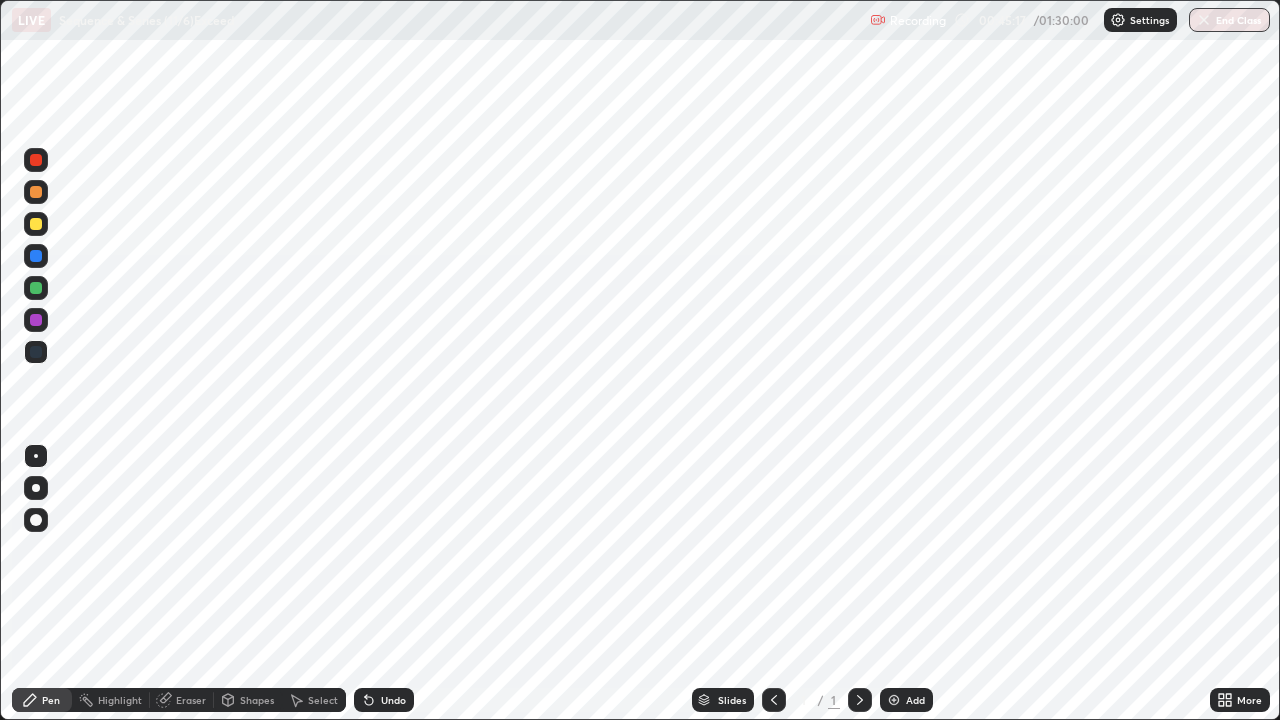 click on "Undo" at bounding box center (393, 700) 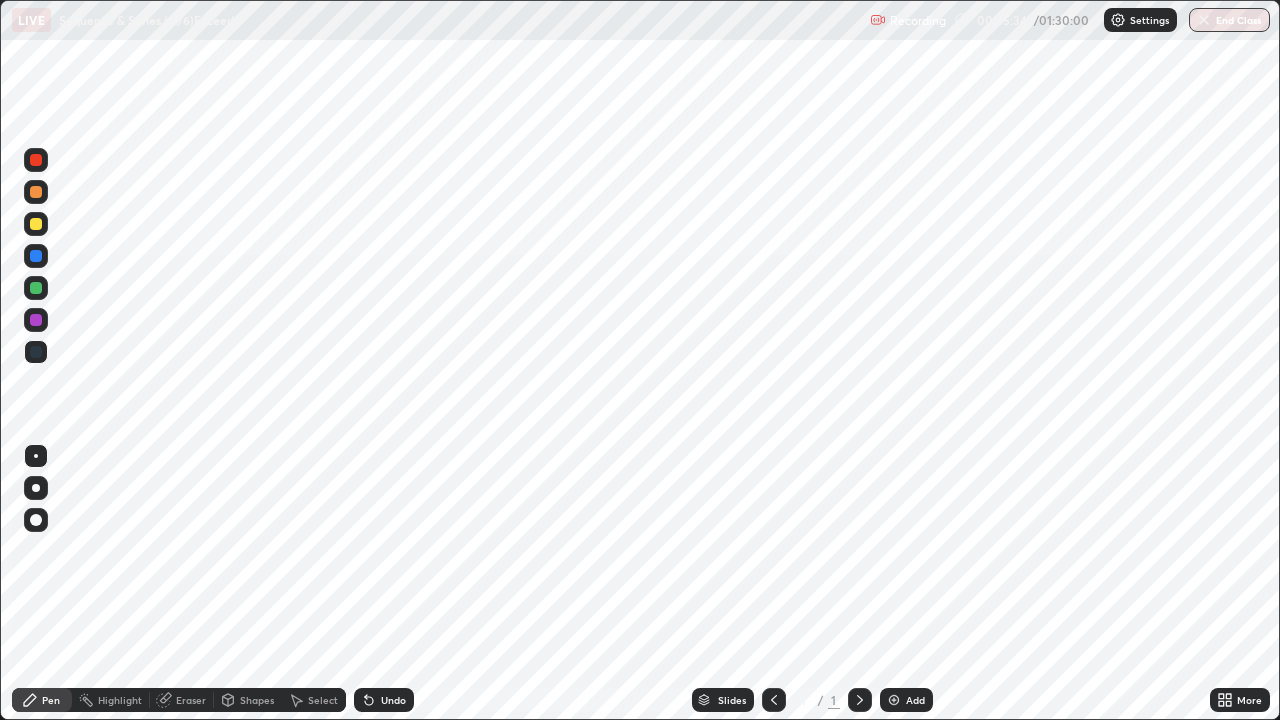 click at bounding box center [36, 224] 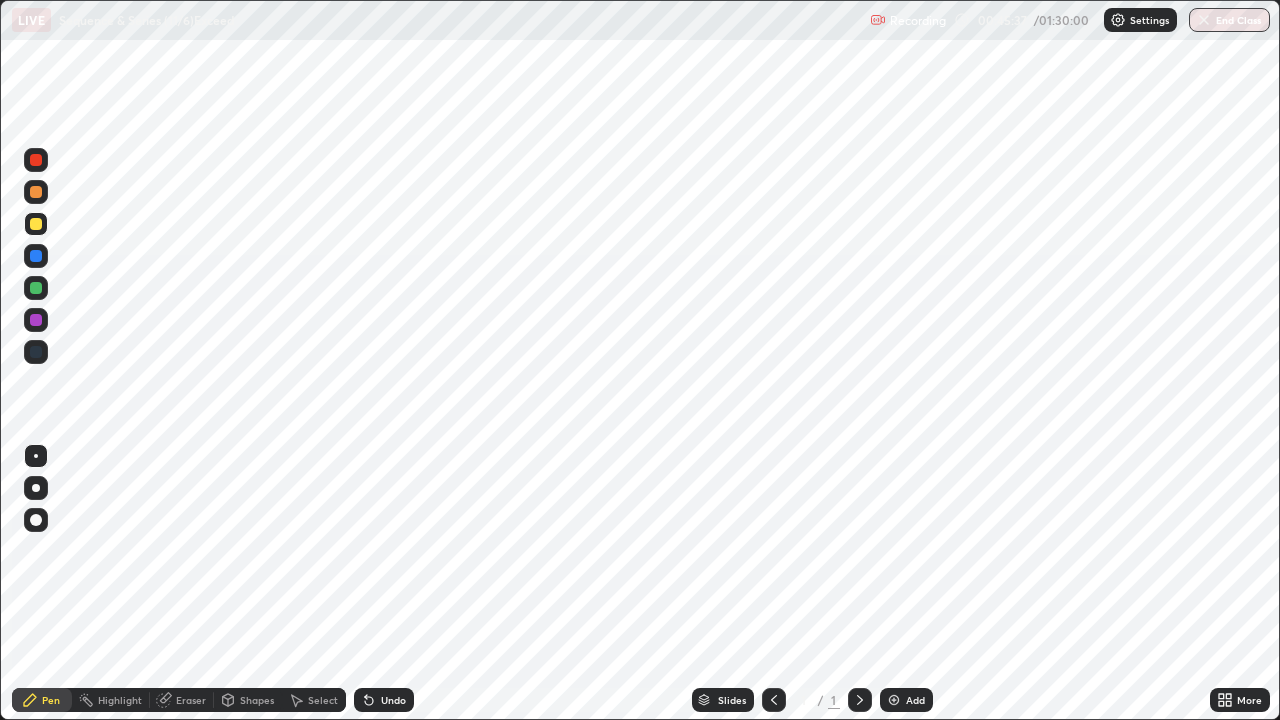 click on "Undo" at bounding box center (393, 700) 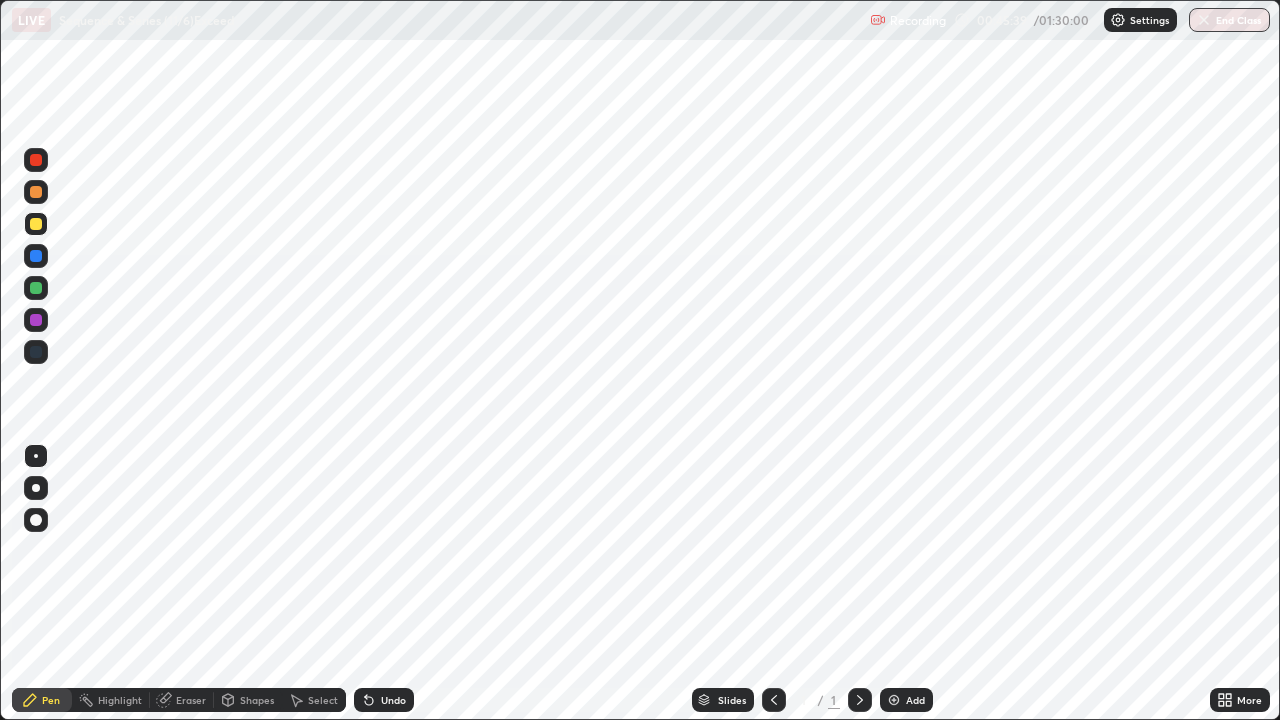 click at bounding box center (36, 352) 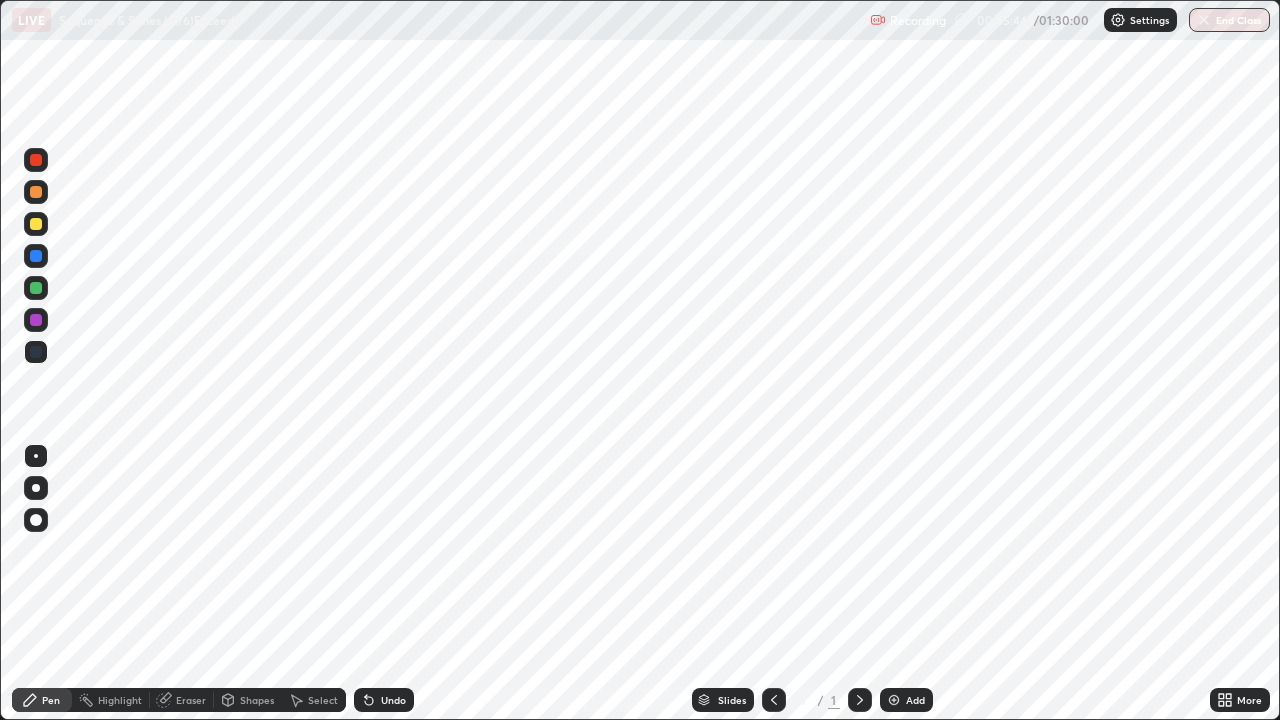 click on "Undo" at bounding box center (393, 700) 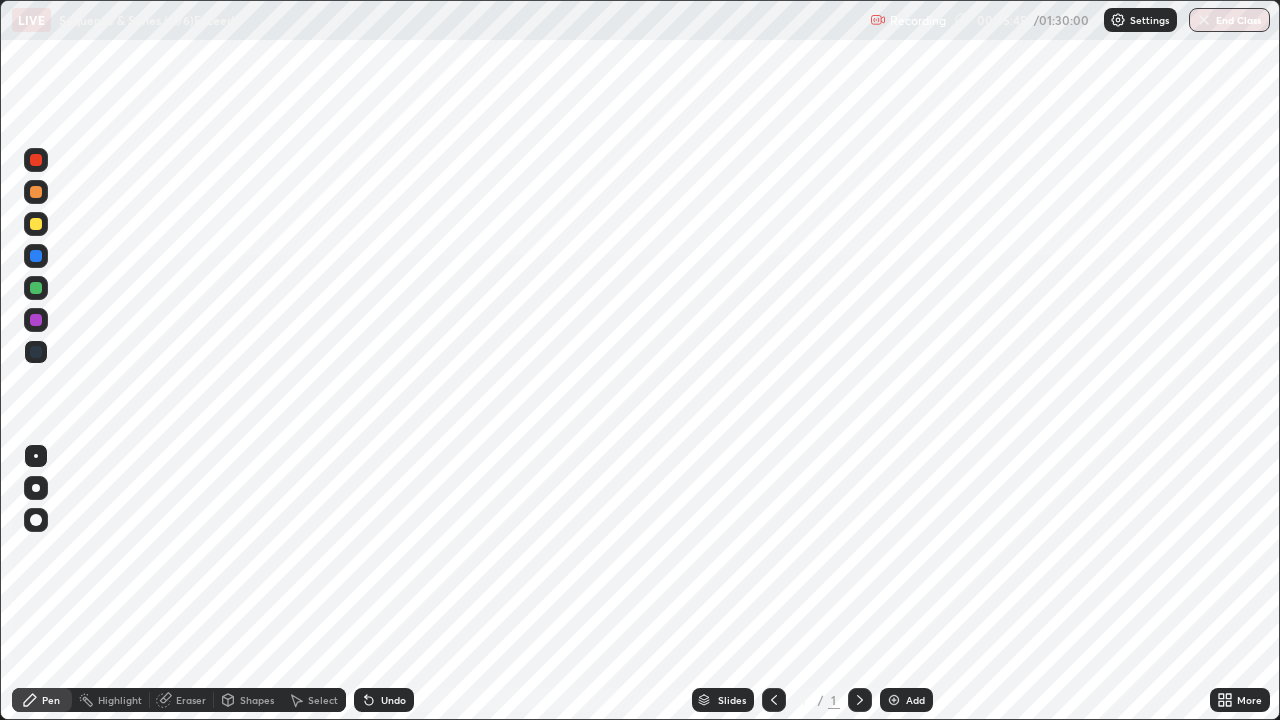 click on "Undo" at bounding box center [393, 700] 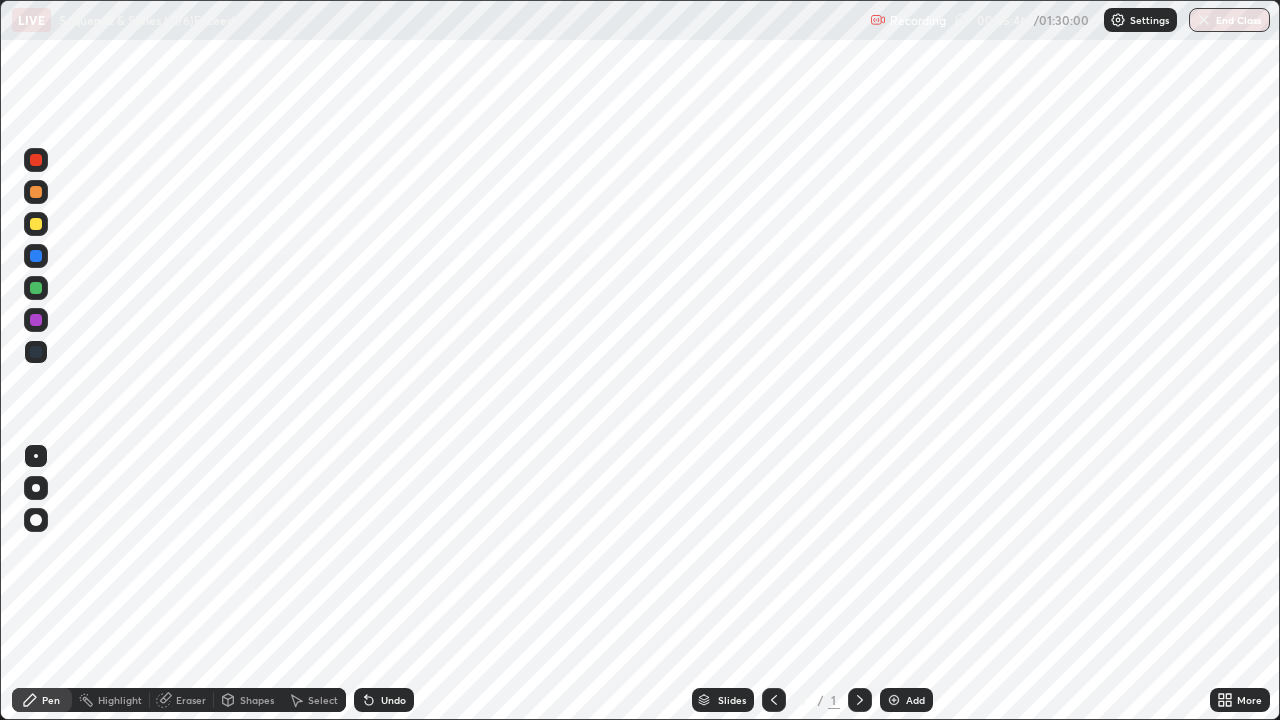 click at bounding box center [36, 288] 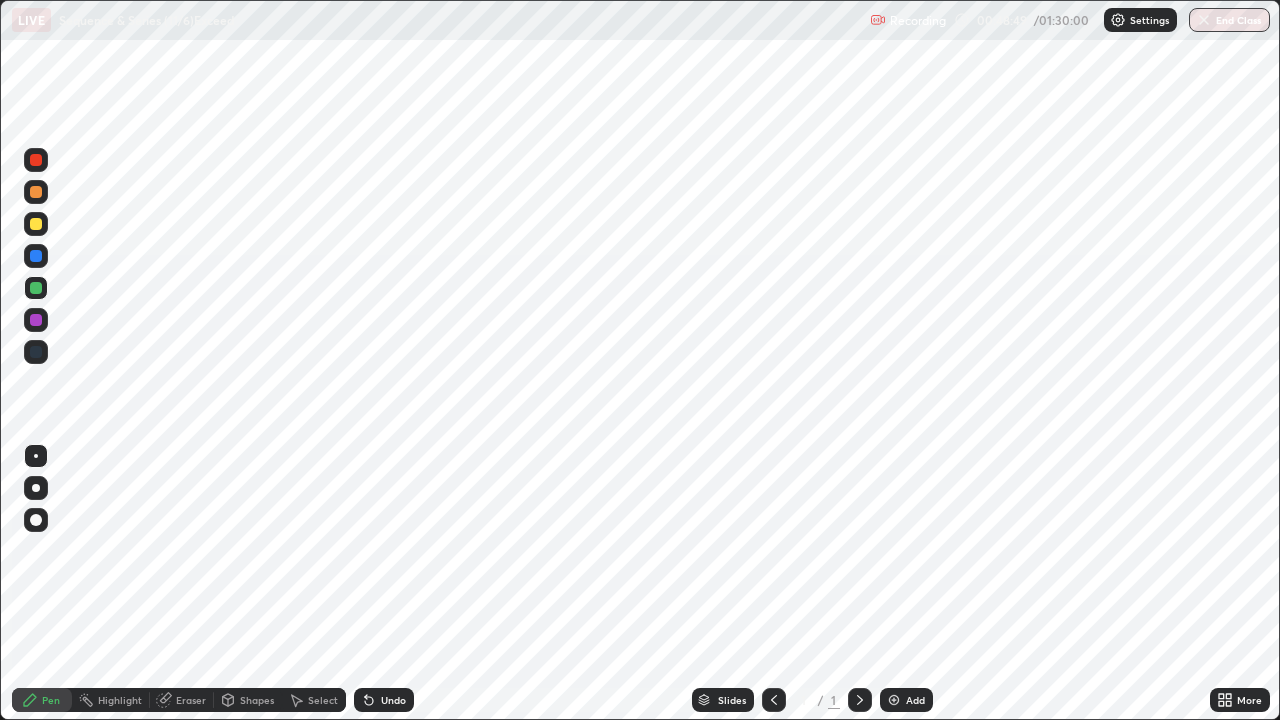 click on "Undo" at bounding box center (393, 700) 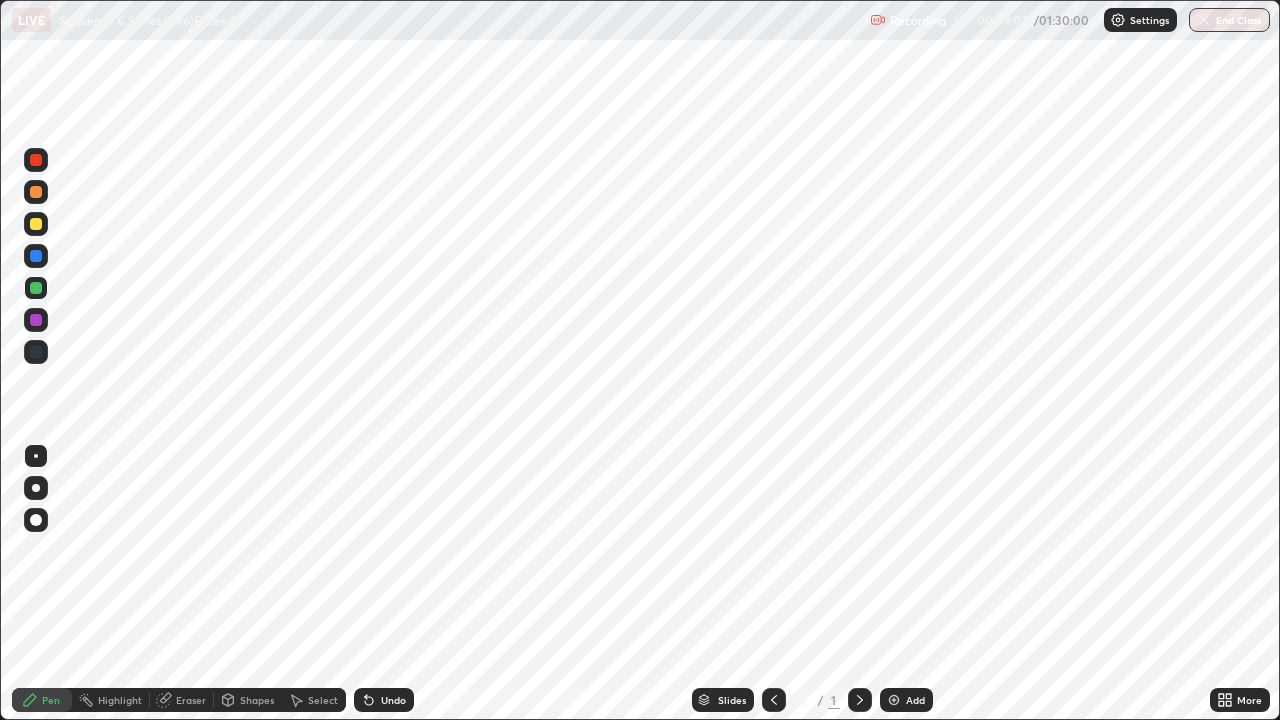 click on "Undo" at bounding box center [393, 700] 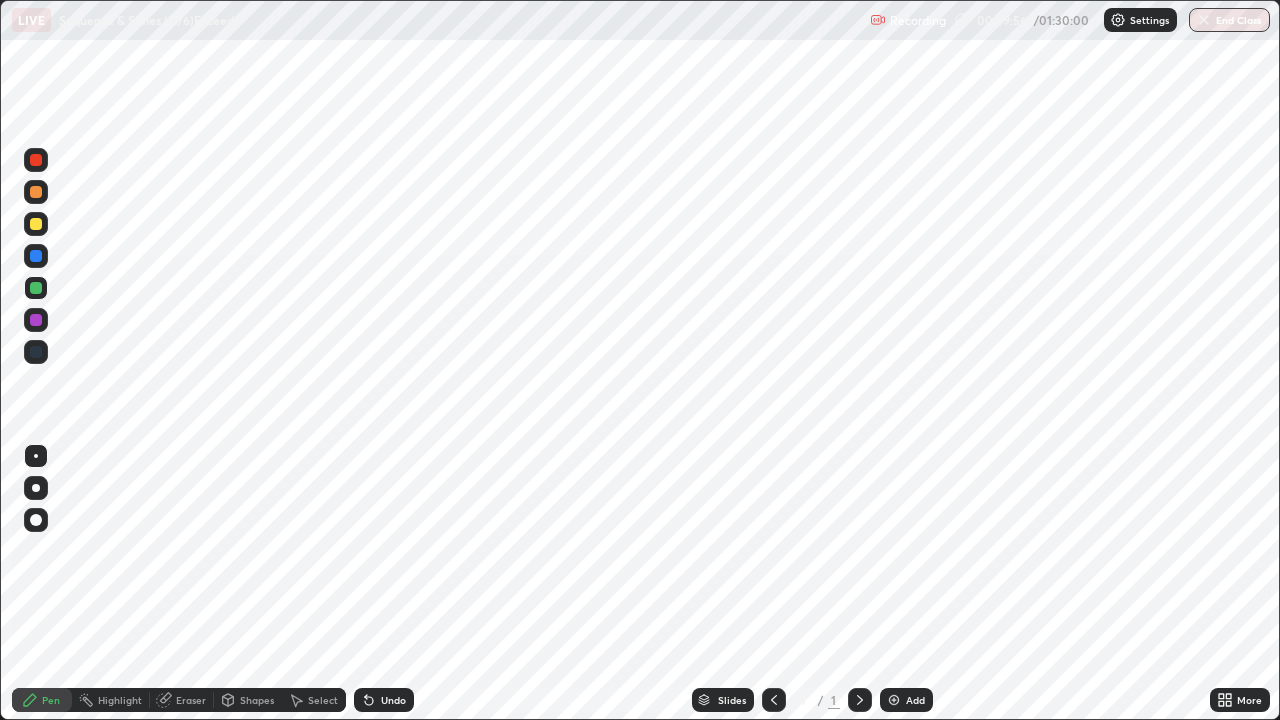 click 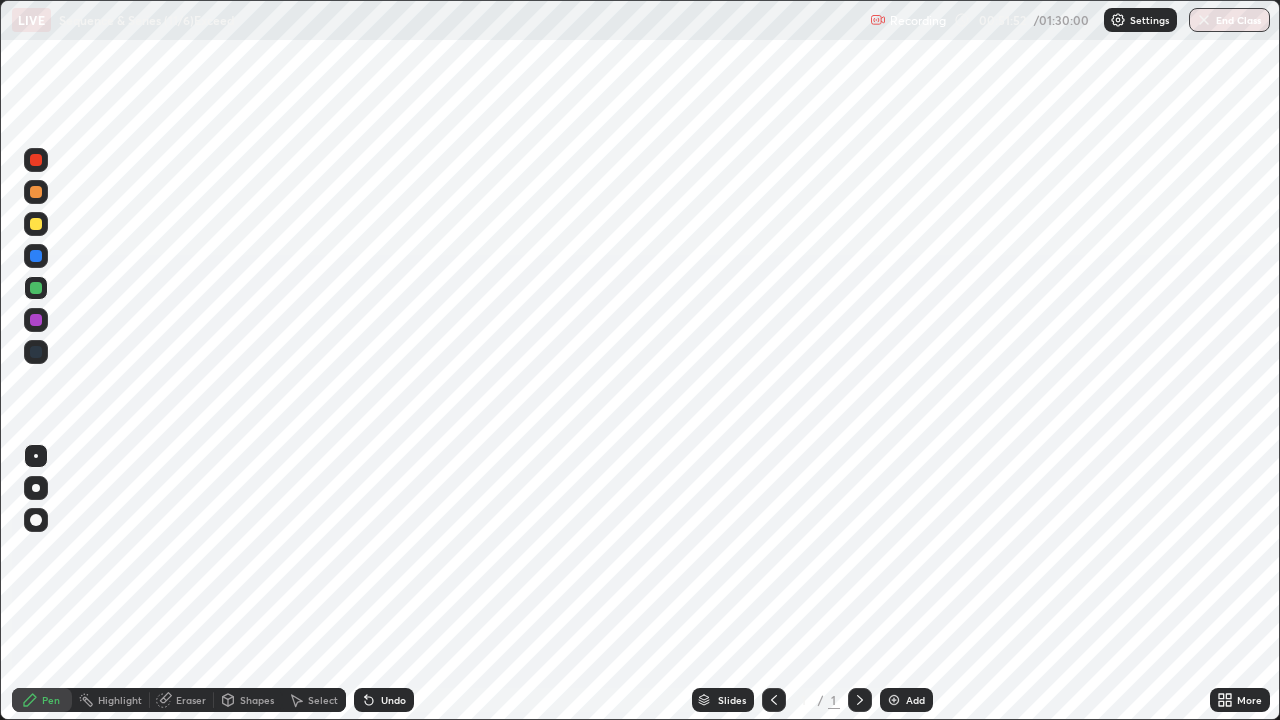 click on "Add" at bounding box center [915, 700] 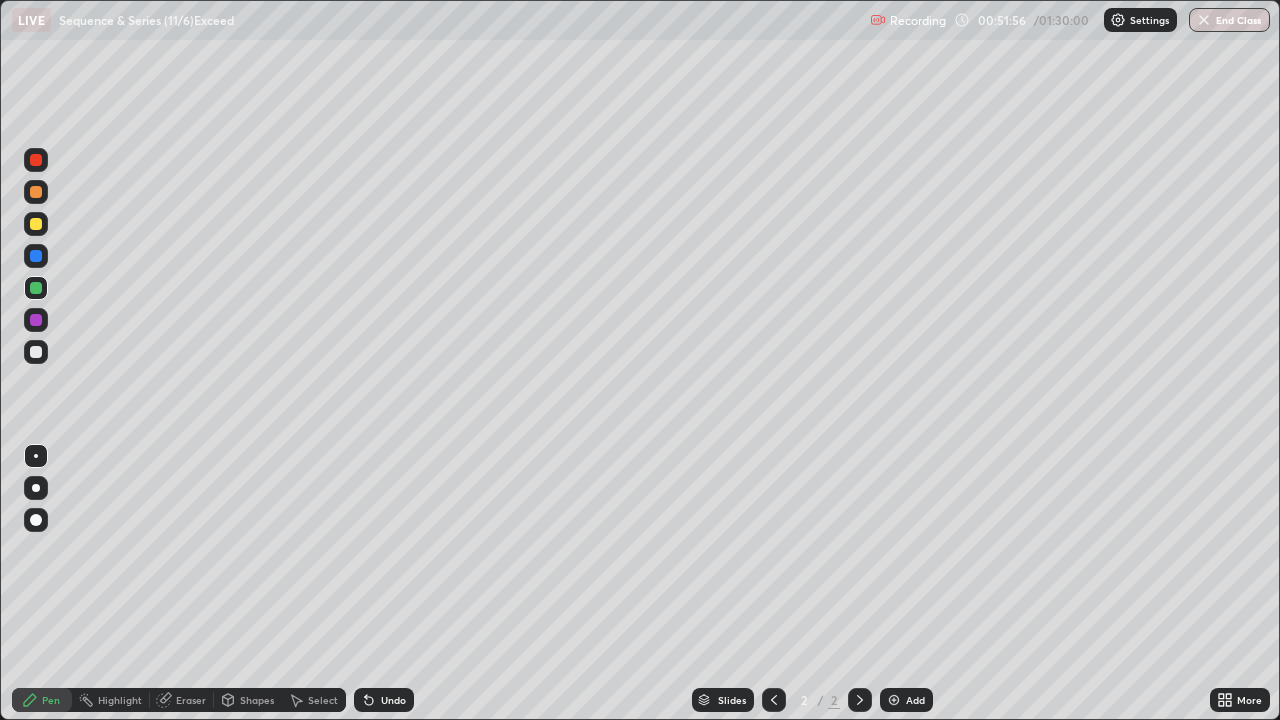 click 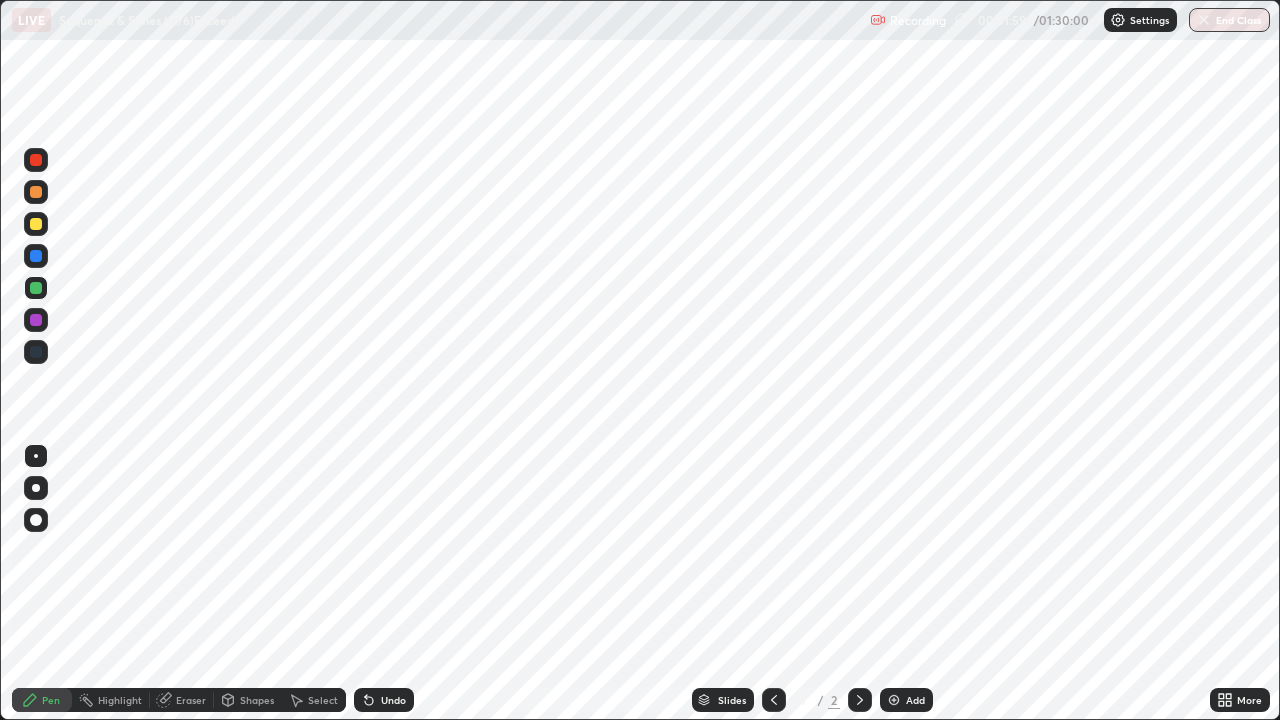 click 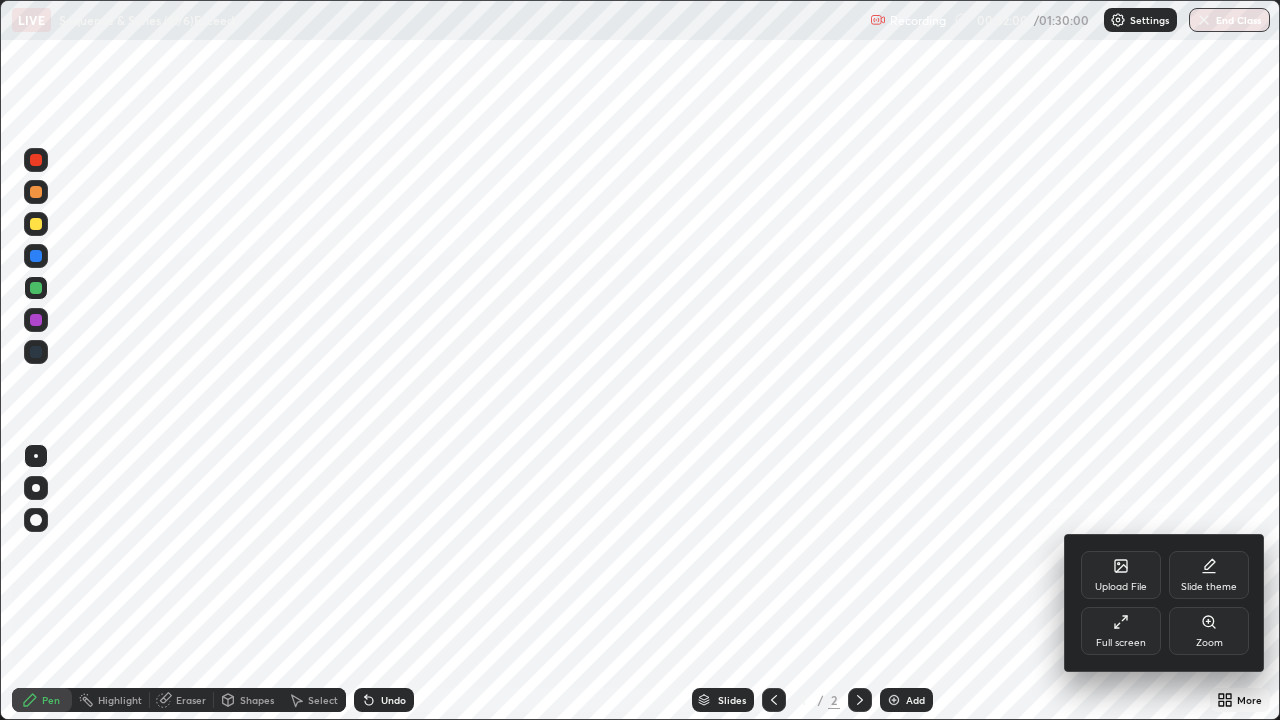 click 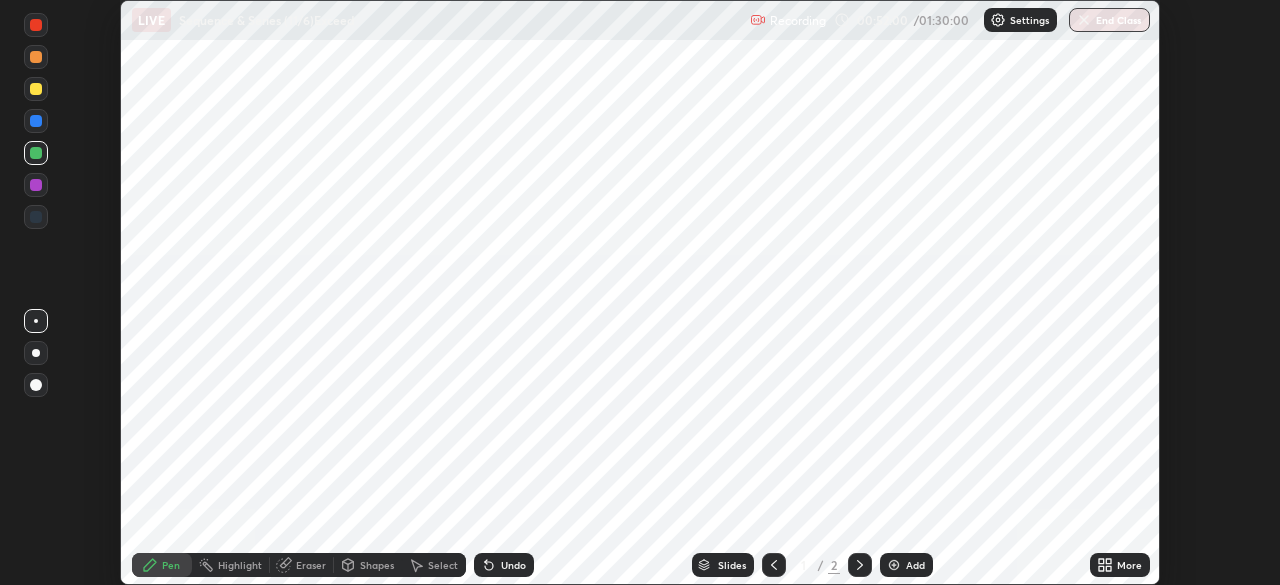 scroll, scrollTop: 585, scrollLeft: 1280, axis: both 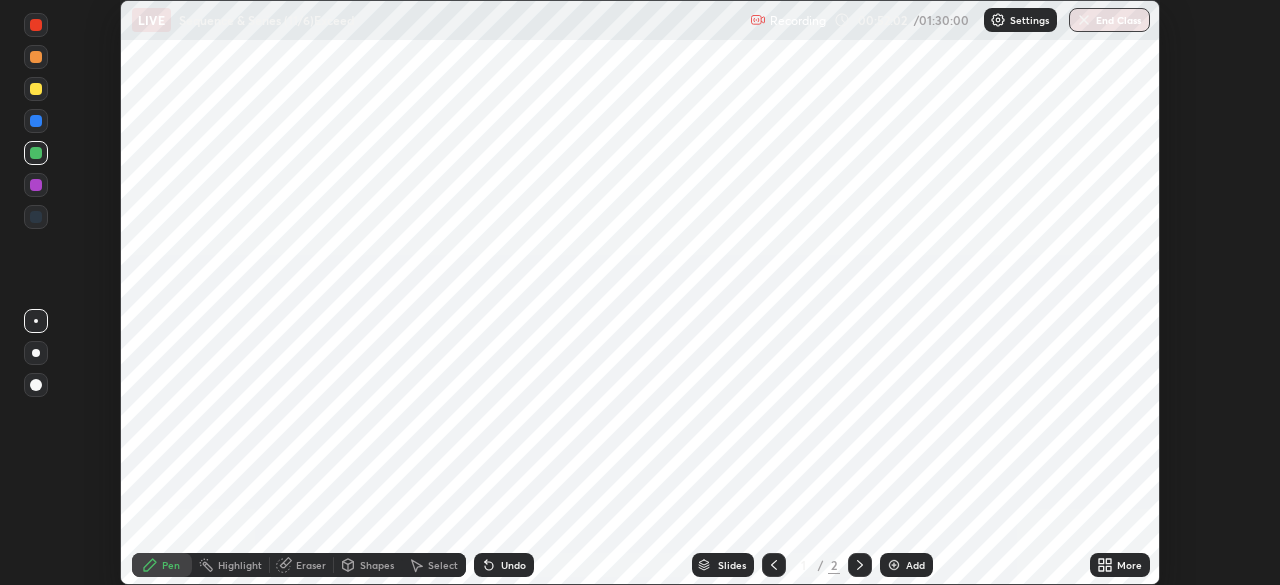 click 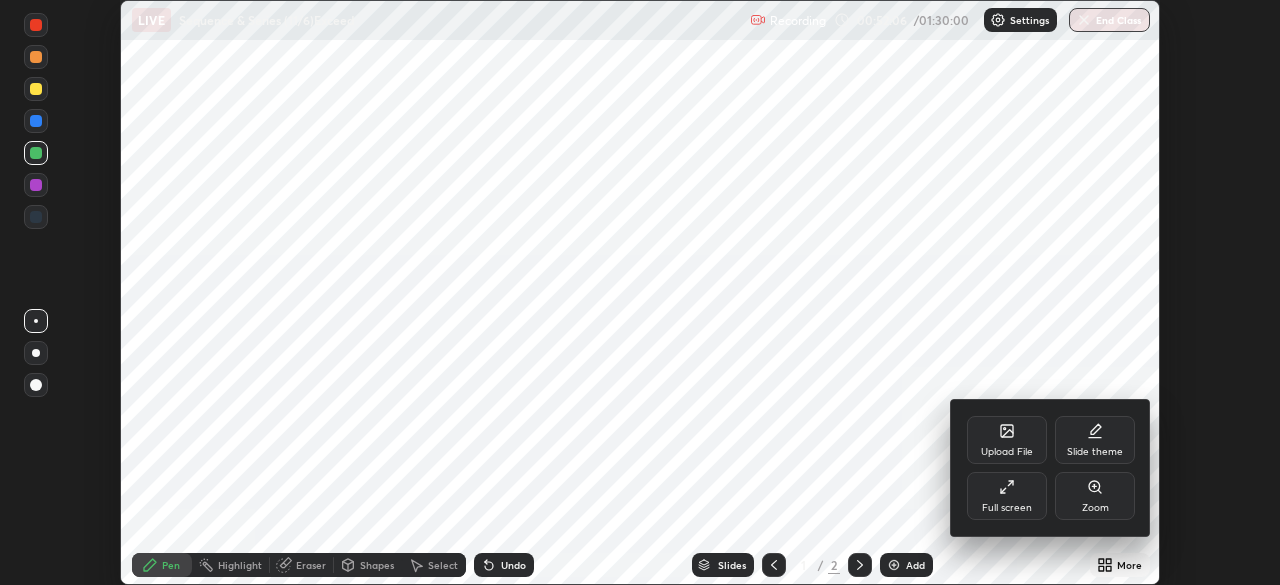 click at bounding box center (640, 292) 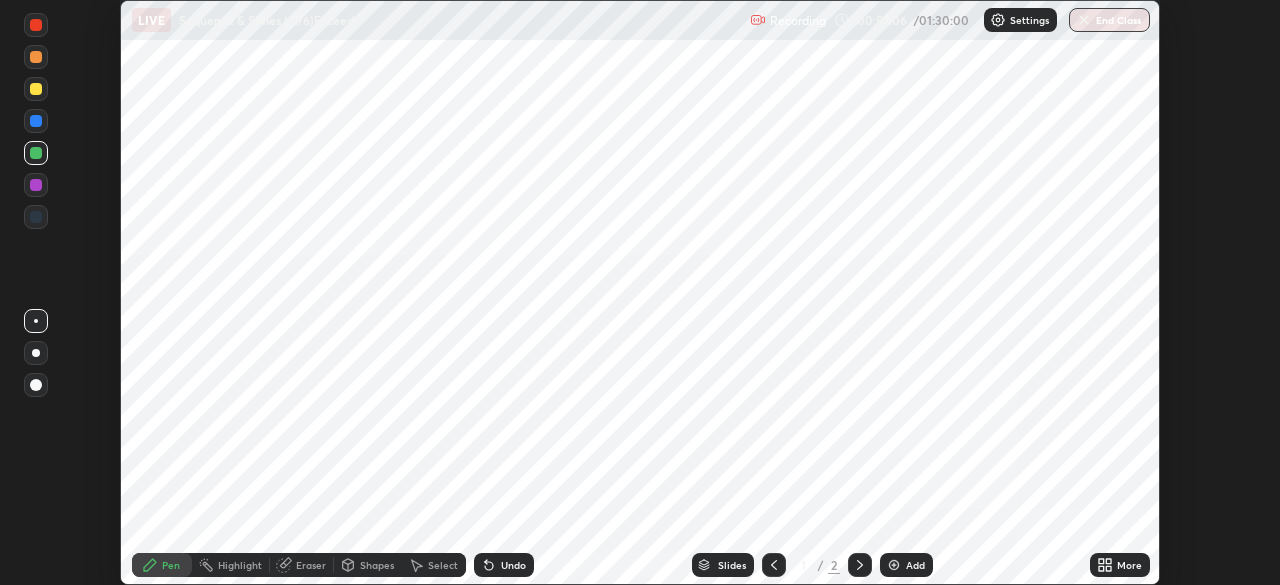 click on "Settings" at bounding box center (1029, 20) 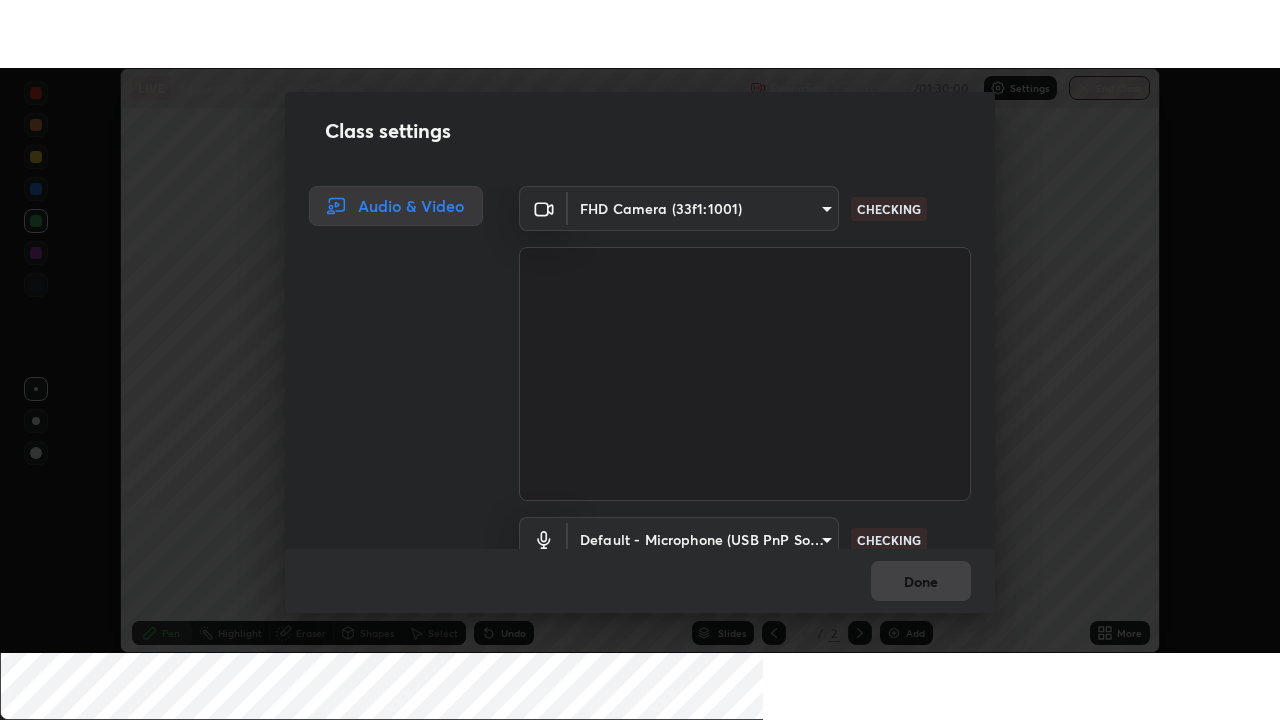 scroll, scrollTop: 91, scrollLeft: 0, axis: vertical 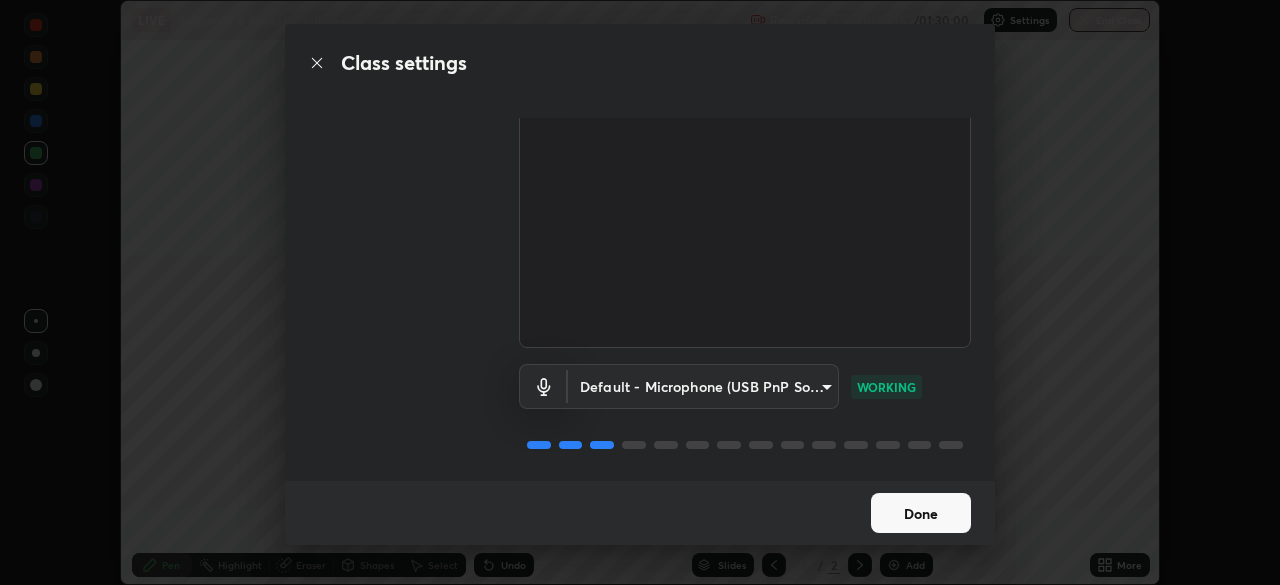 click on "Done" at bounding box center [921, 513] 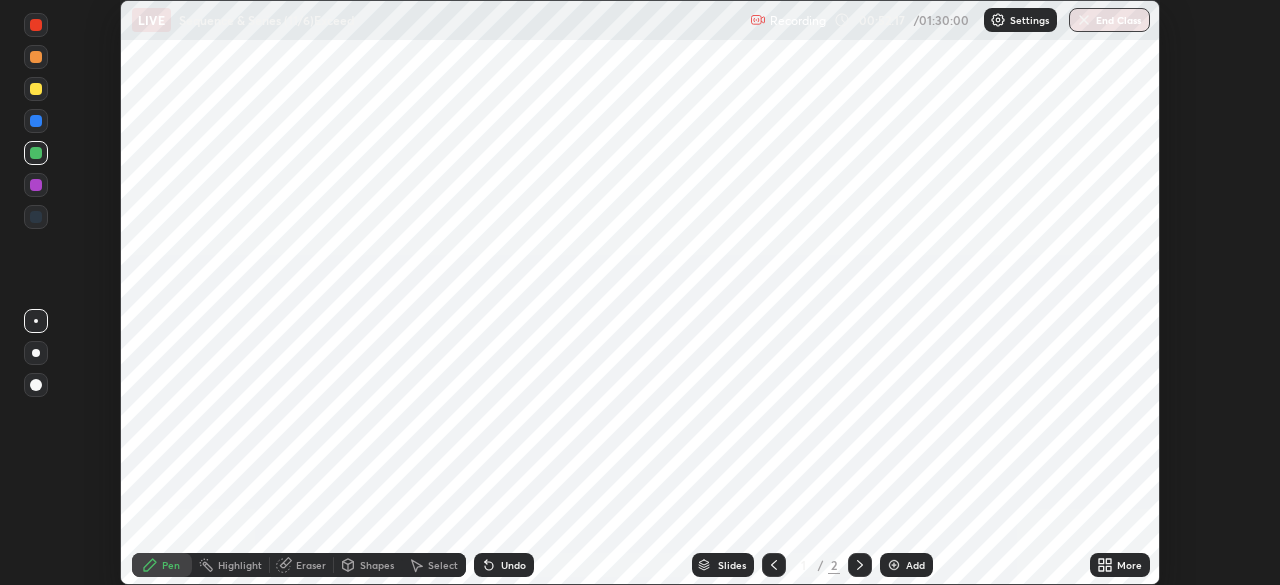 click 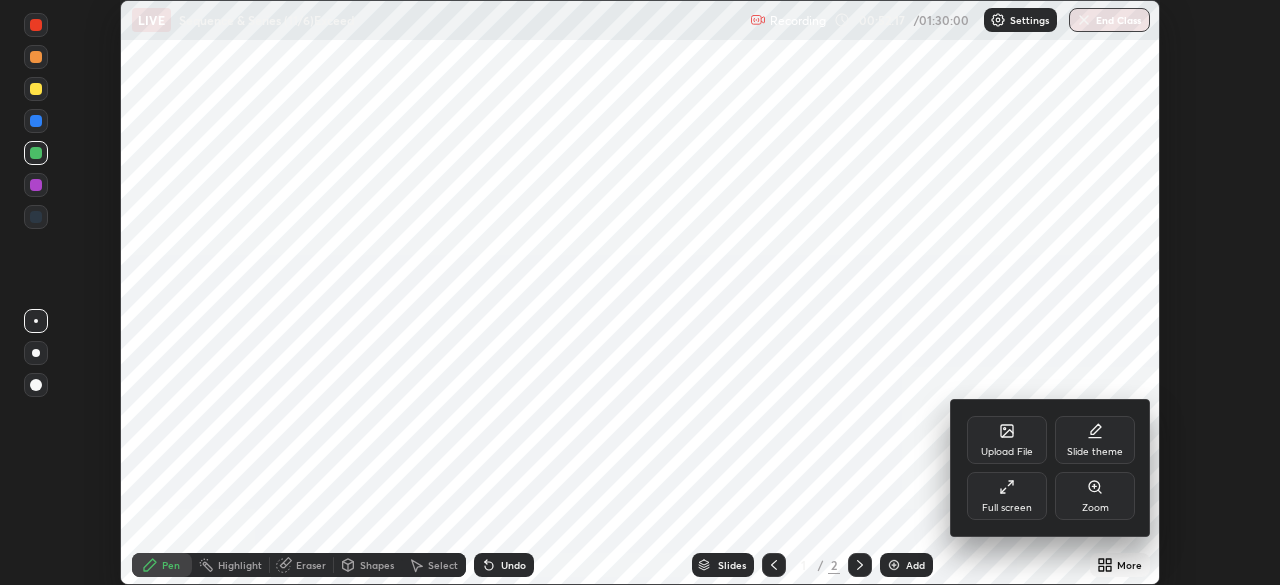 click on "Full screen" at bounding box center (1007, 496) 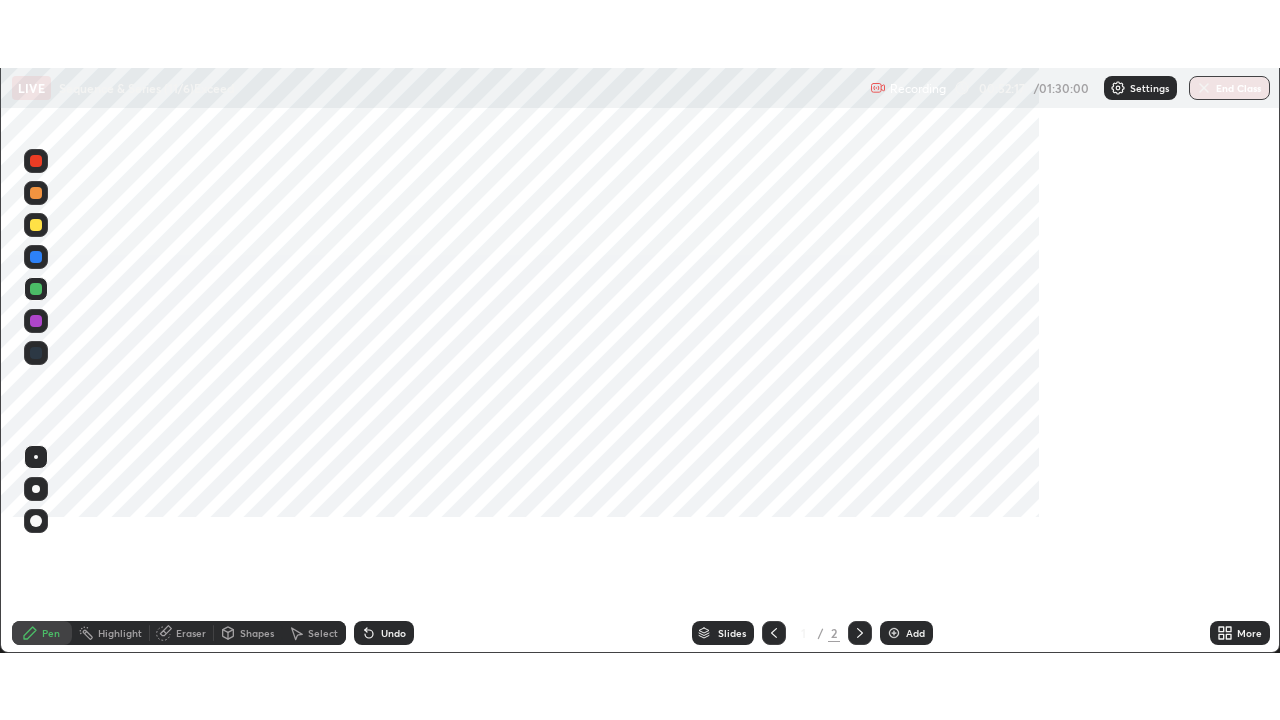 scroll, scrollTop: 99280, scrollLeft: 98720, axis: both 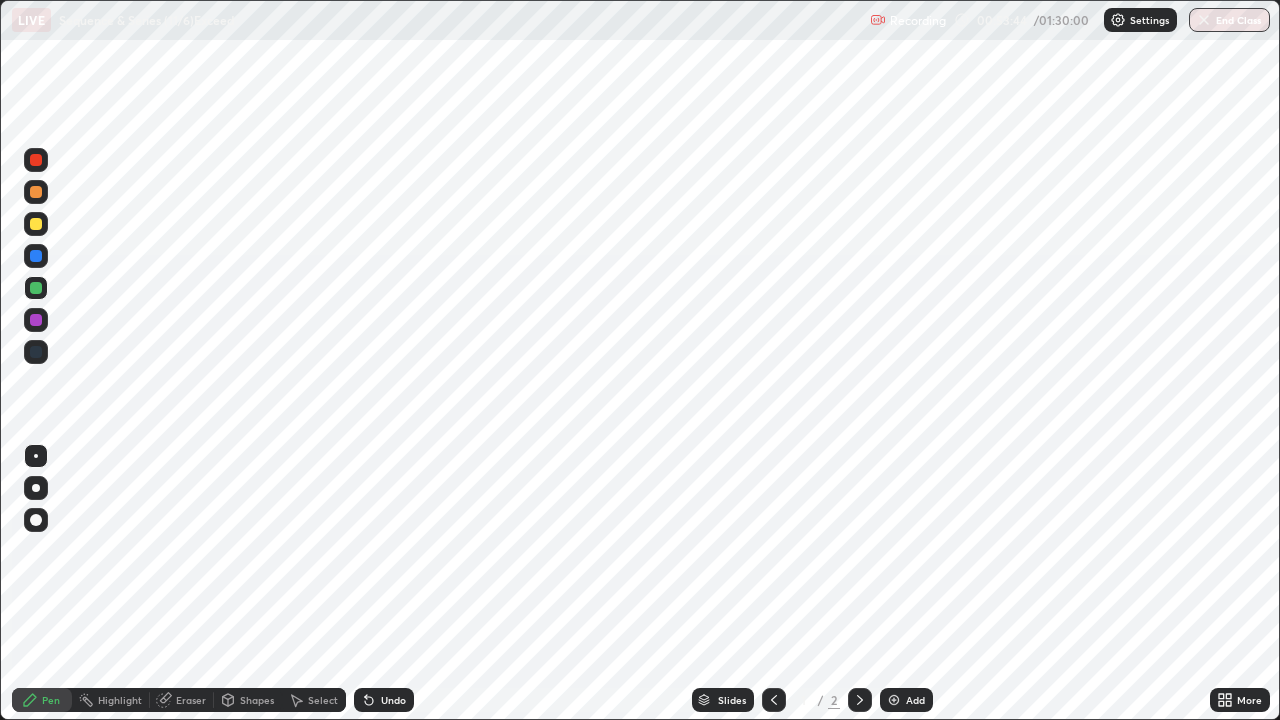 click at bounding box center (860, 700) 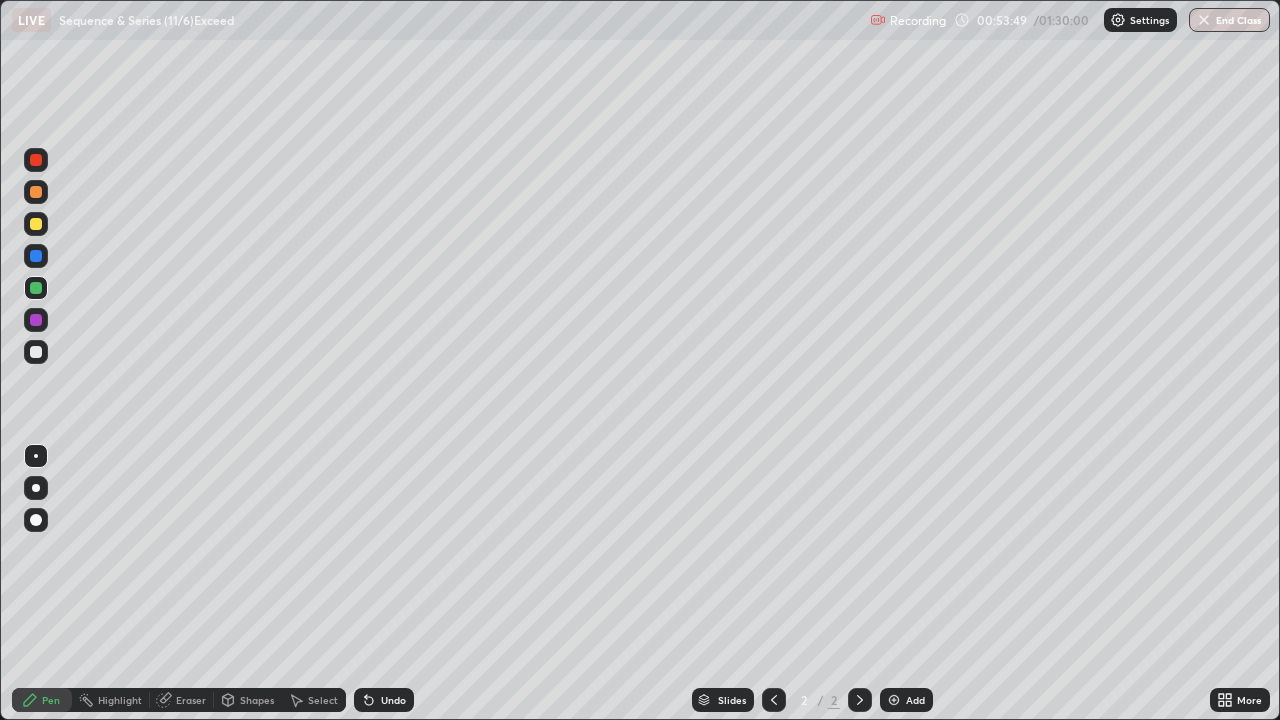 click at bounding box center (36, 224) 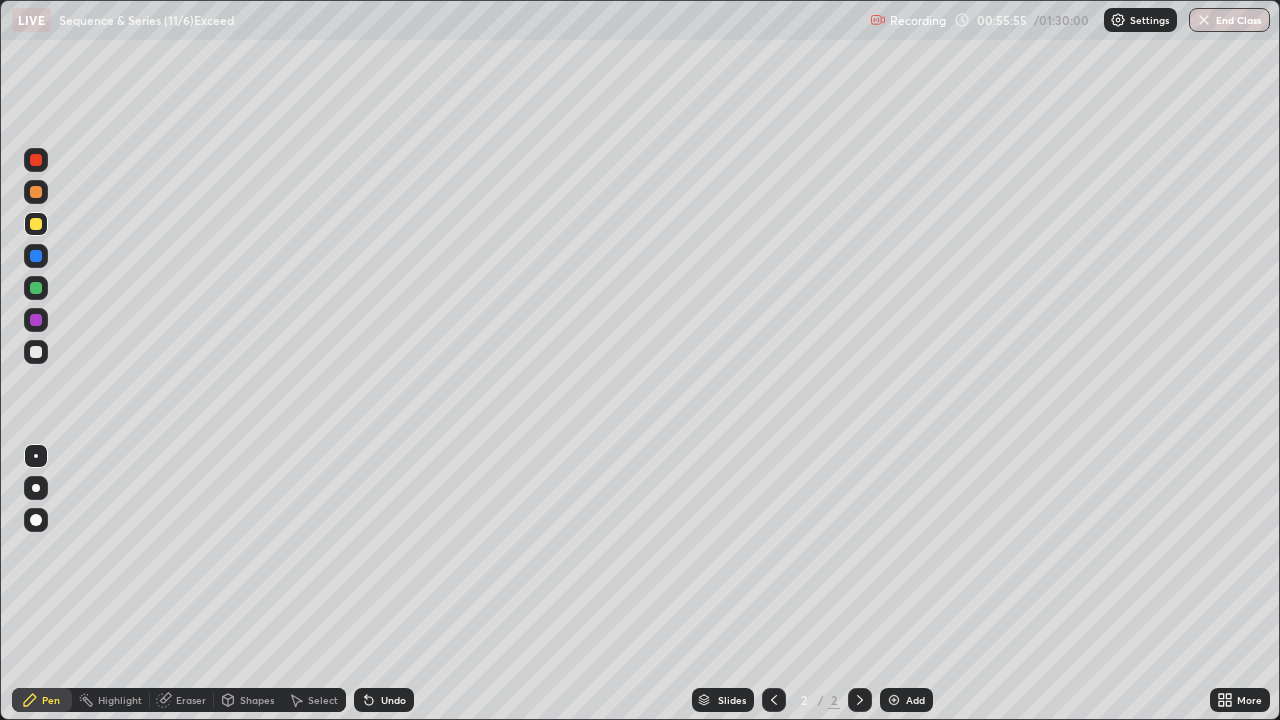 click on "Eraser" at bounding box center (191, 700) 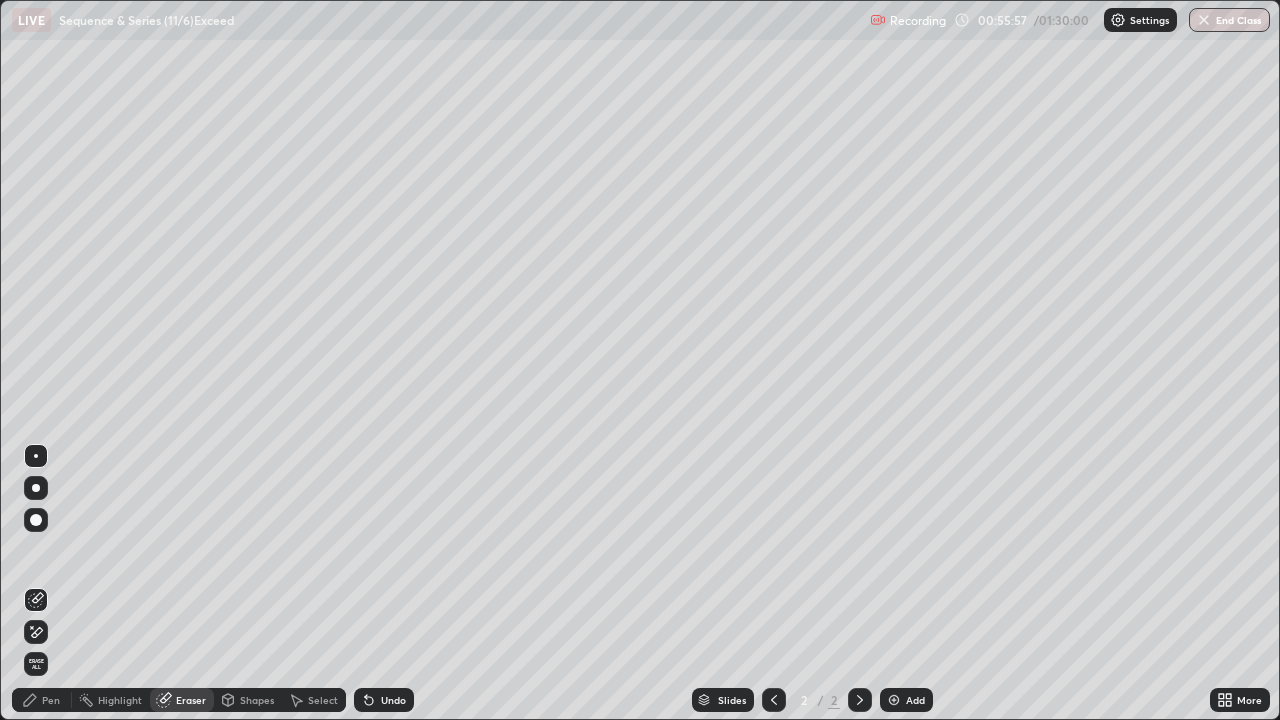 click on "Pen" at bounding box center [51, 700] 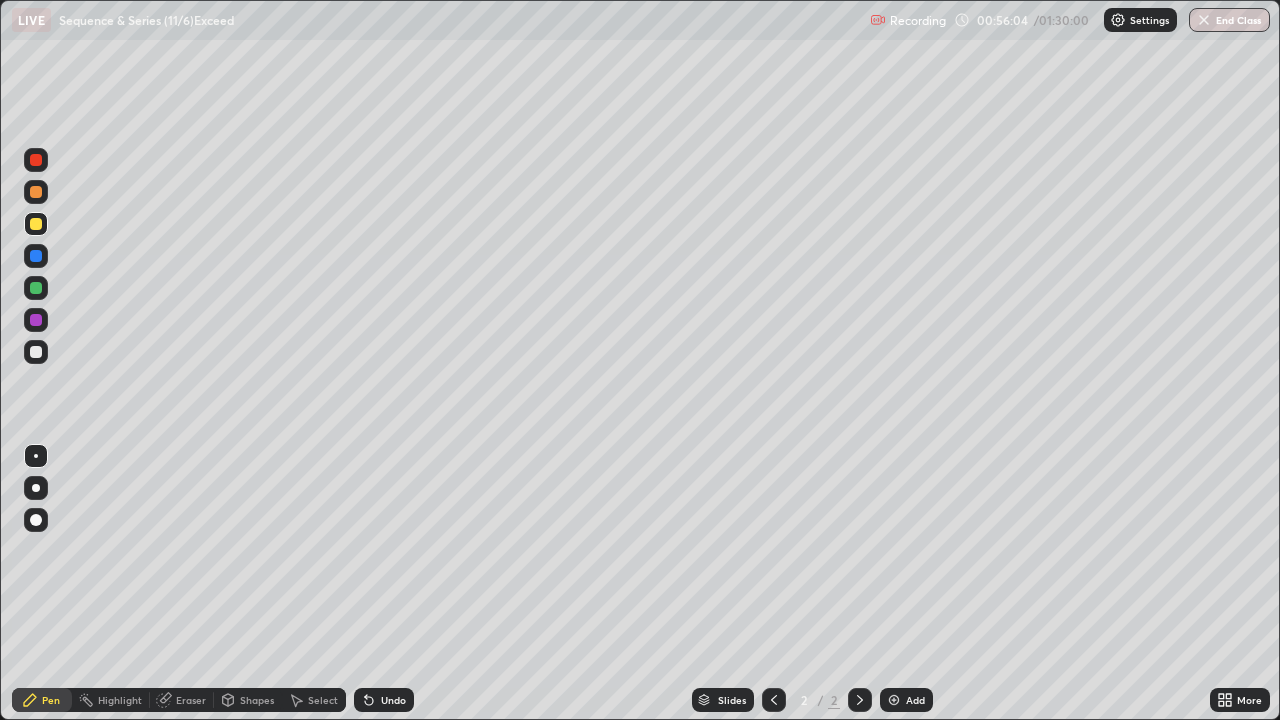 click on "Undo" at bounding box center (384, 700) 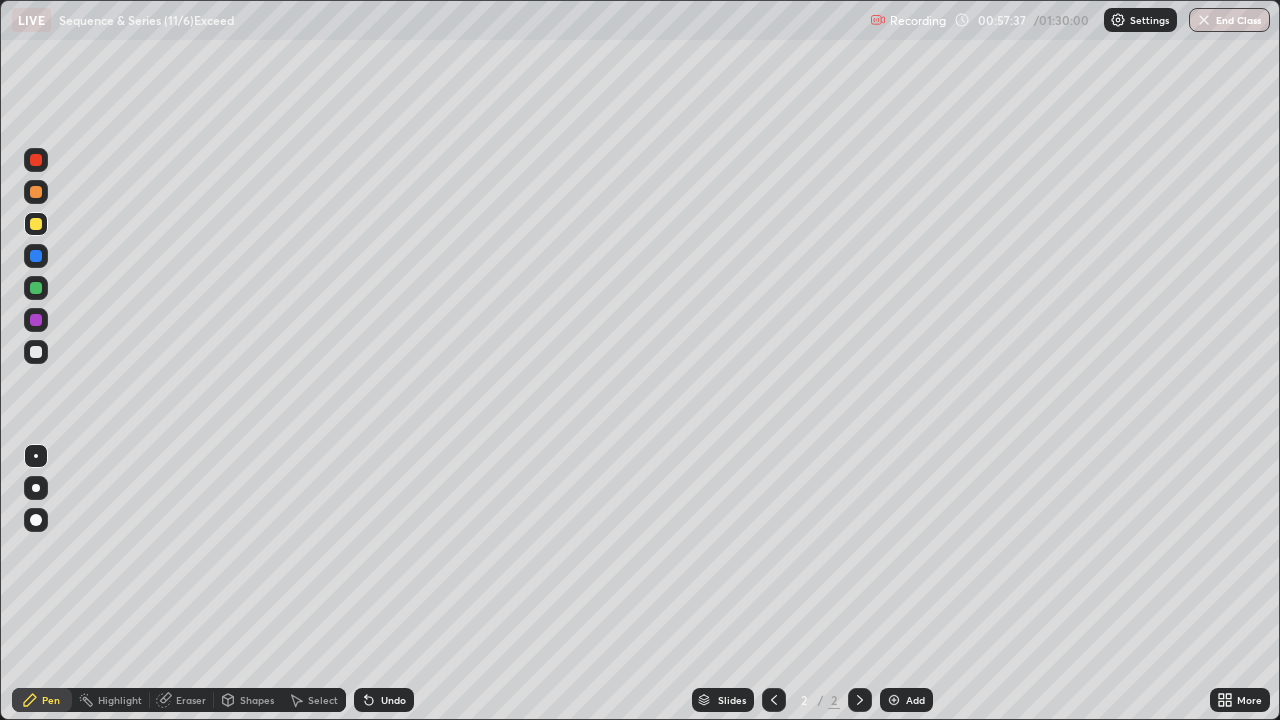 click on "Undo" at bounding box center (384, 700) 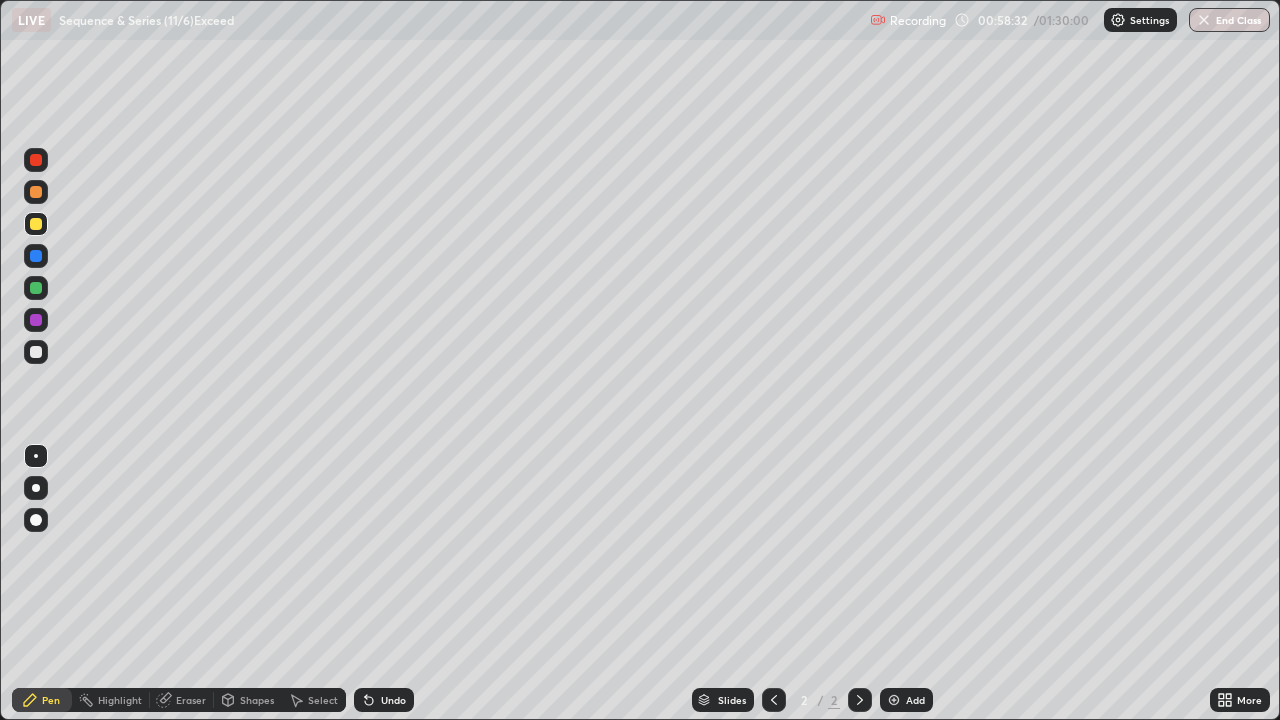click at bounding box center [36, 320] 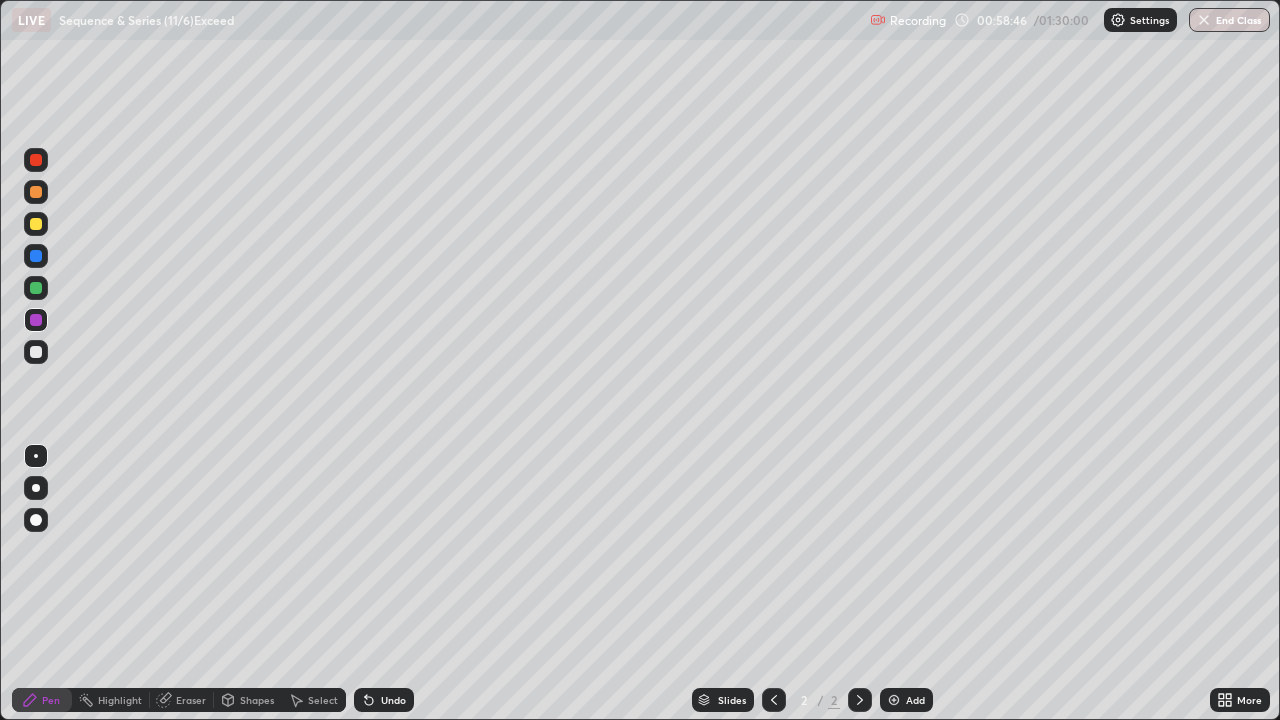 click at bounding box center (36, 224) 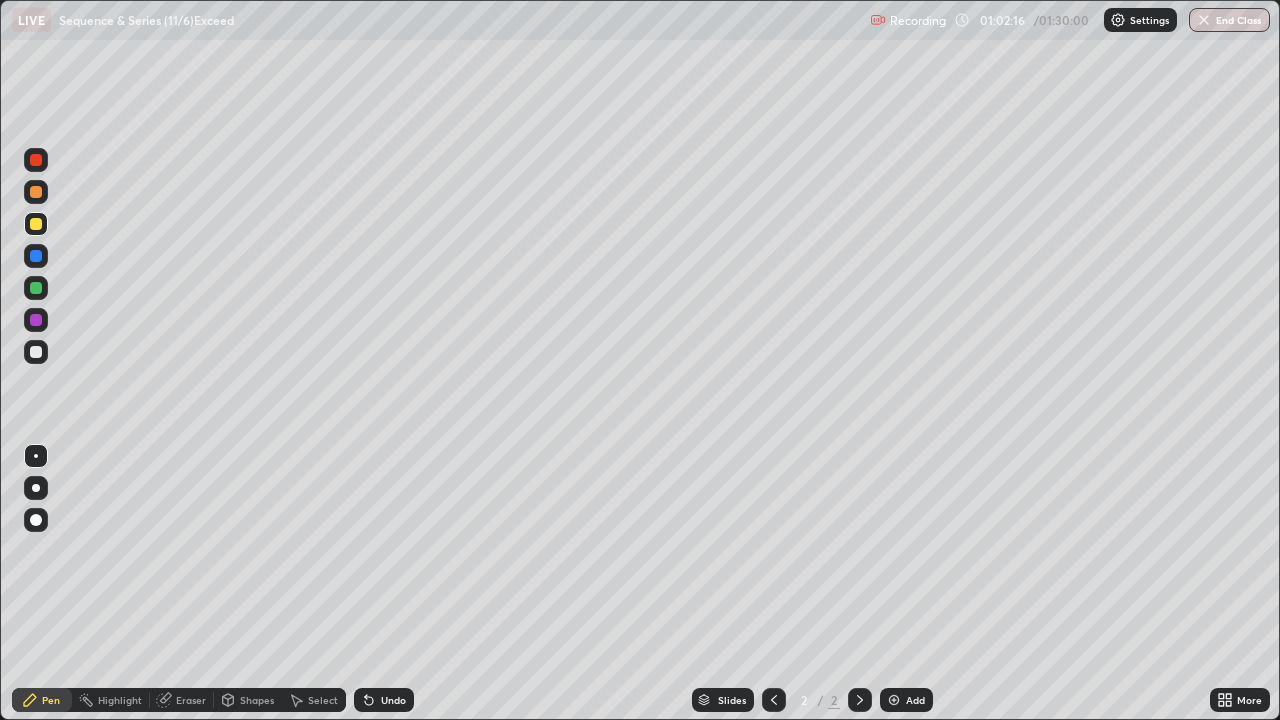 click at bounding box center [894, 700] 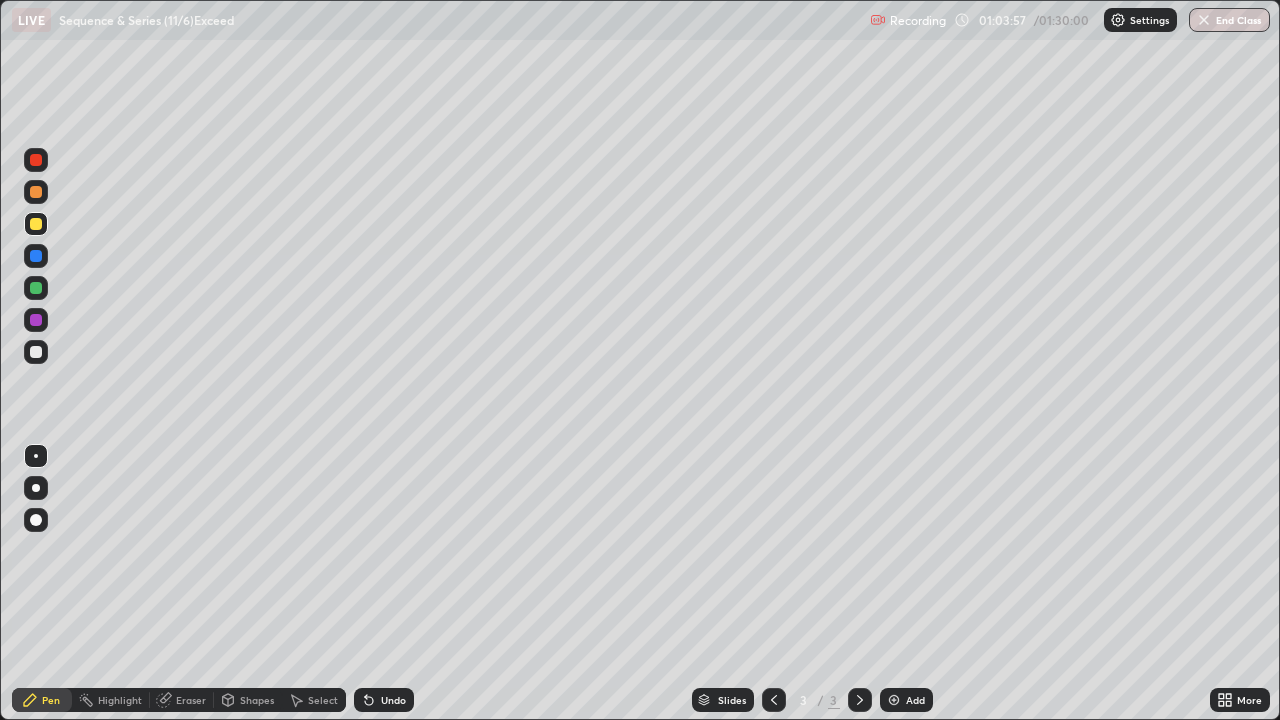 click on "Undo" at bounding box center (384, 700) 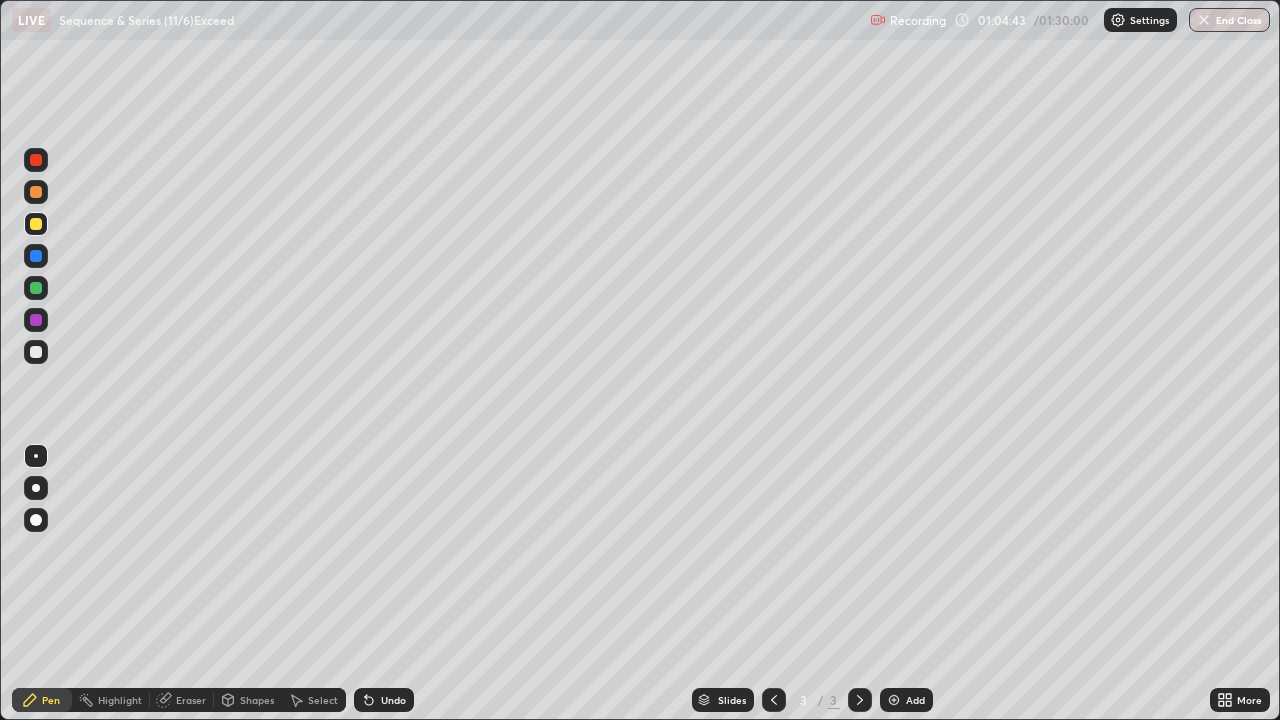 click at bounding box center (36, 320) 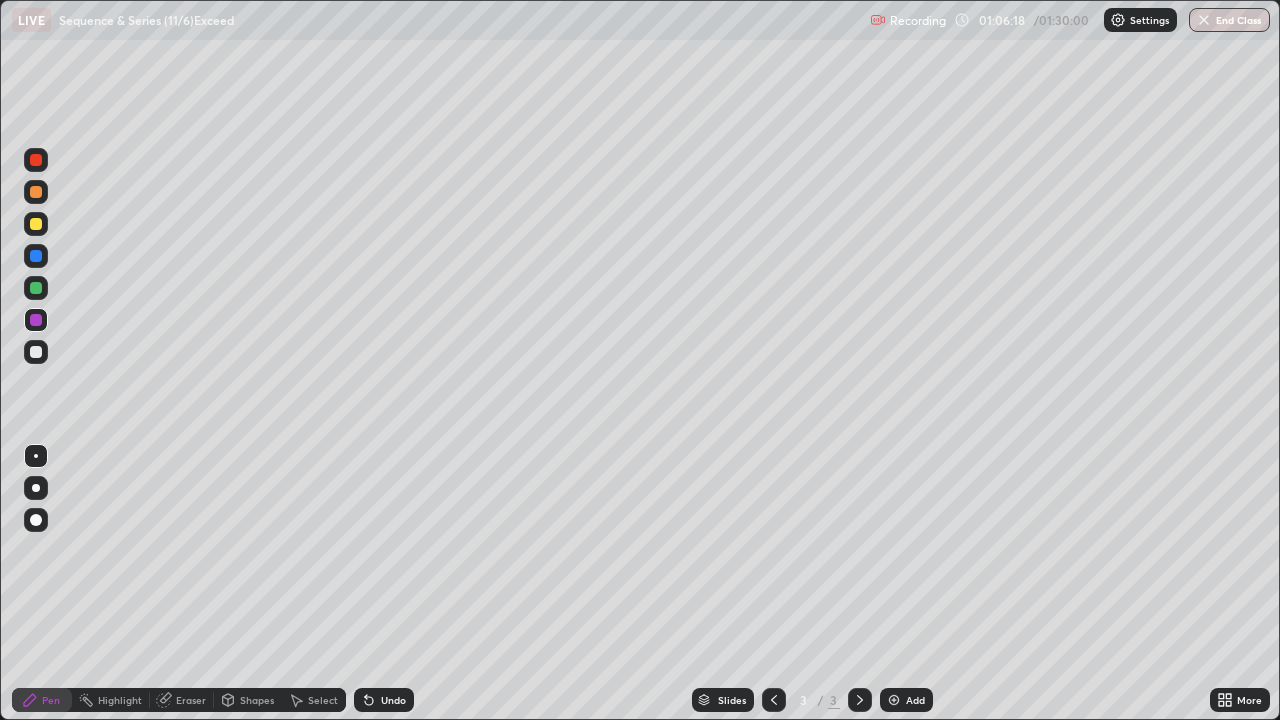 click on "Undo" at bounding box center (384, 700) 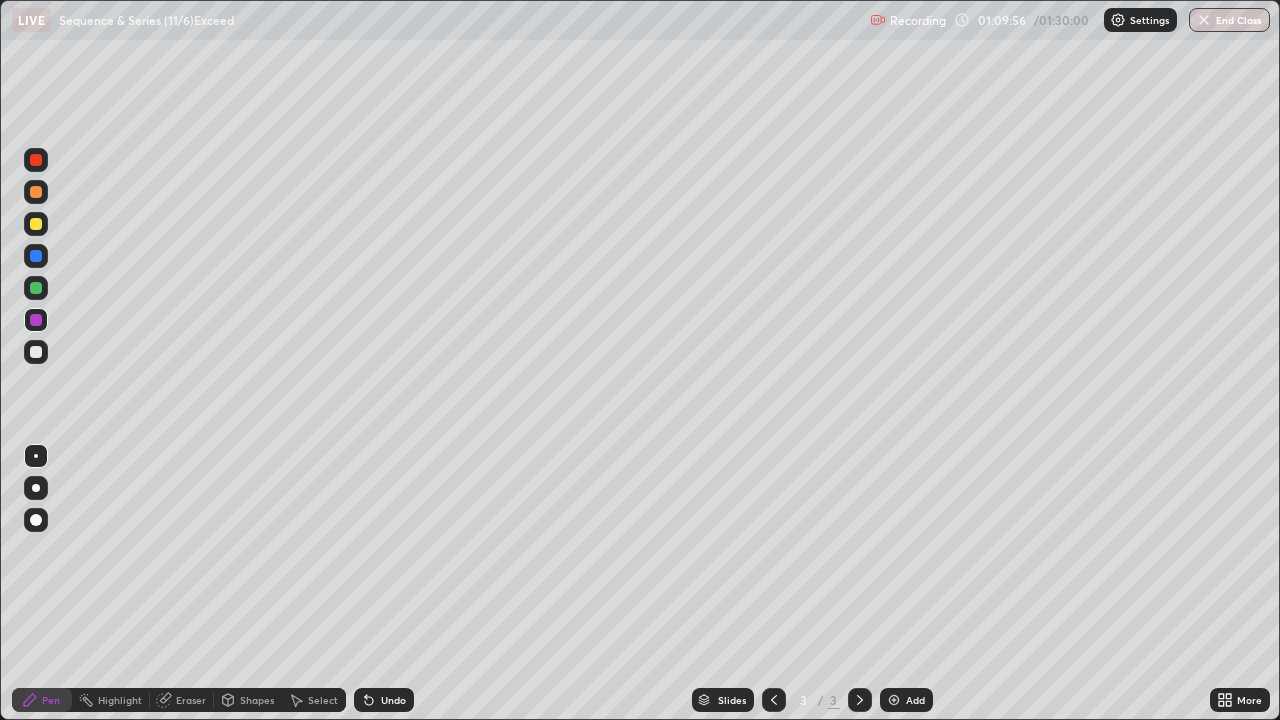 click on "Undo" at bounding box center [393, 700] 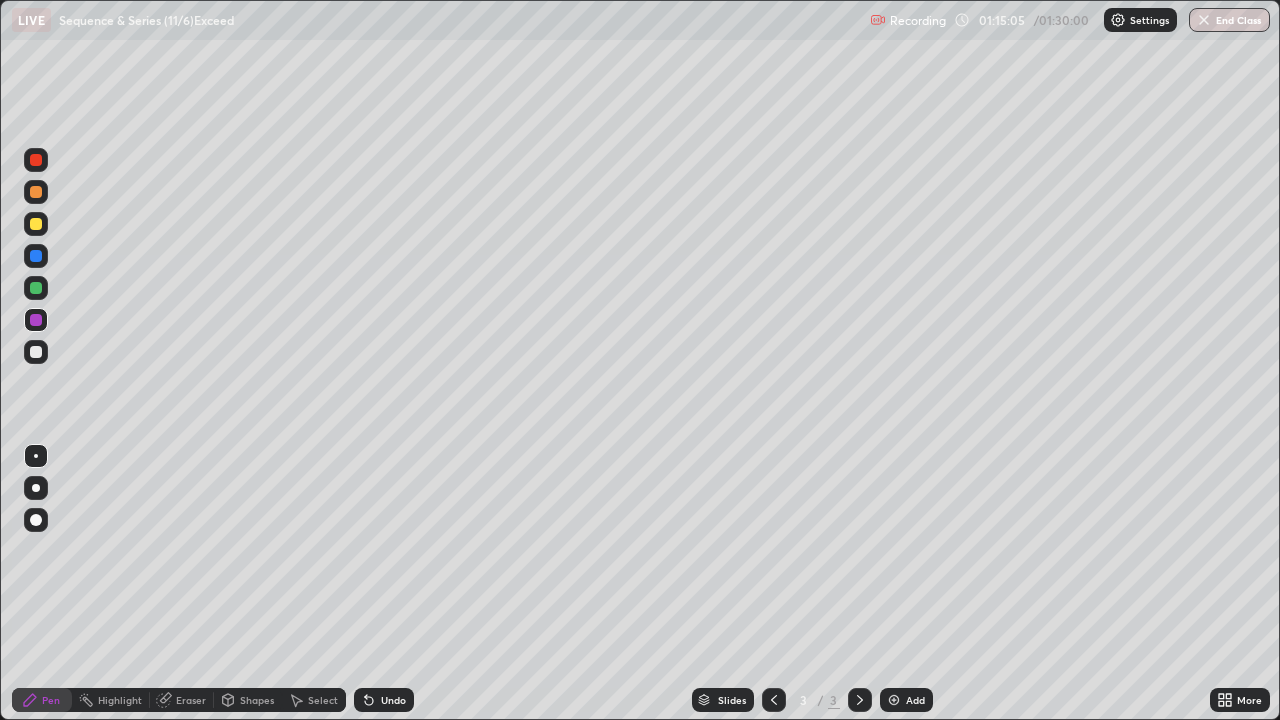 click on "Add" at bounding box center (906, 700) 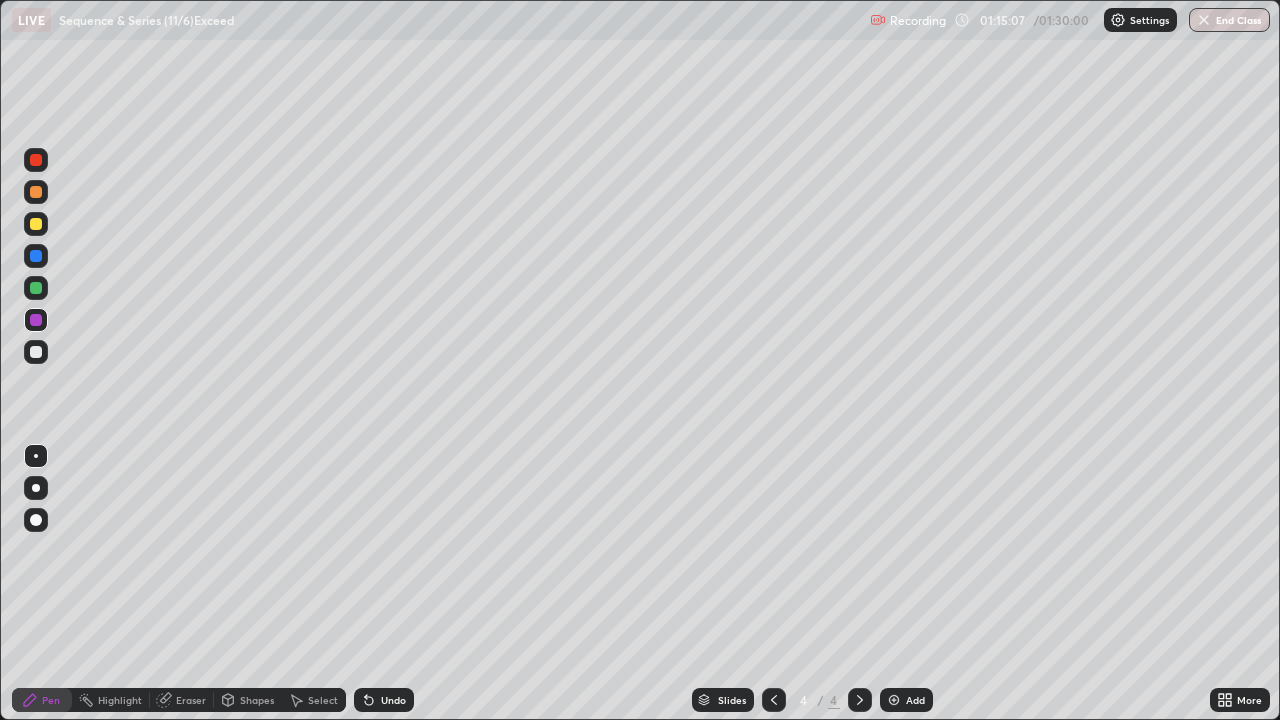 click at bounding box center [36, 224] 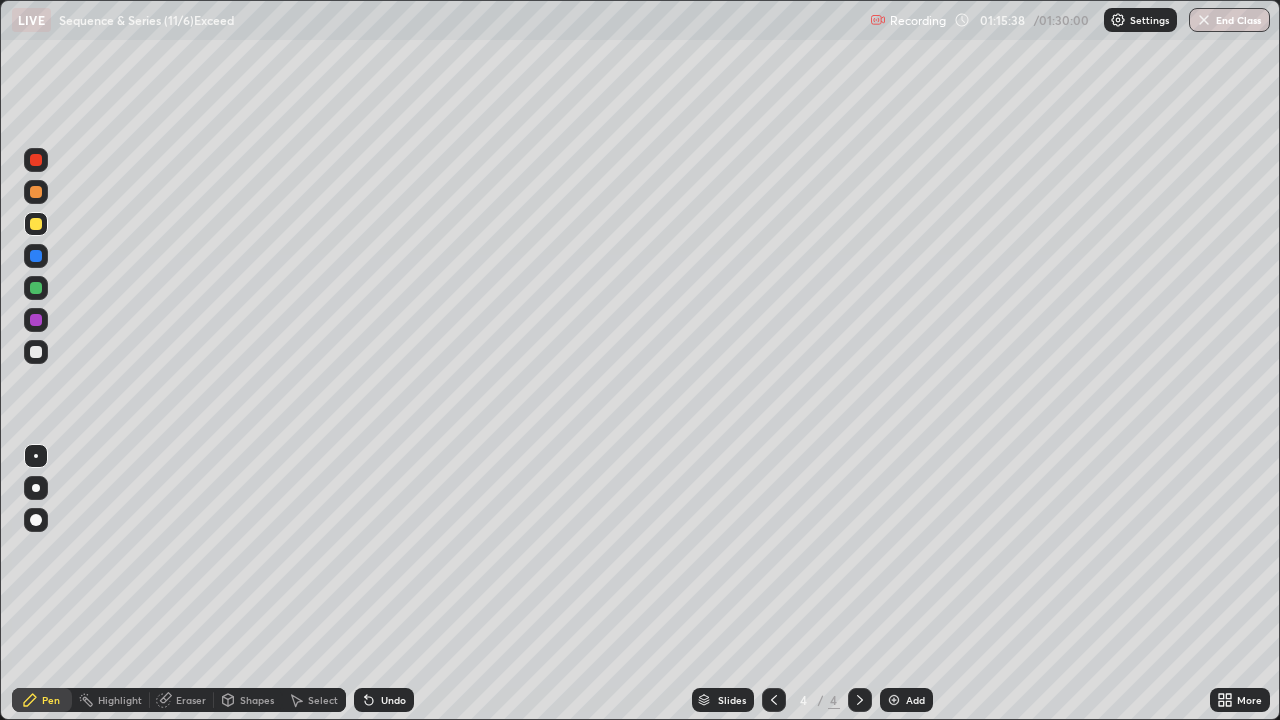 click on "Undo" at bounding box center [393, 700] 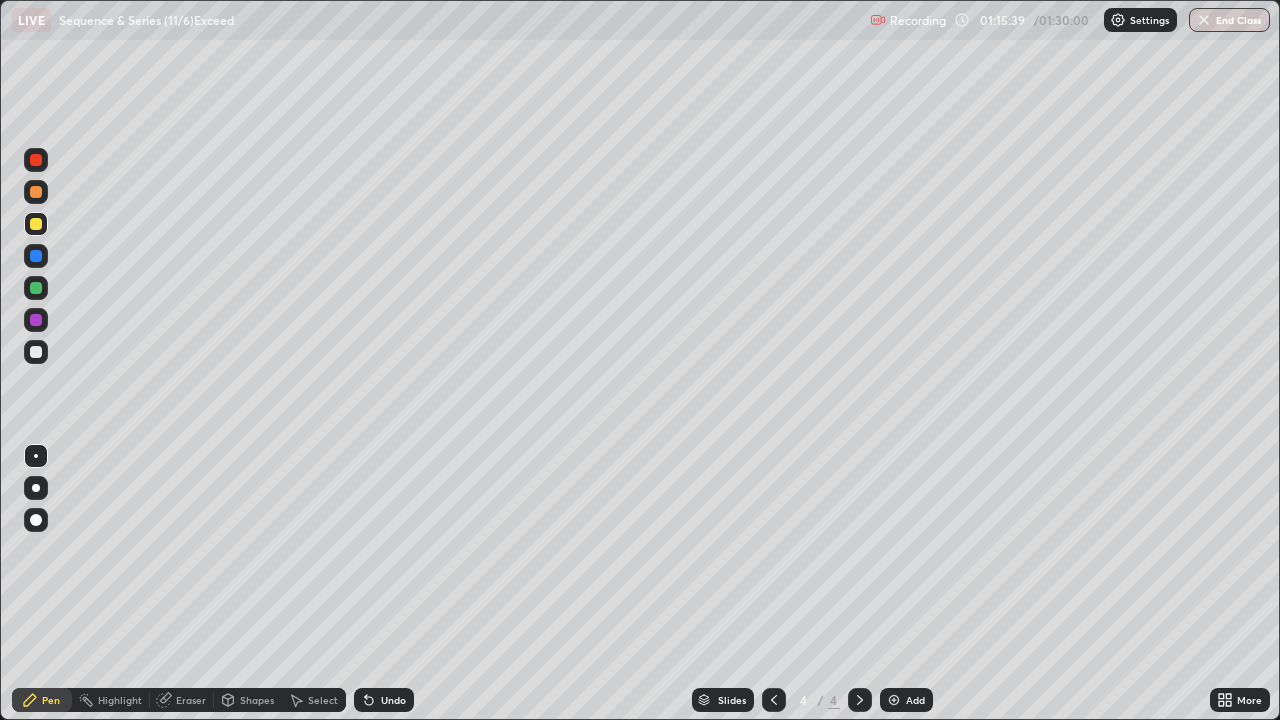 click on "Undo" at bounding box center [393, 700] 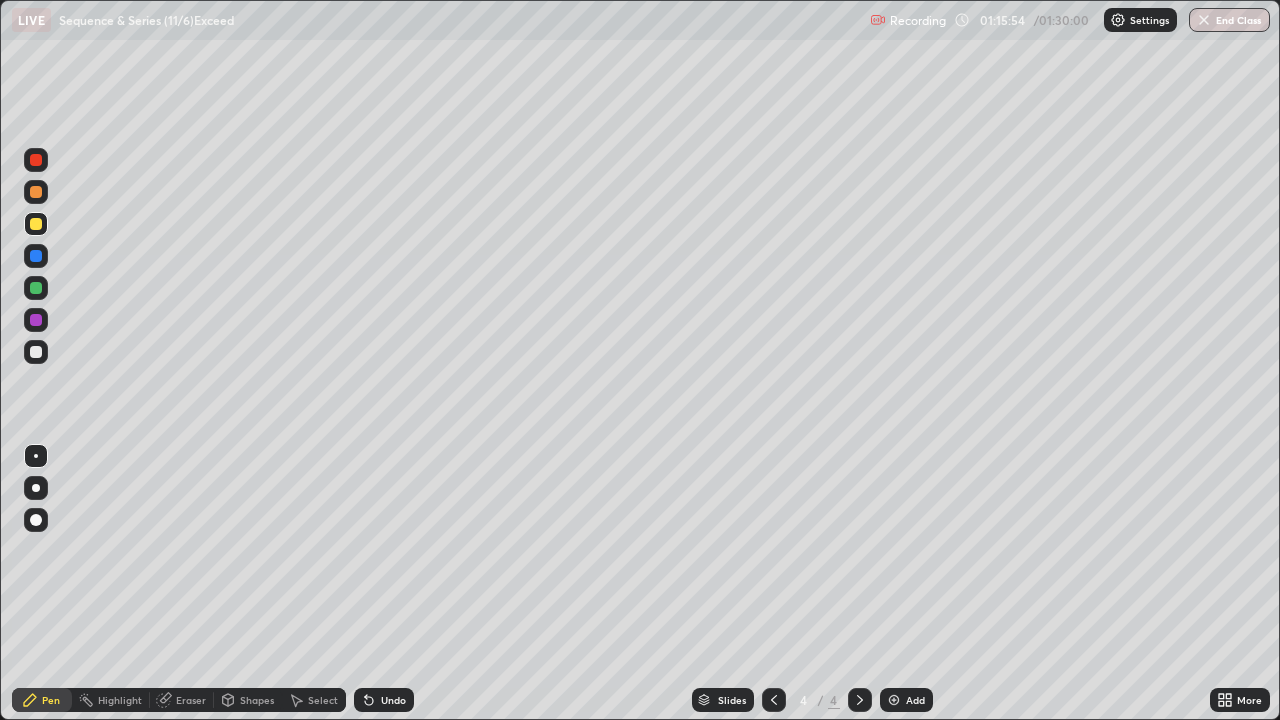 click 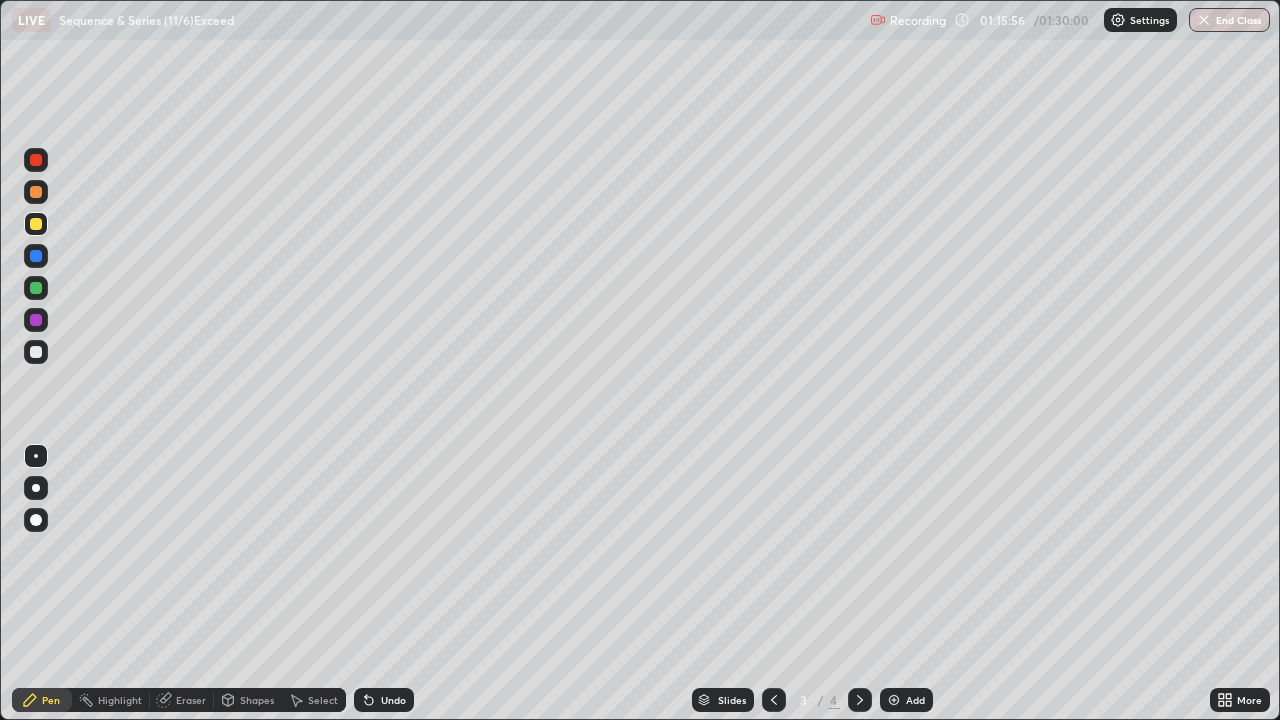 click 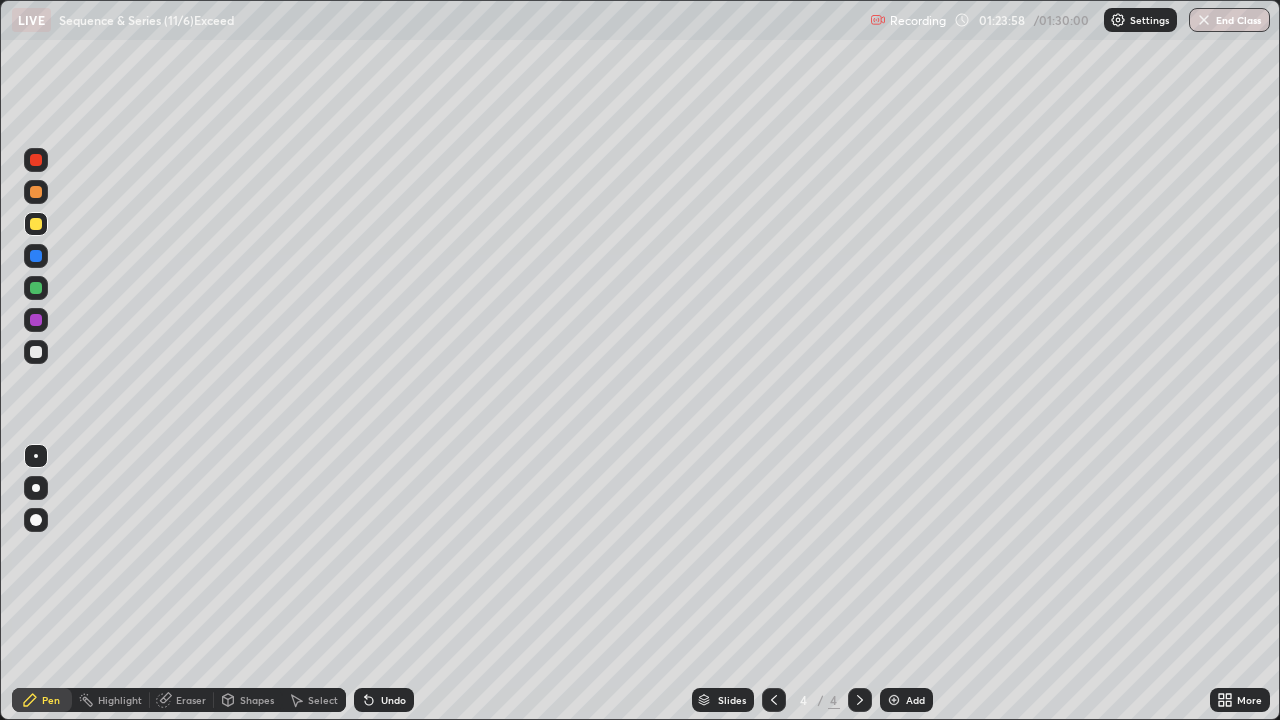 click on "End Class" at bounding box center [1229, 20] 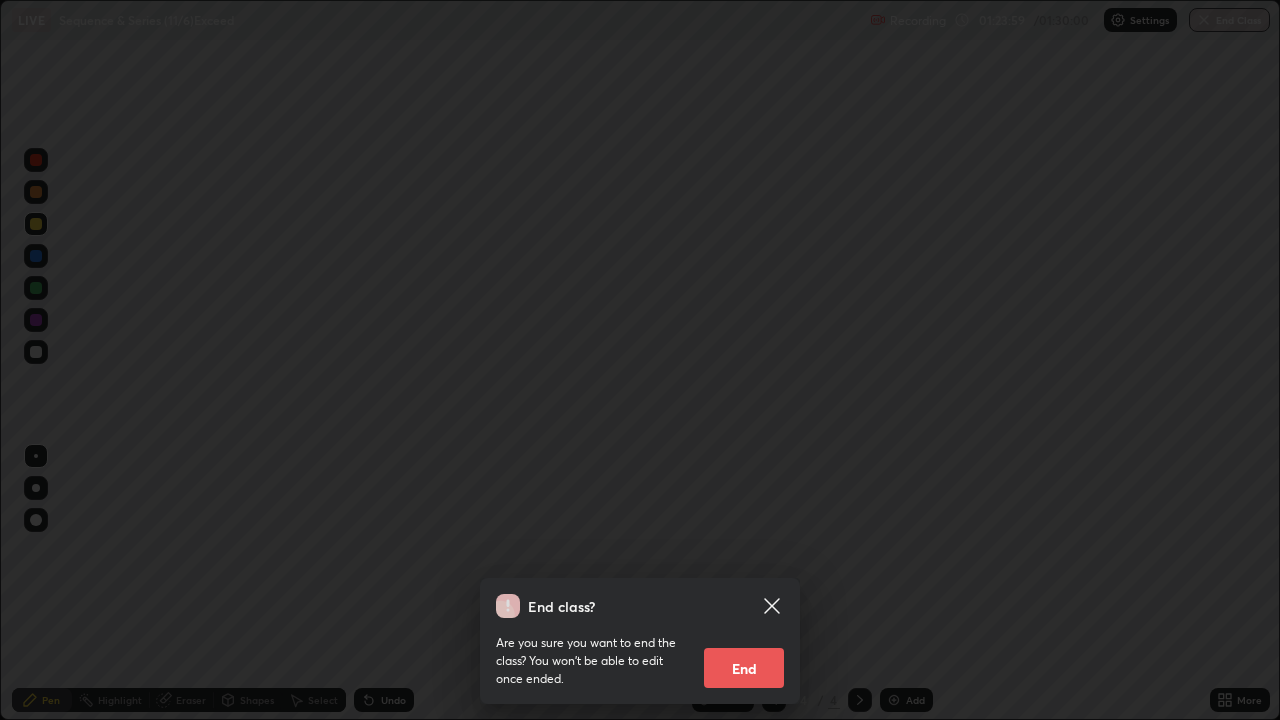 click on "End" at bounding box center (744, 668) 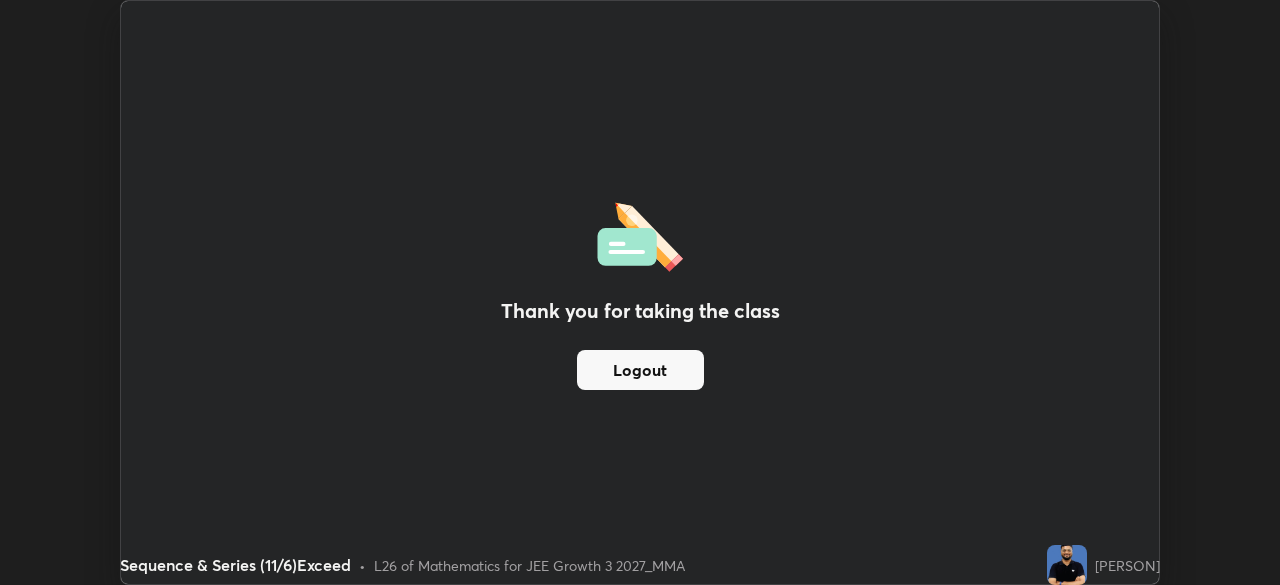 scroll, scrollTop: 585, scrollLeft: 1280, axis: both 